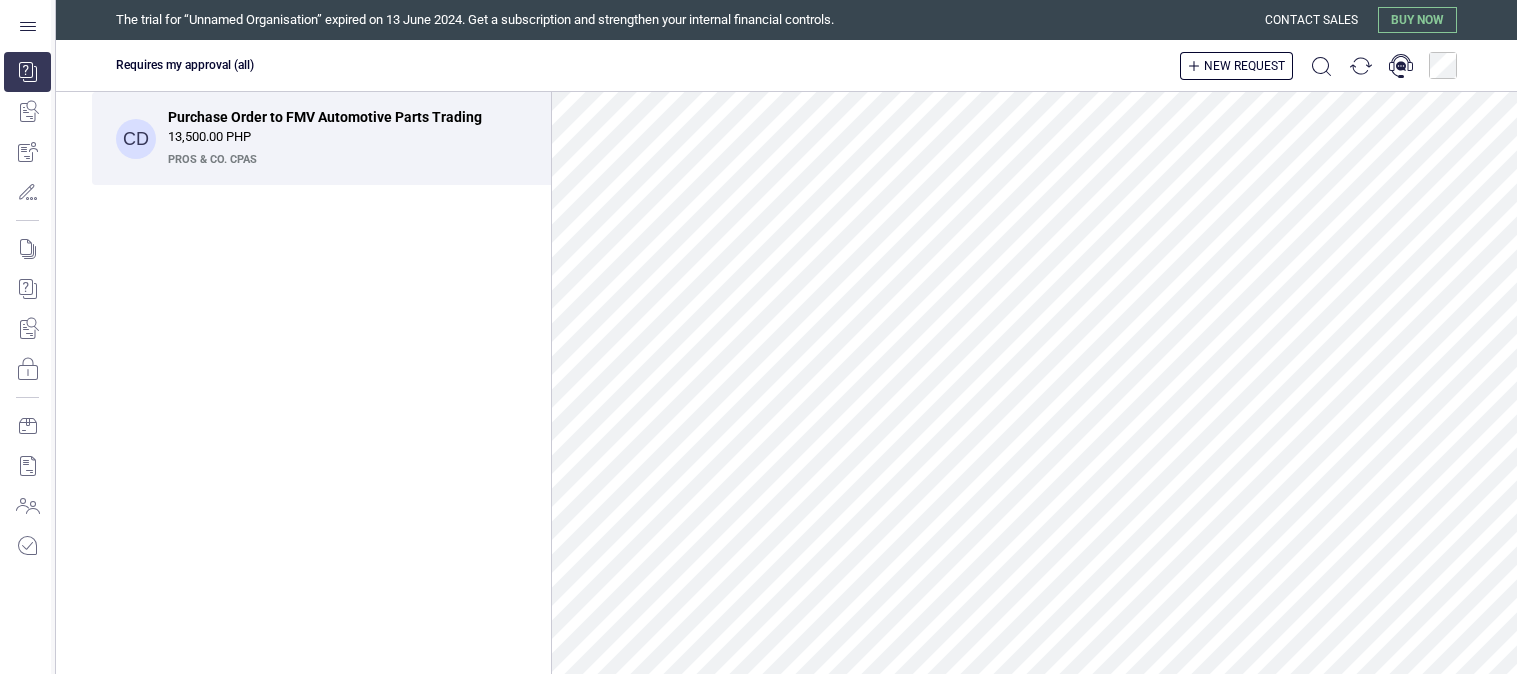 scroll, scrollTop: 0, scrollLeft: 0, axis: both 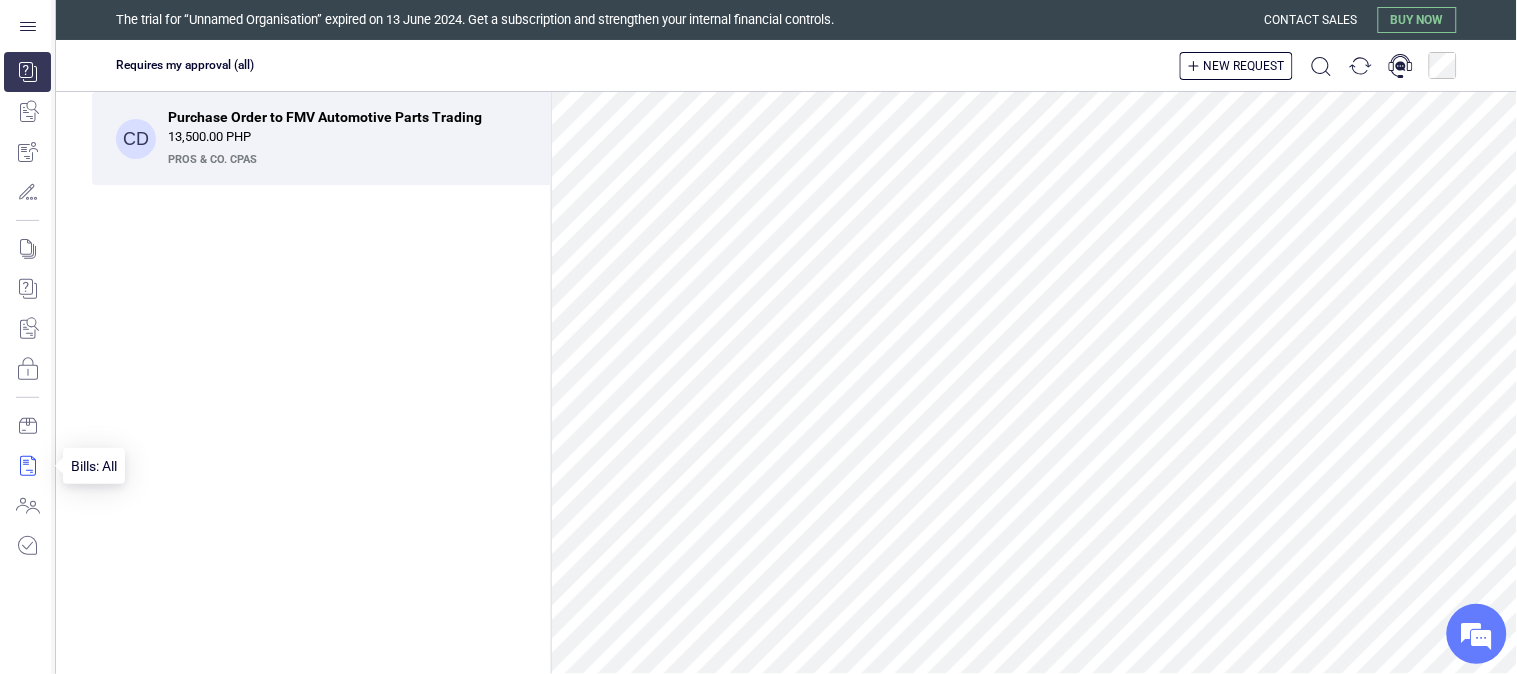 click at bounding box center [27, 466] 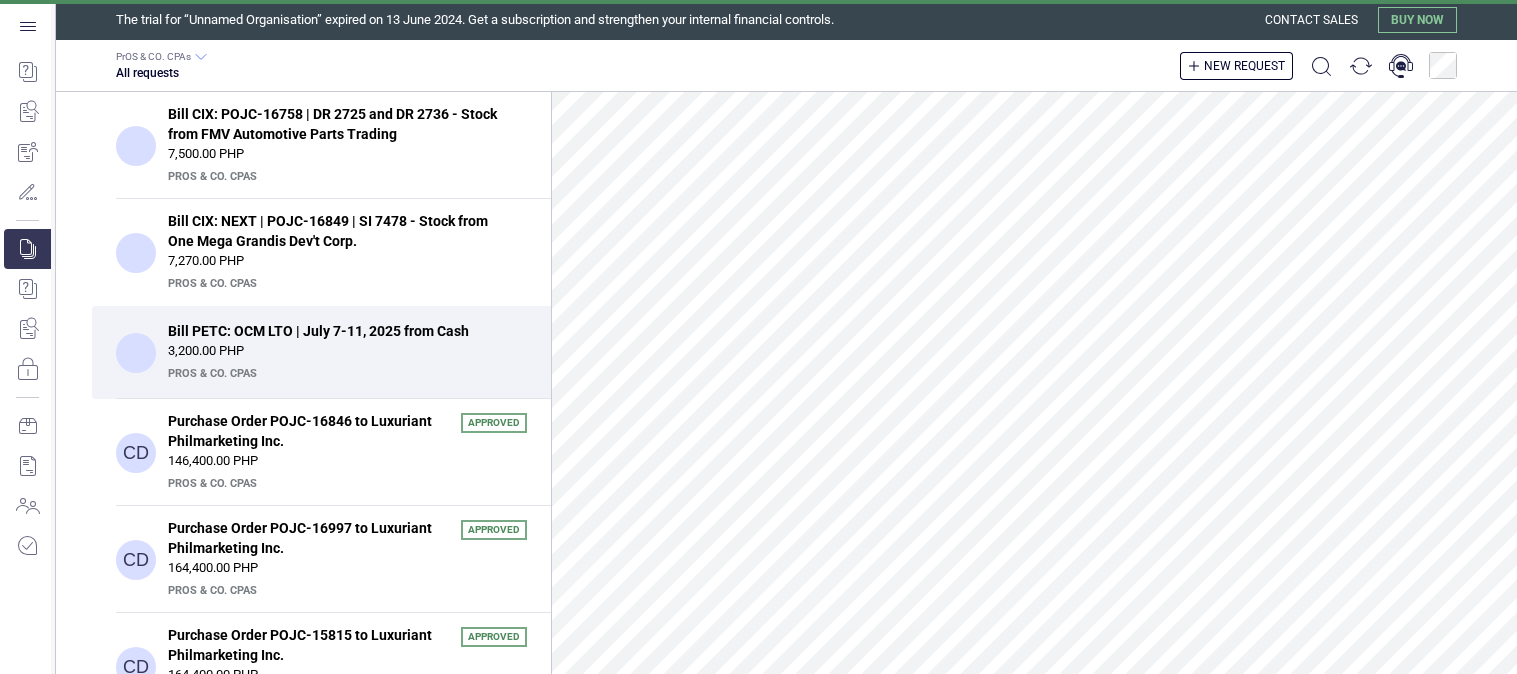 scroll, scrollTop: 0, scrollLeft: 0, axis: both 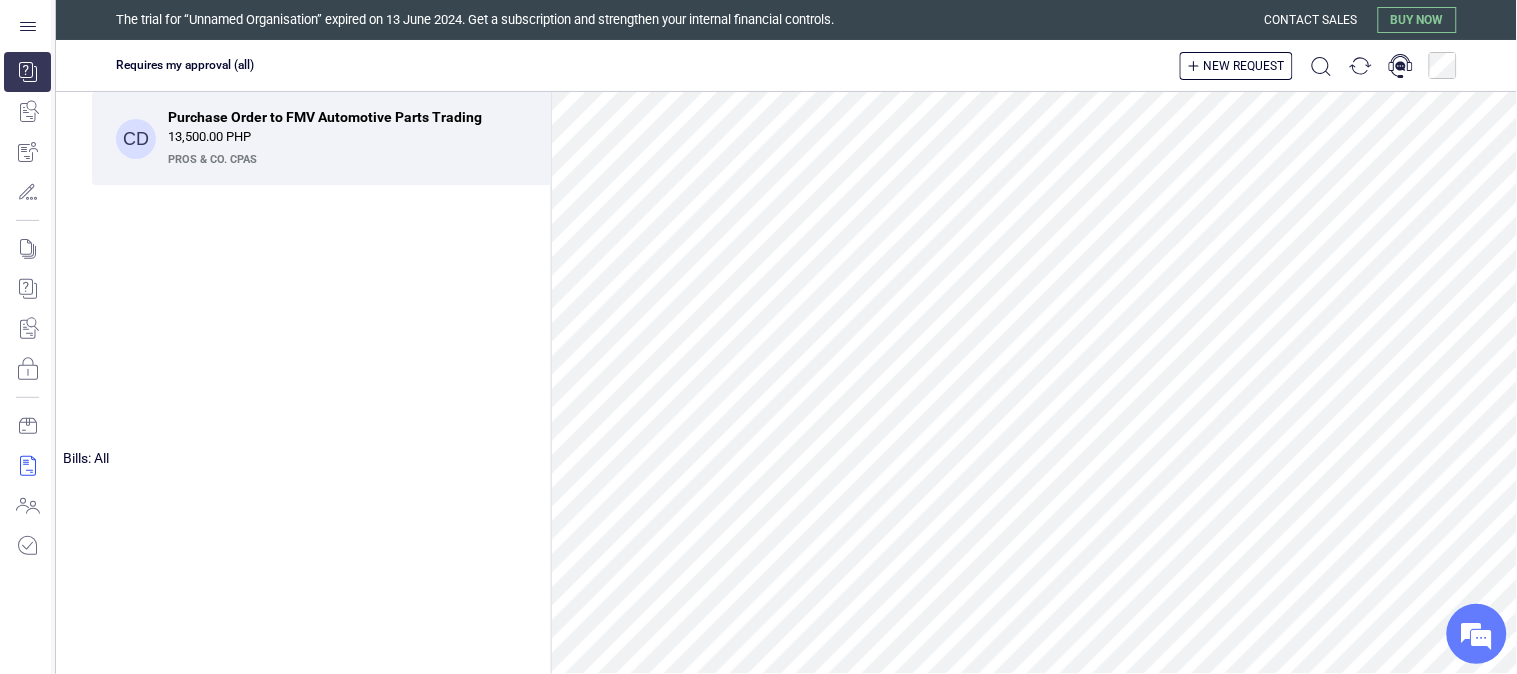 click at bounding box center [27, 466] 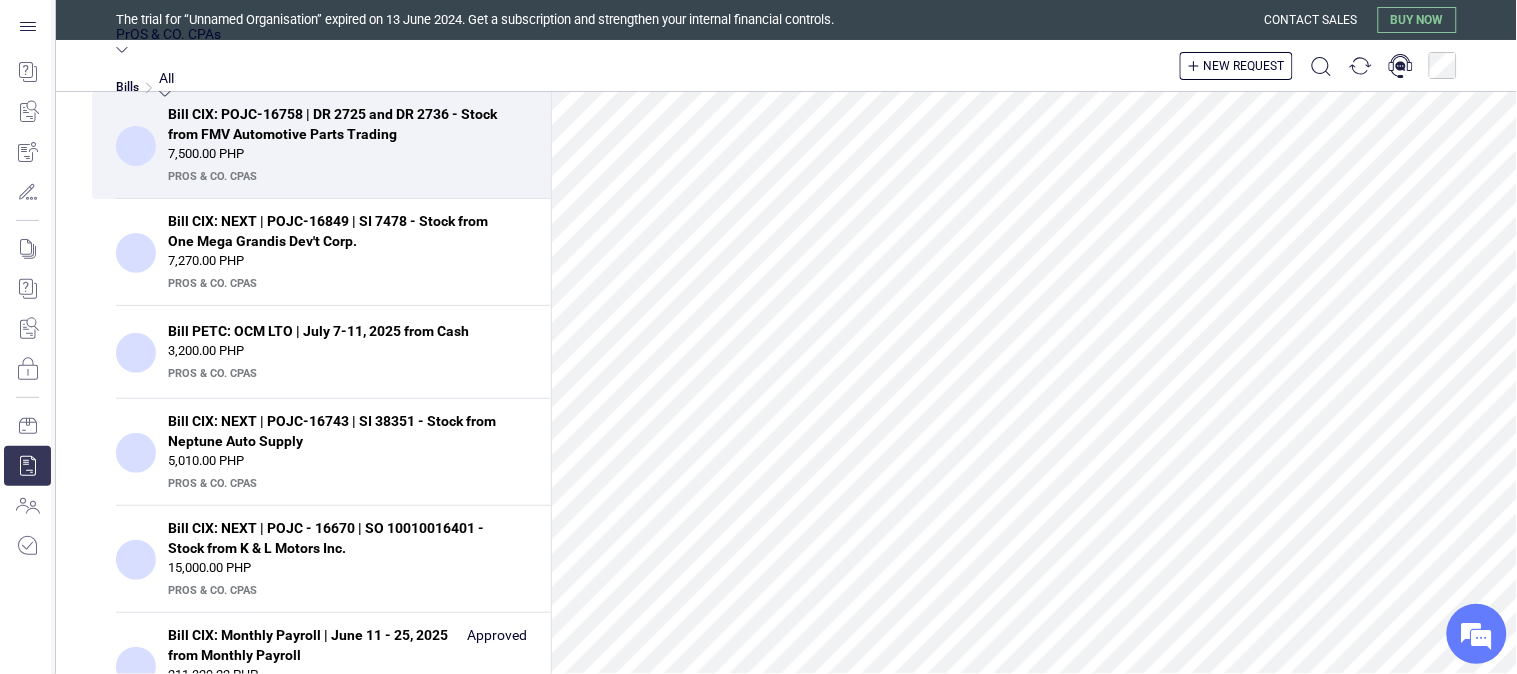 click on "Bill CIX: NEXT | POJC-16849 | SI 7478 - Stock from One Mega Grandis Dev't Corp." at bounding box center (341, 231) 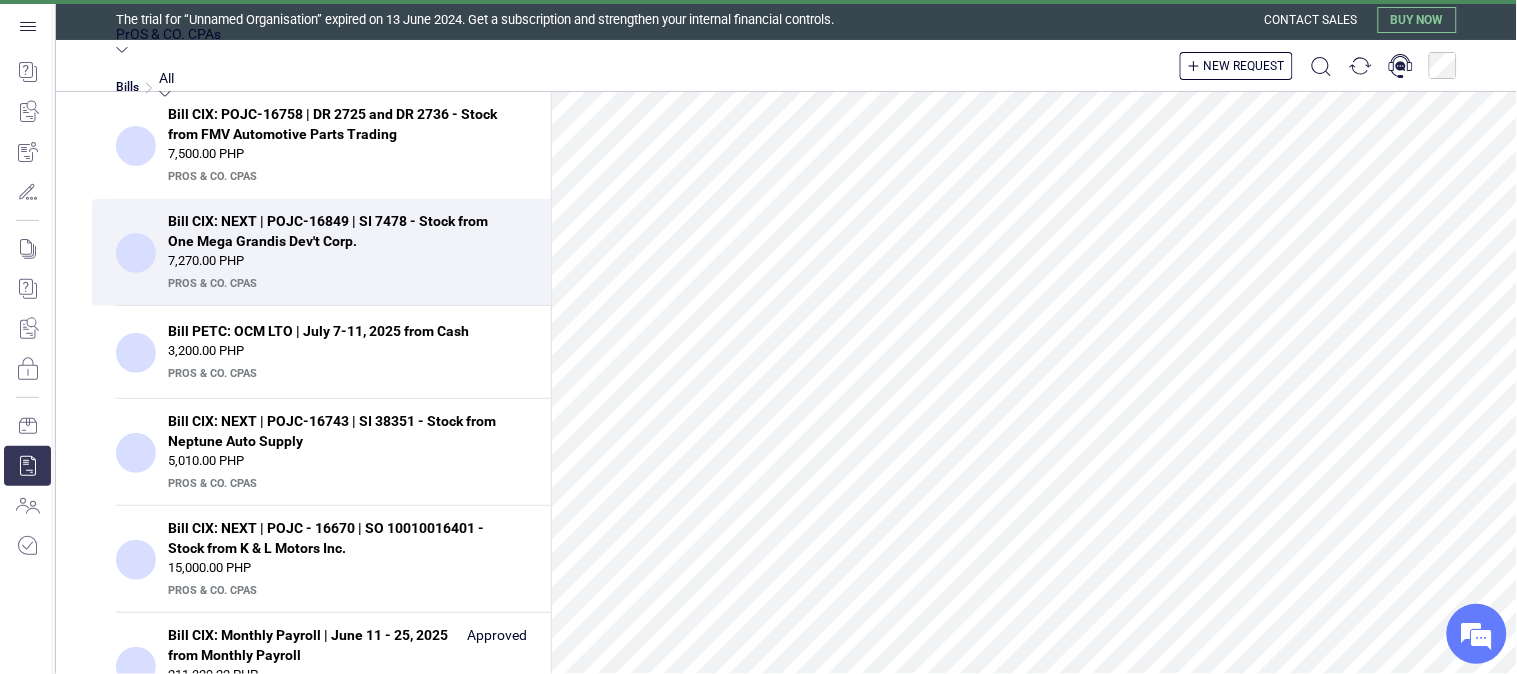 click on "7,500.00 PHP" at bounding box center (347, 154) 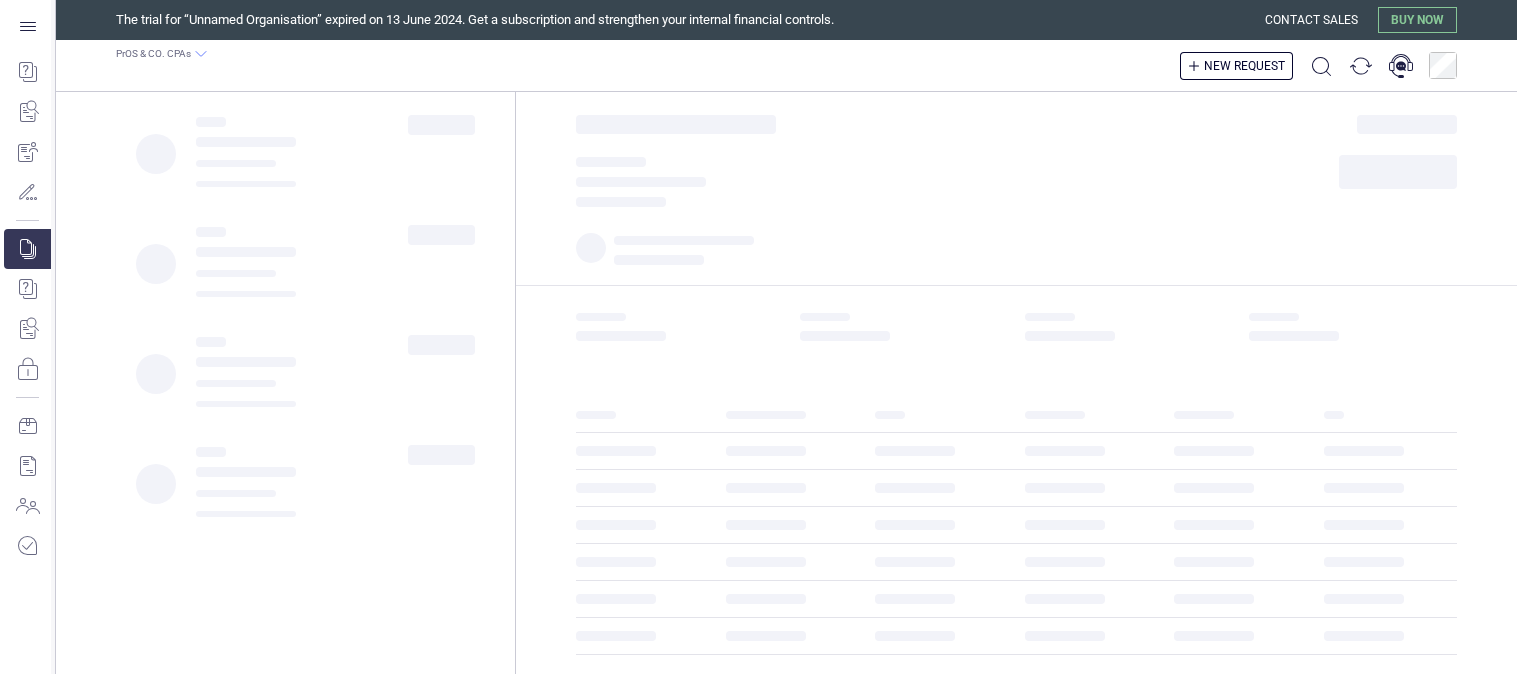 scroll, scrollTop: 0, scrollLeft: 0, axis: both 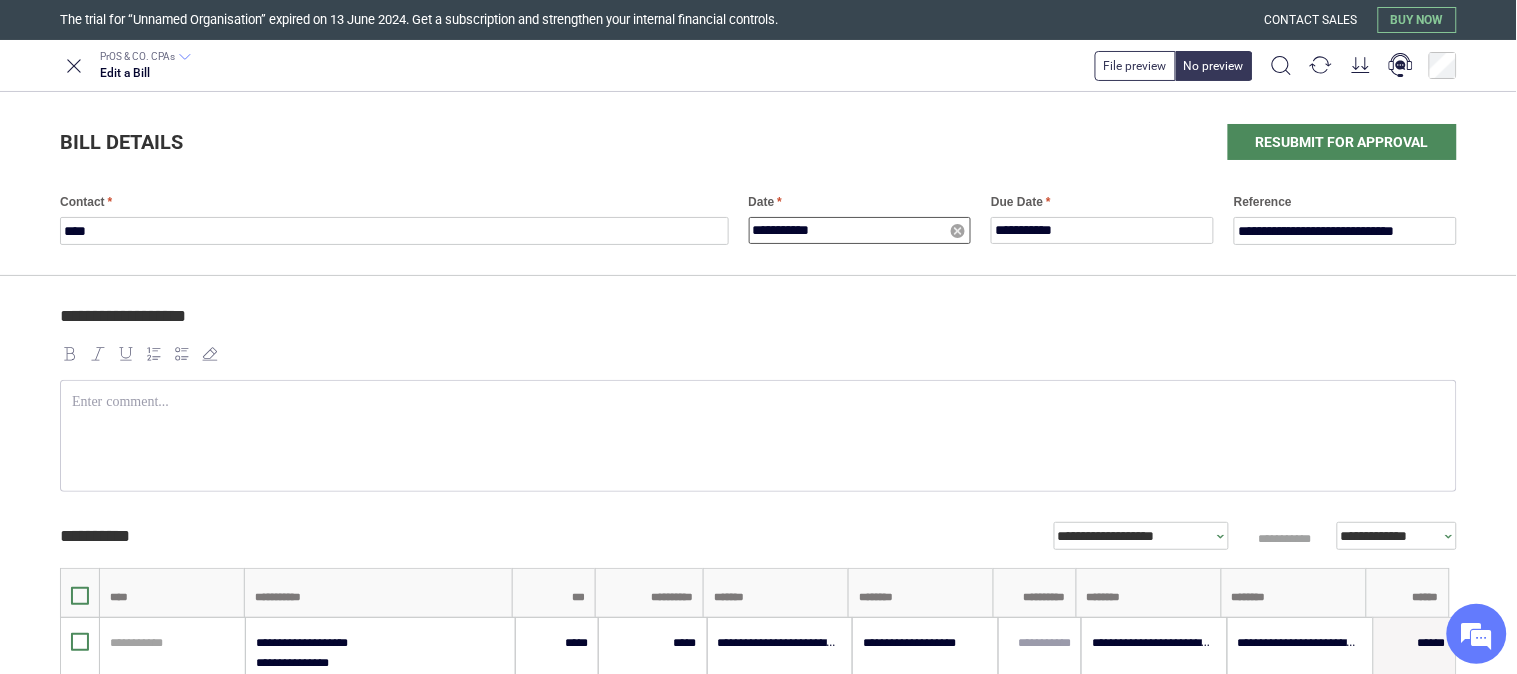 click on "**********" at bounding box center [860, 230] 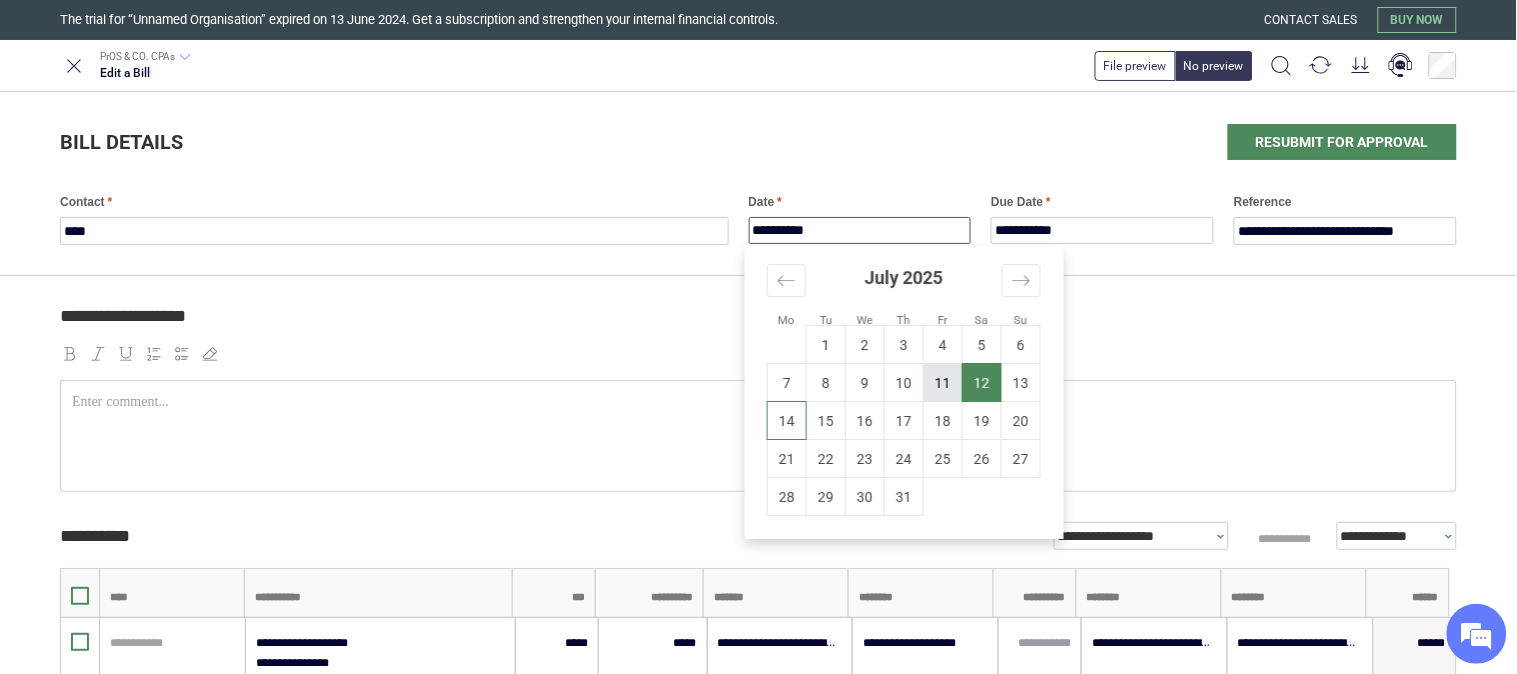click on "11" at bounding box center (943, 383) 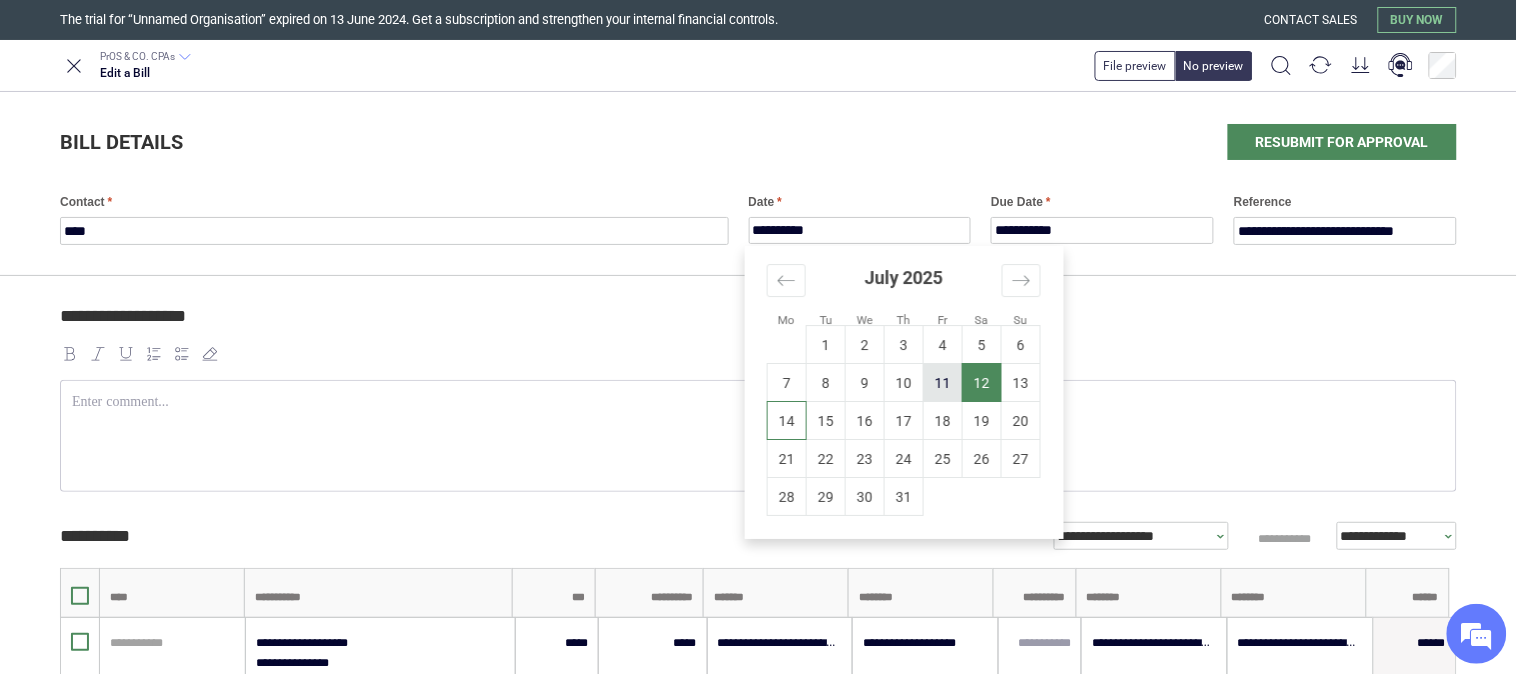 type on "**********" 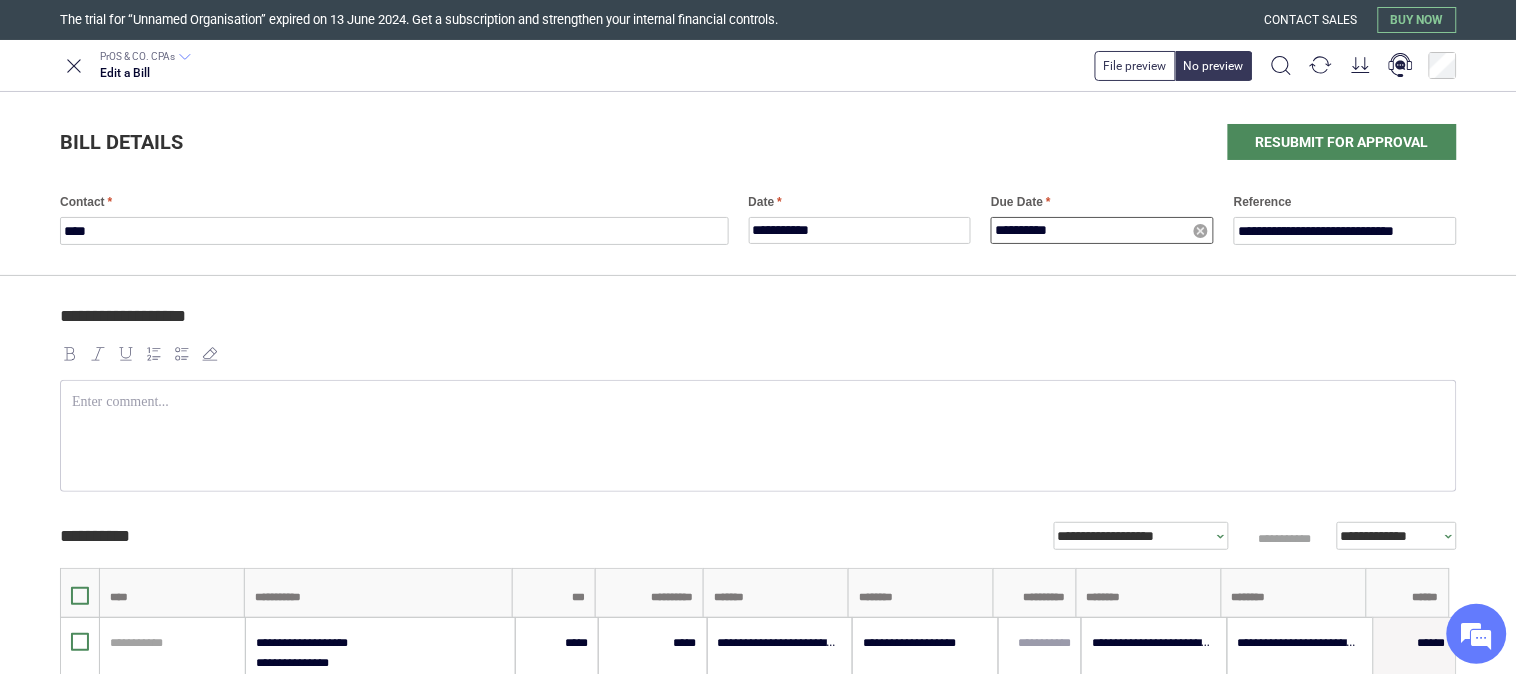 click on "**********" at bounding box center (1102, 230) 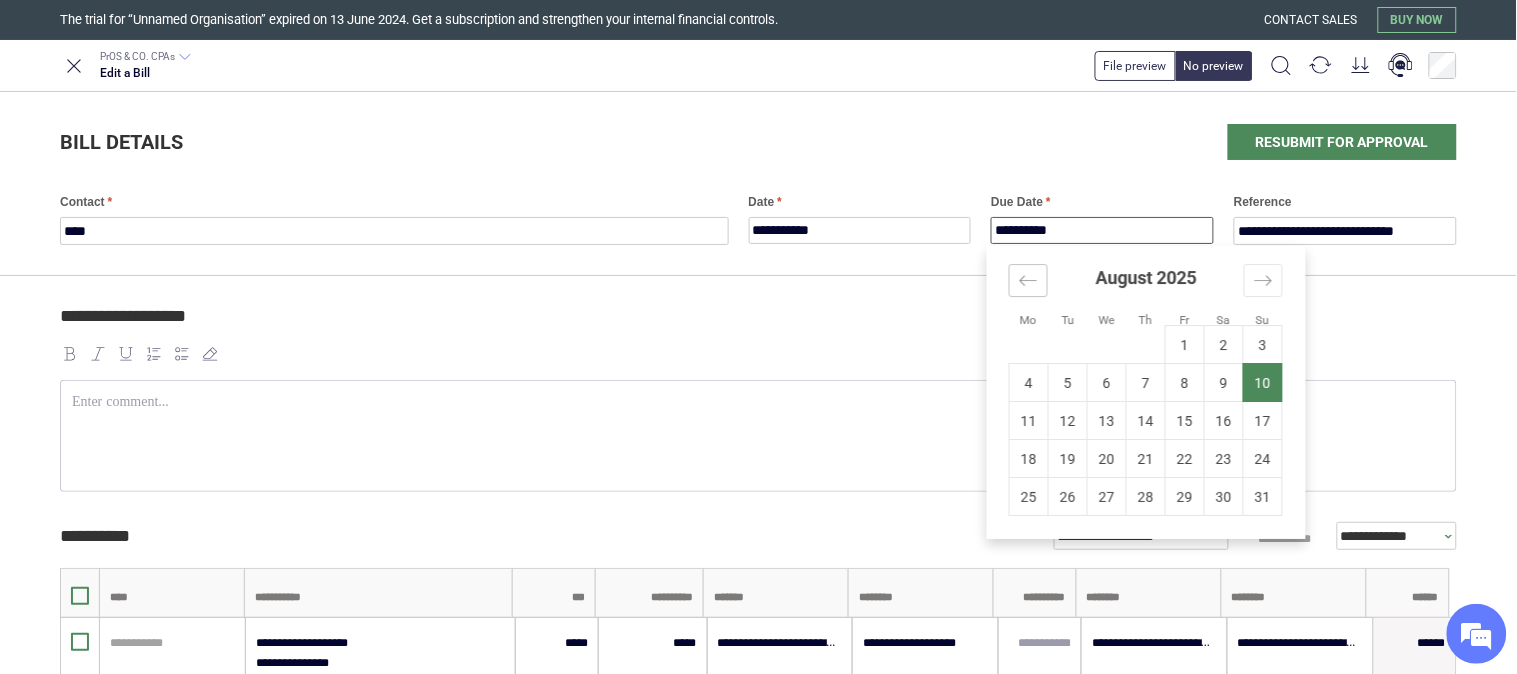 click 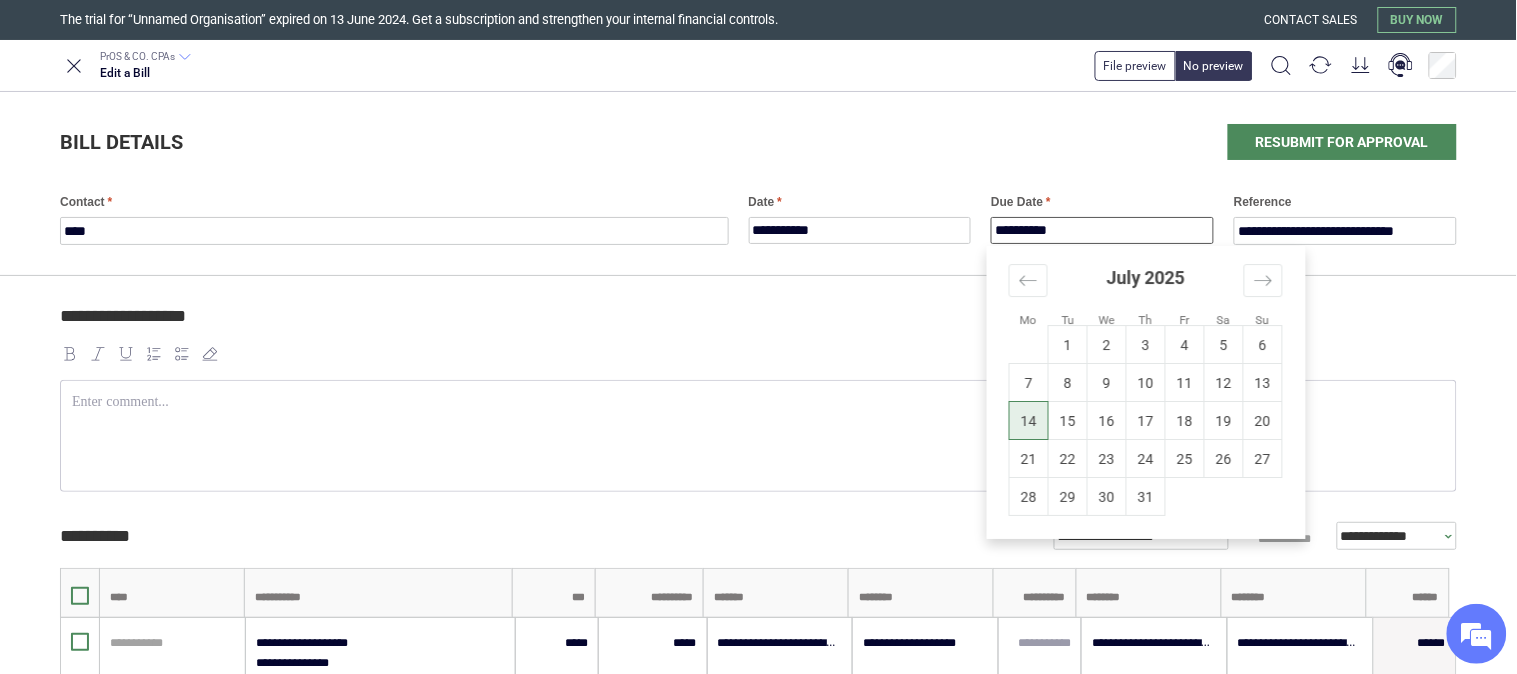 click on "14" at bounding box center (1029, 421) 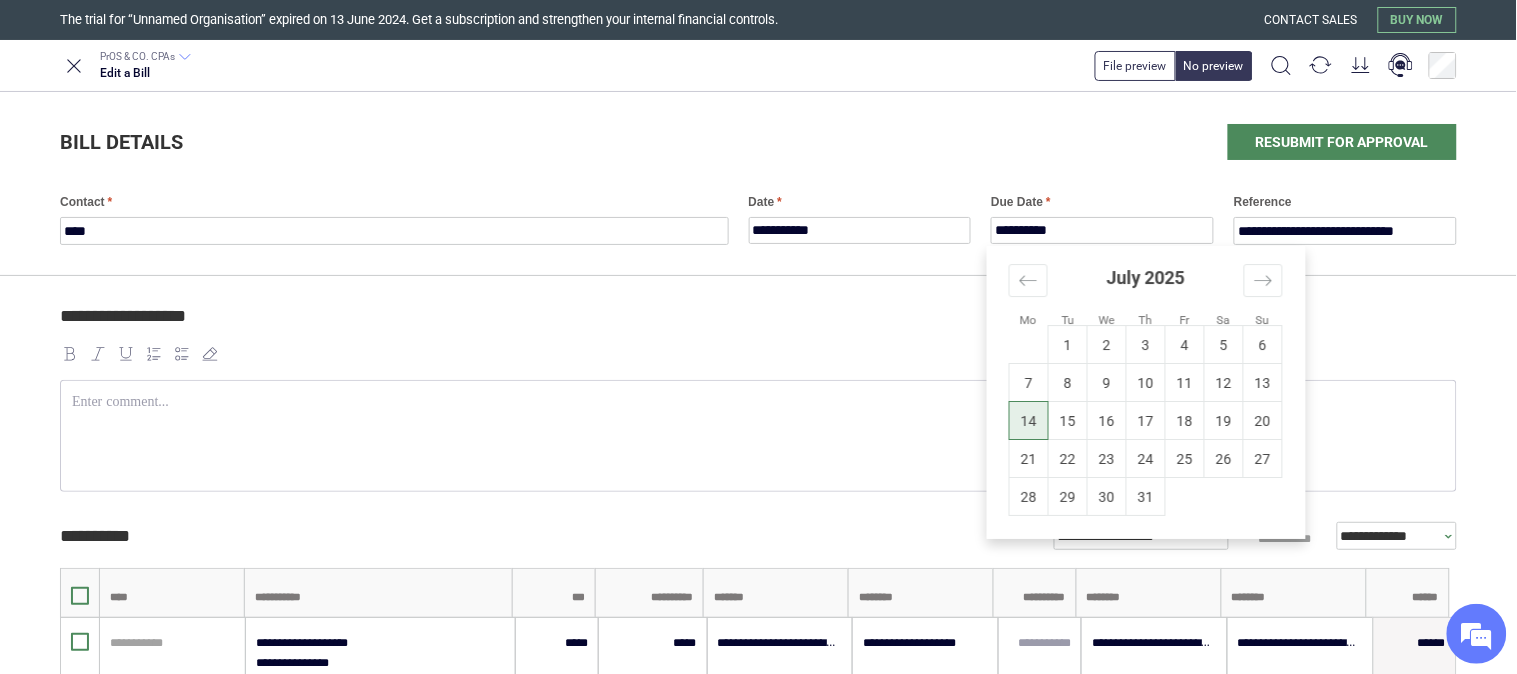 type on "**********" 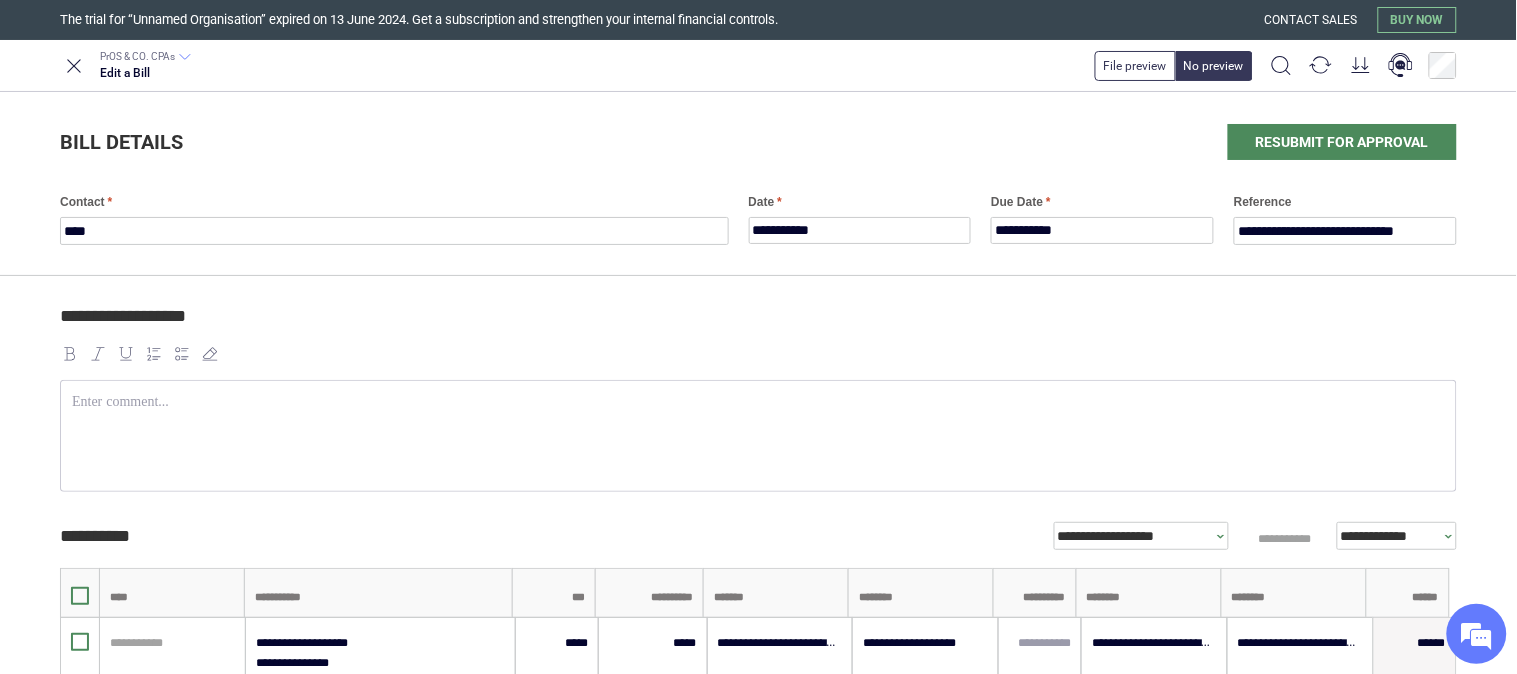 click on "**********" at bounding box center (758, 883) 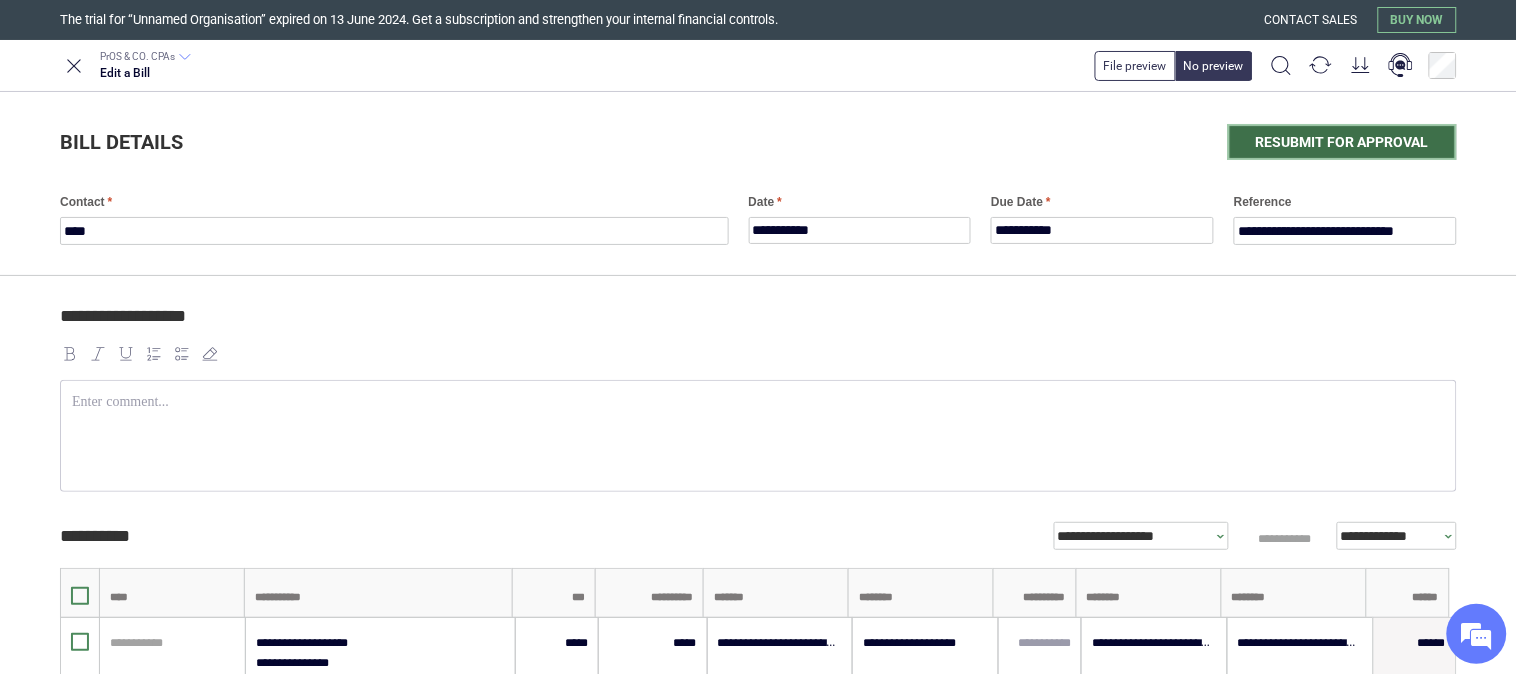 click on "Resubmit for approval" at bounding box center [1342, 142] 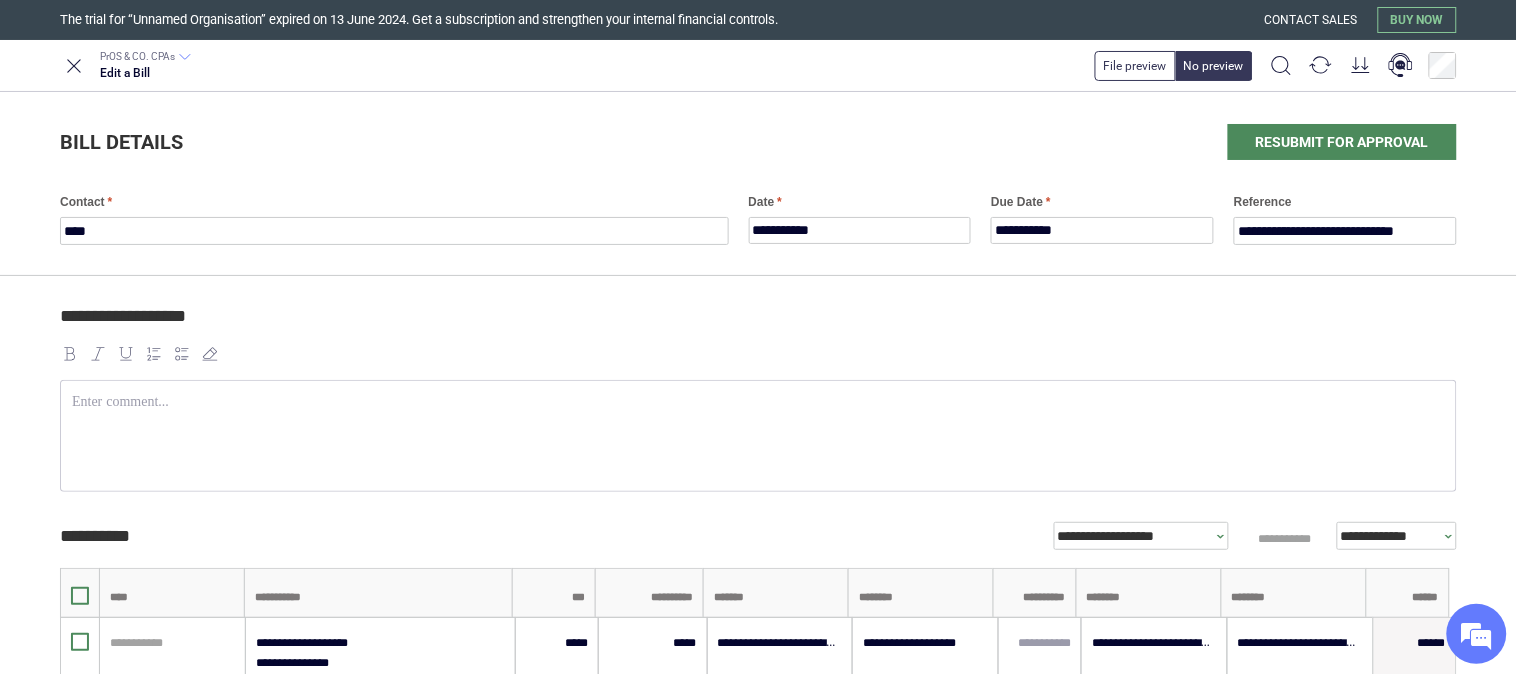 click on "Resubmit" at bounding box center (0, 0) 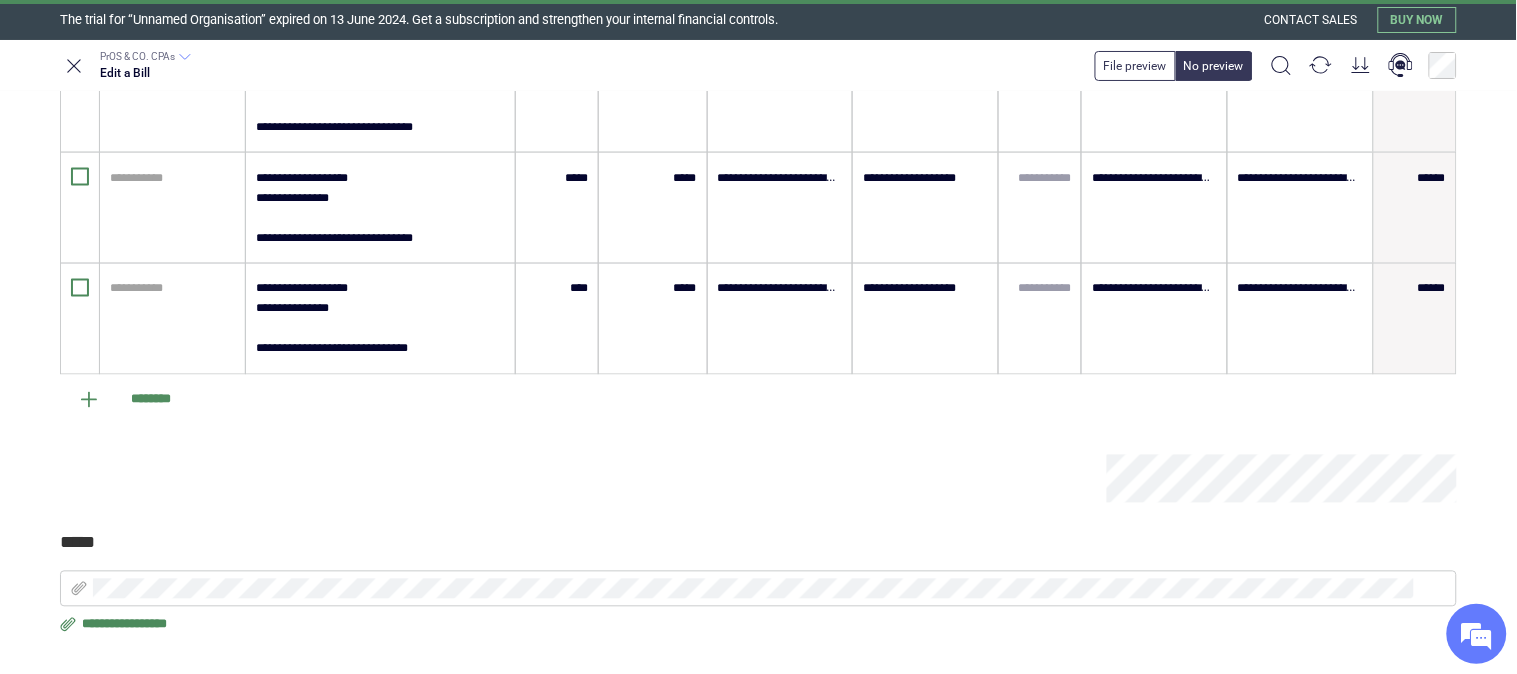 scroll, scrollTop: 817, scrollLeft: 0, axis: vertical 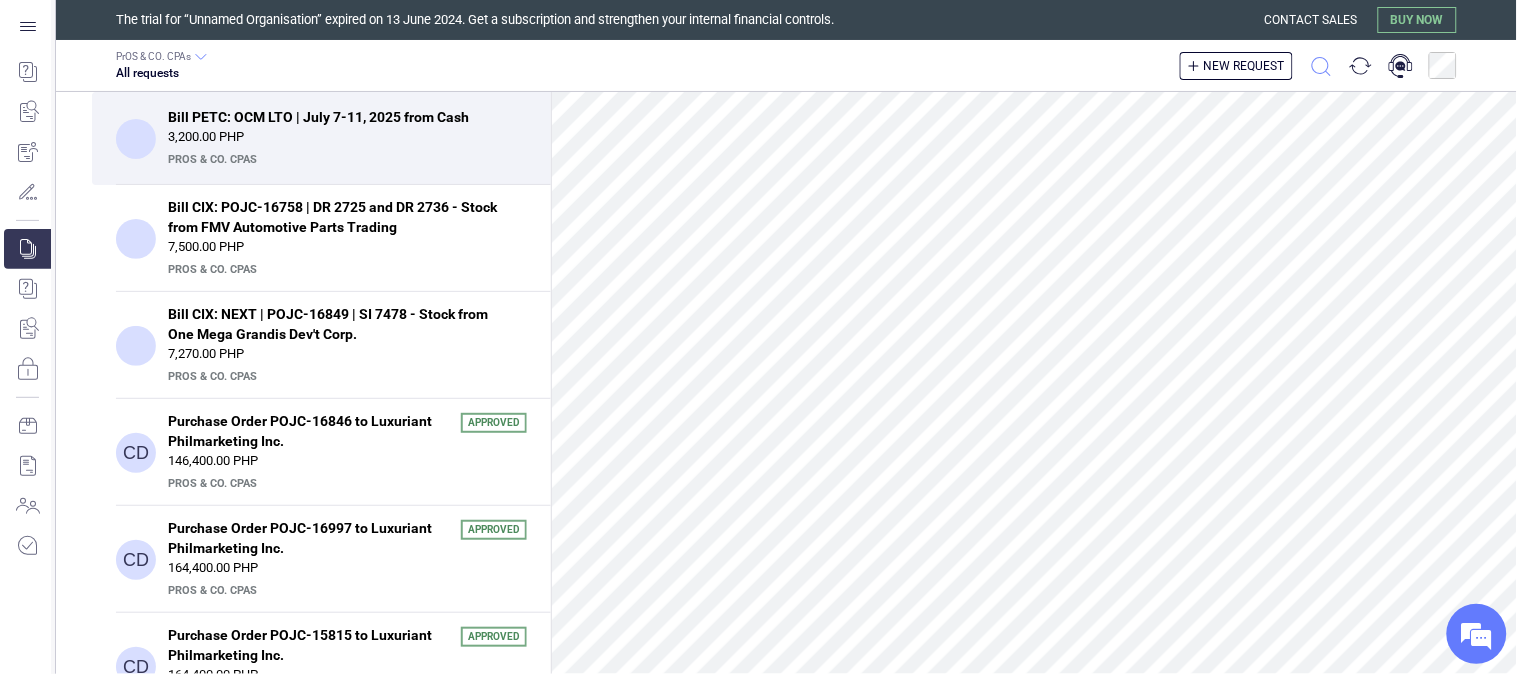 click 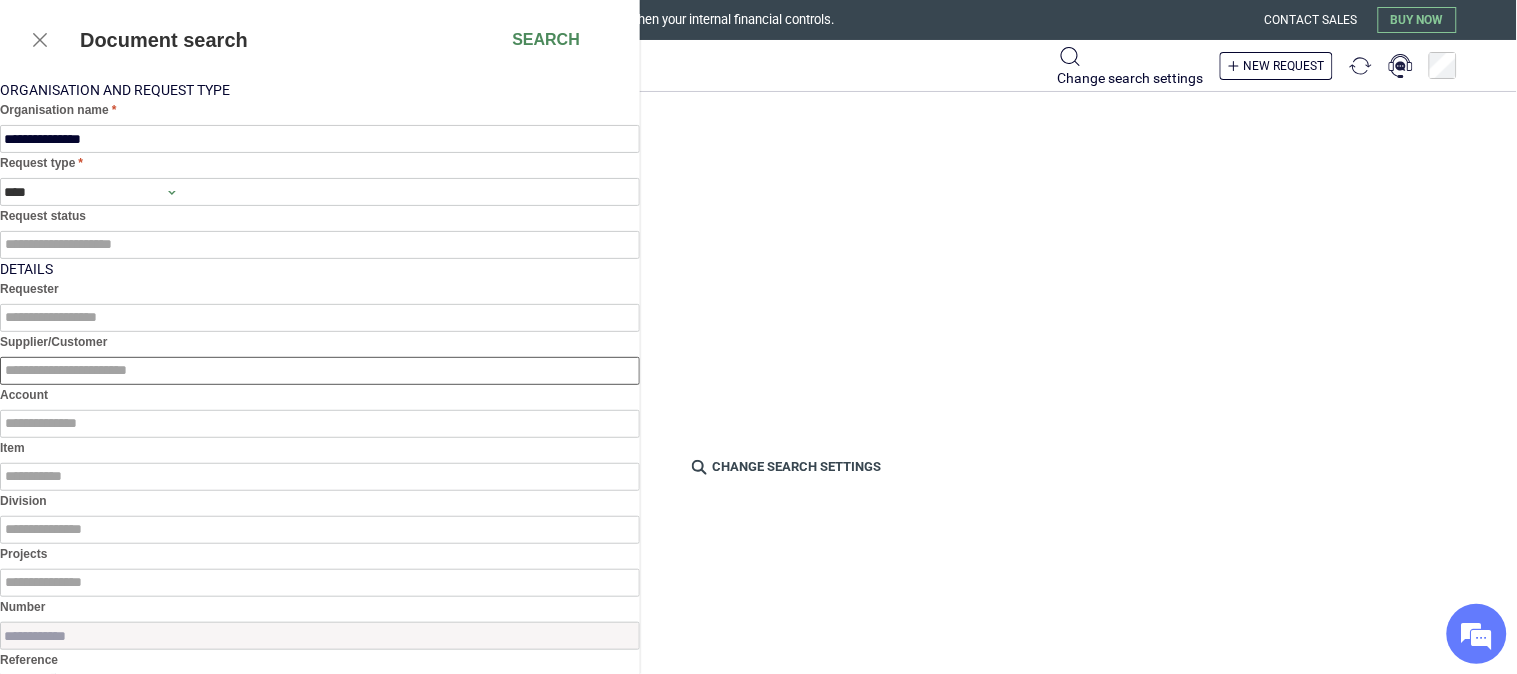 click at bounding box center (320, 371) 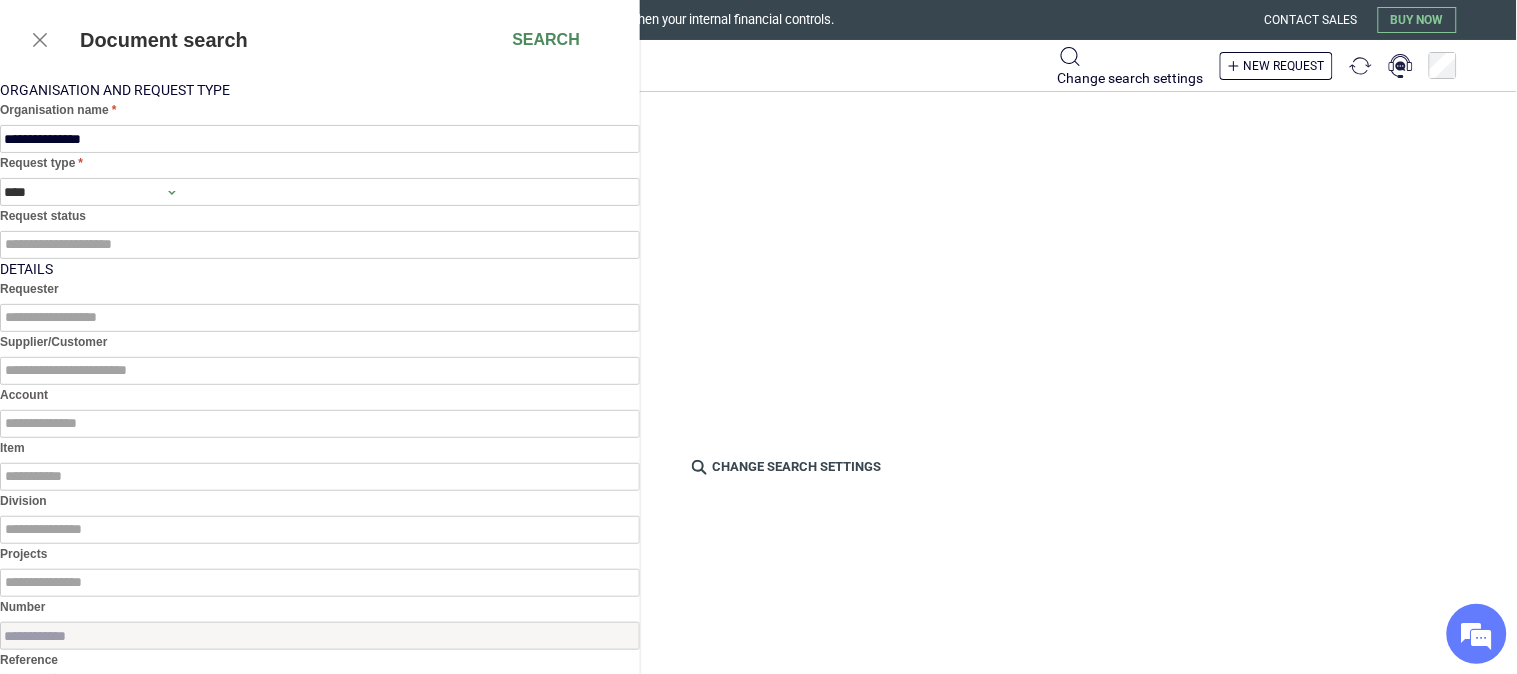 click on "Document search Search" at bounding box center (320, 40) 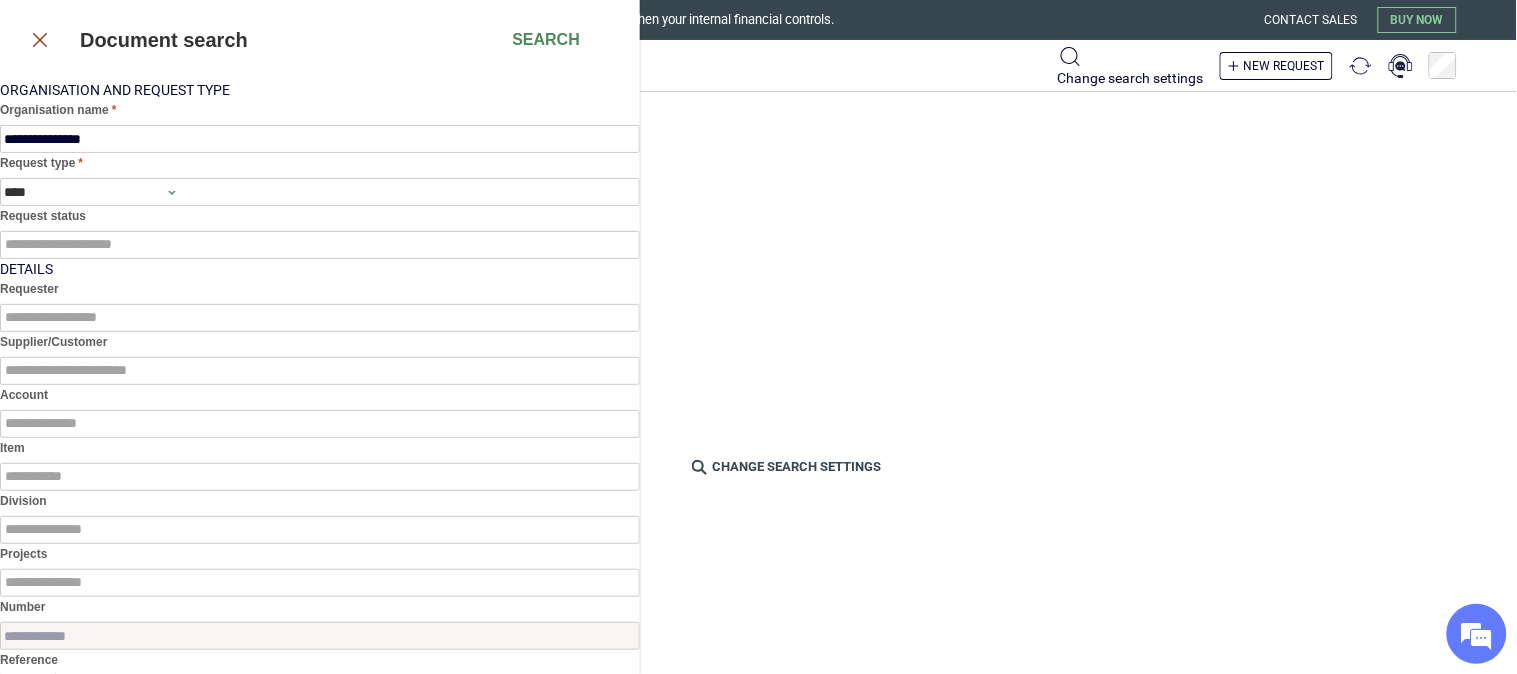 click 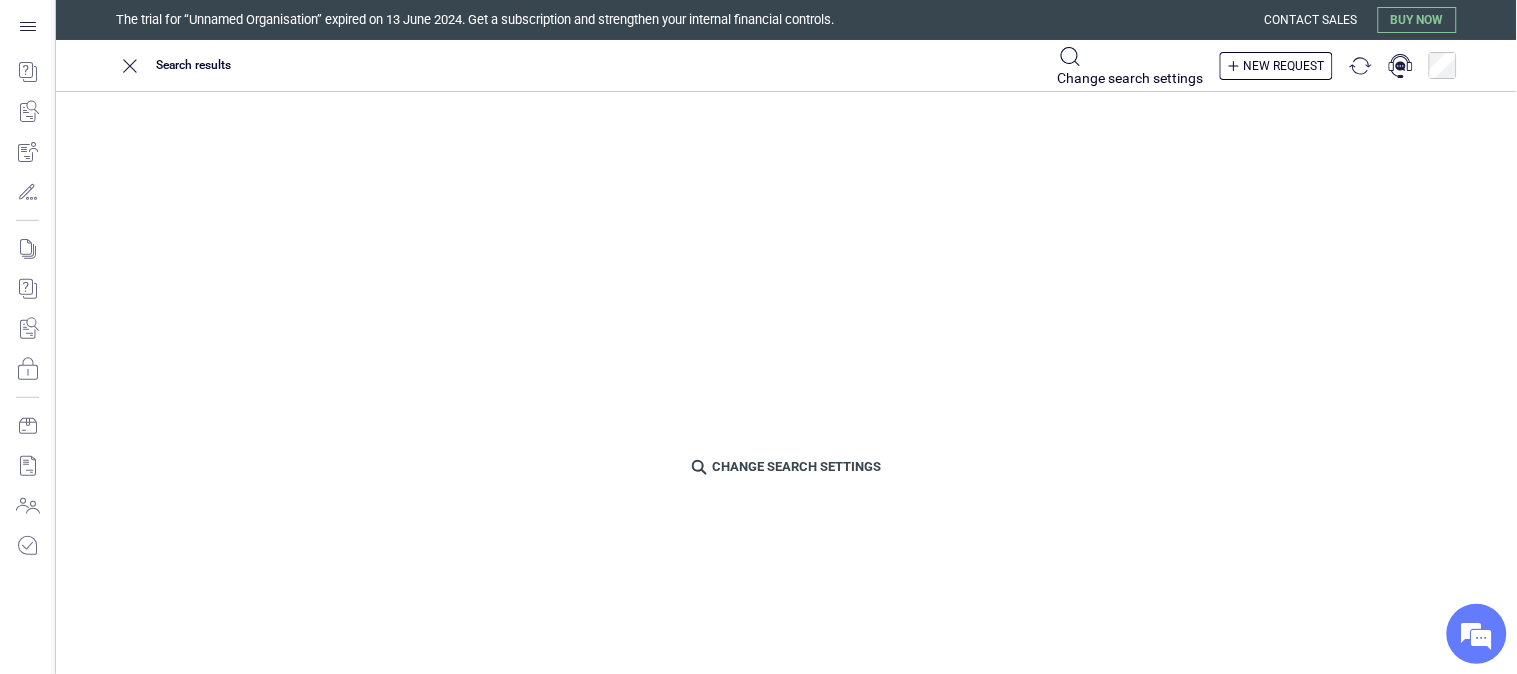 click on "Change search settings" at bounding box center [1131, 78] 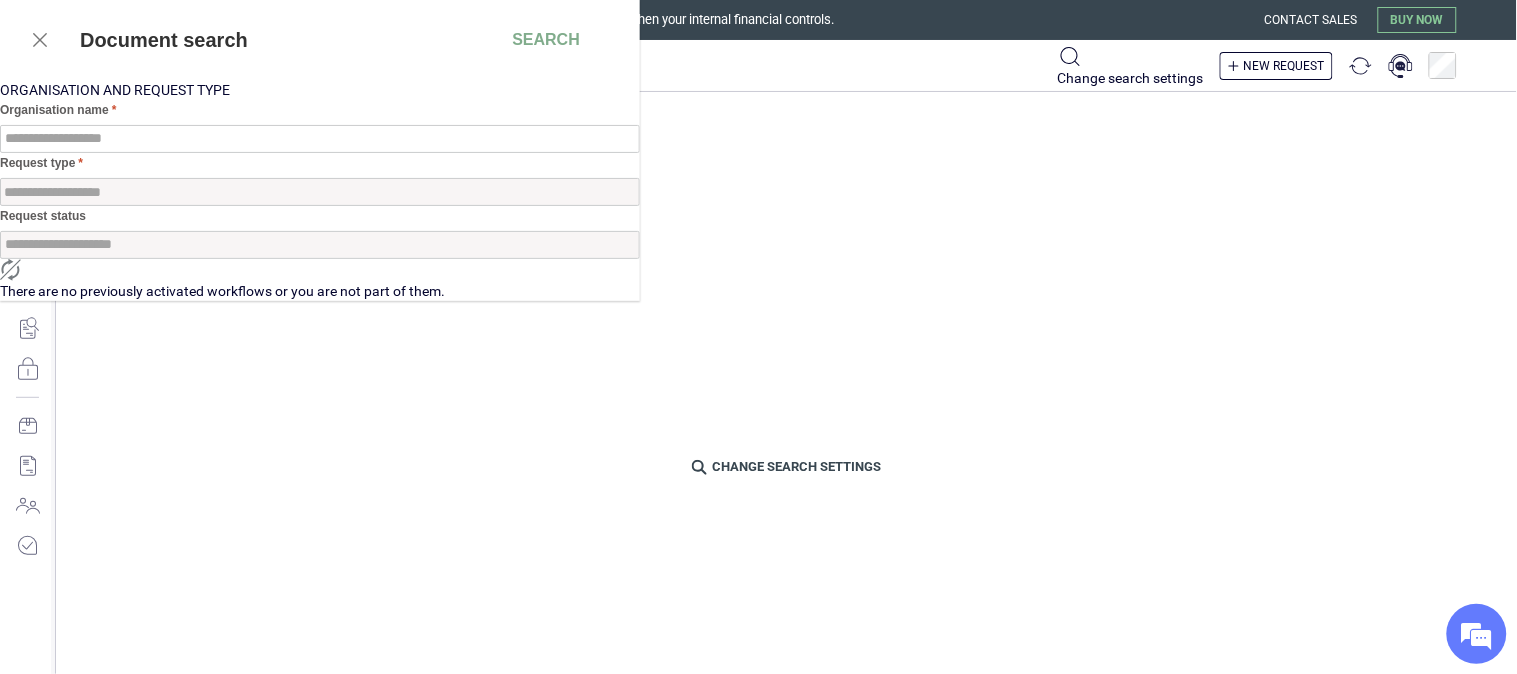 click on "**********" at bounding box center (758, 150) 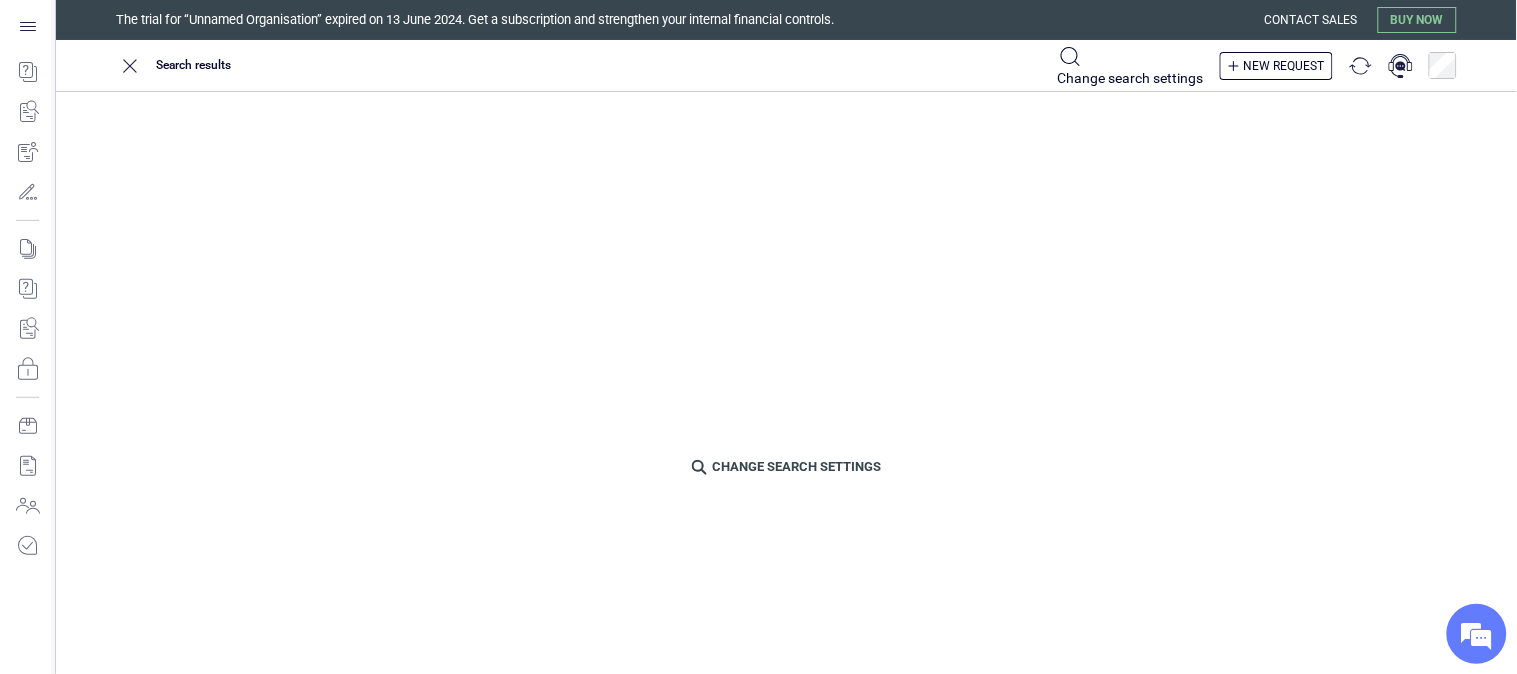 click on "Search results Change search settings New request" at bounding box center [786, 65] 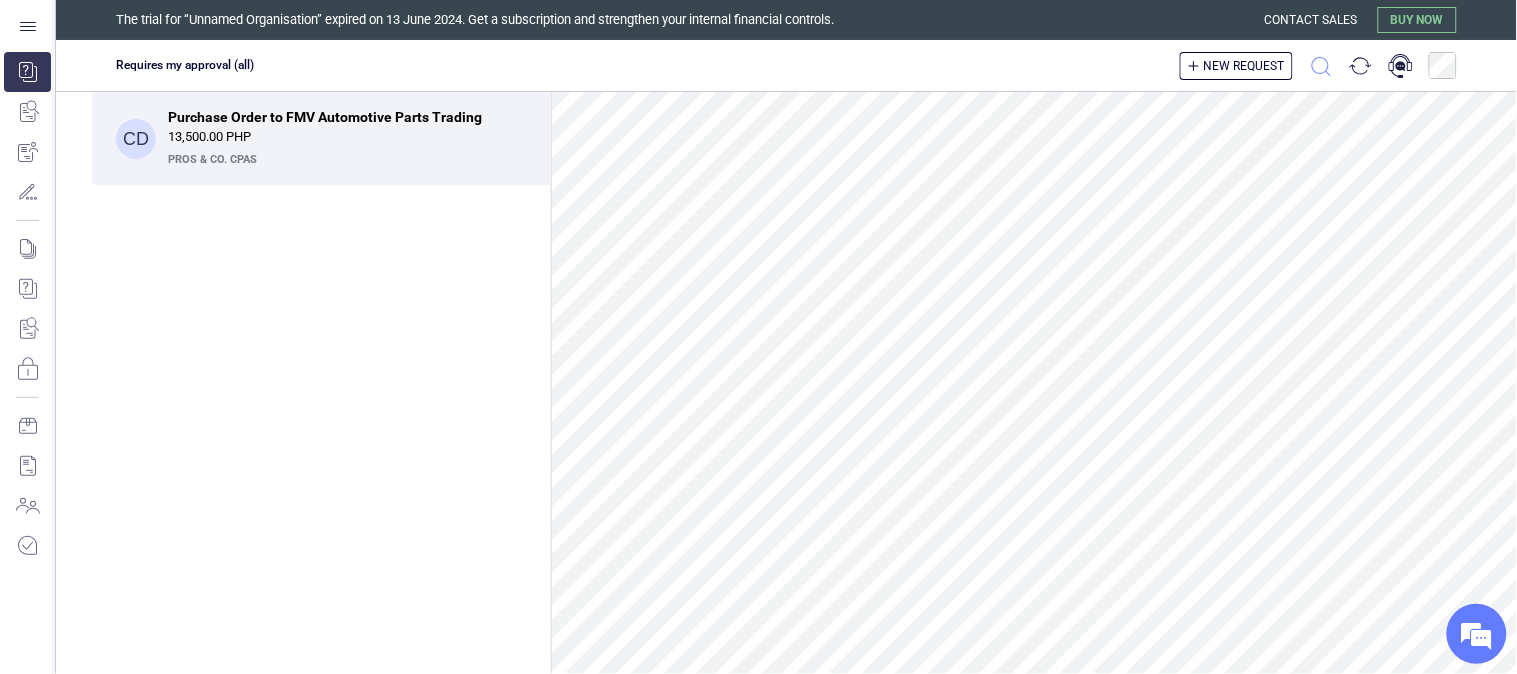 click 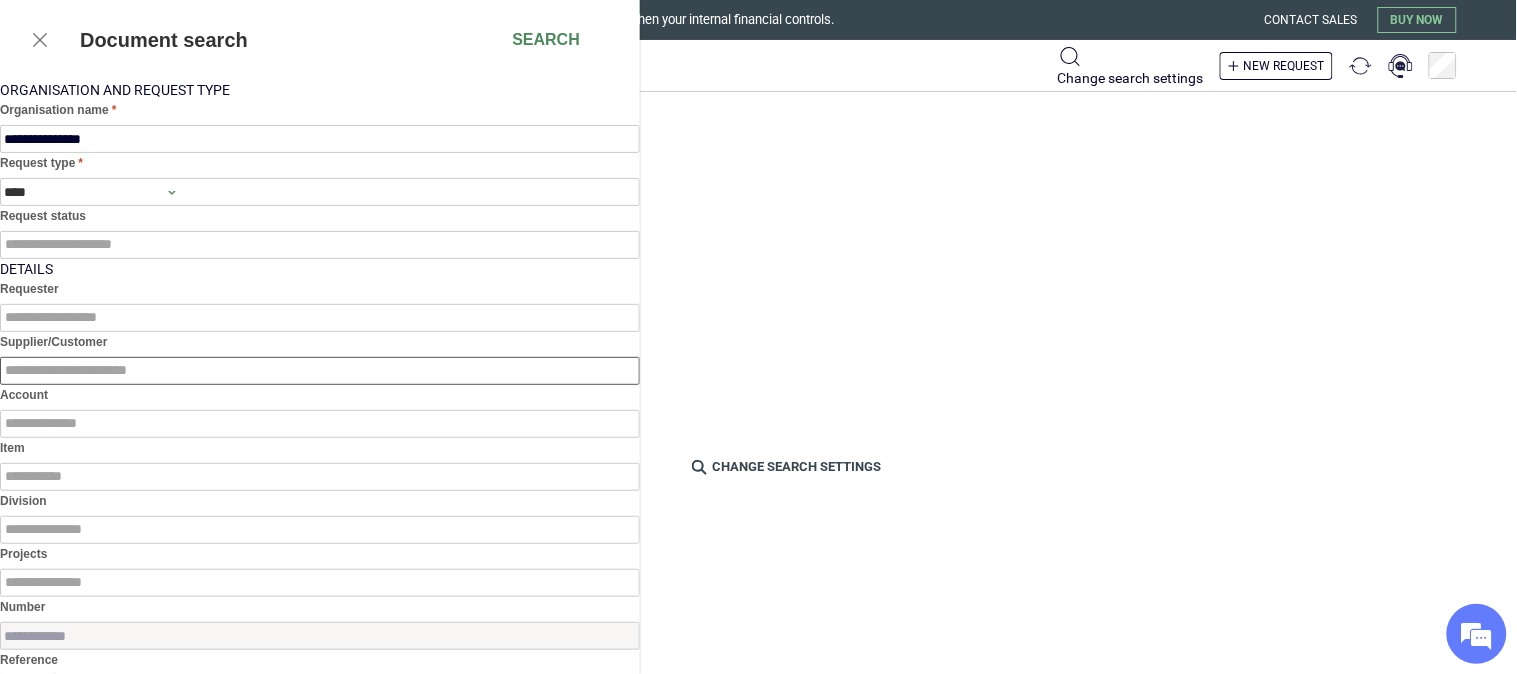 click at bounding box center [320, 371] 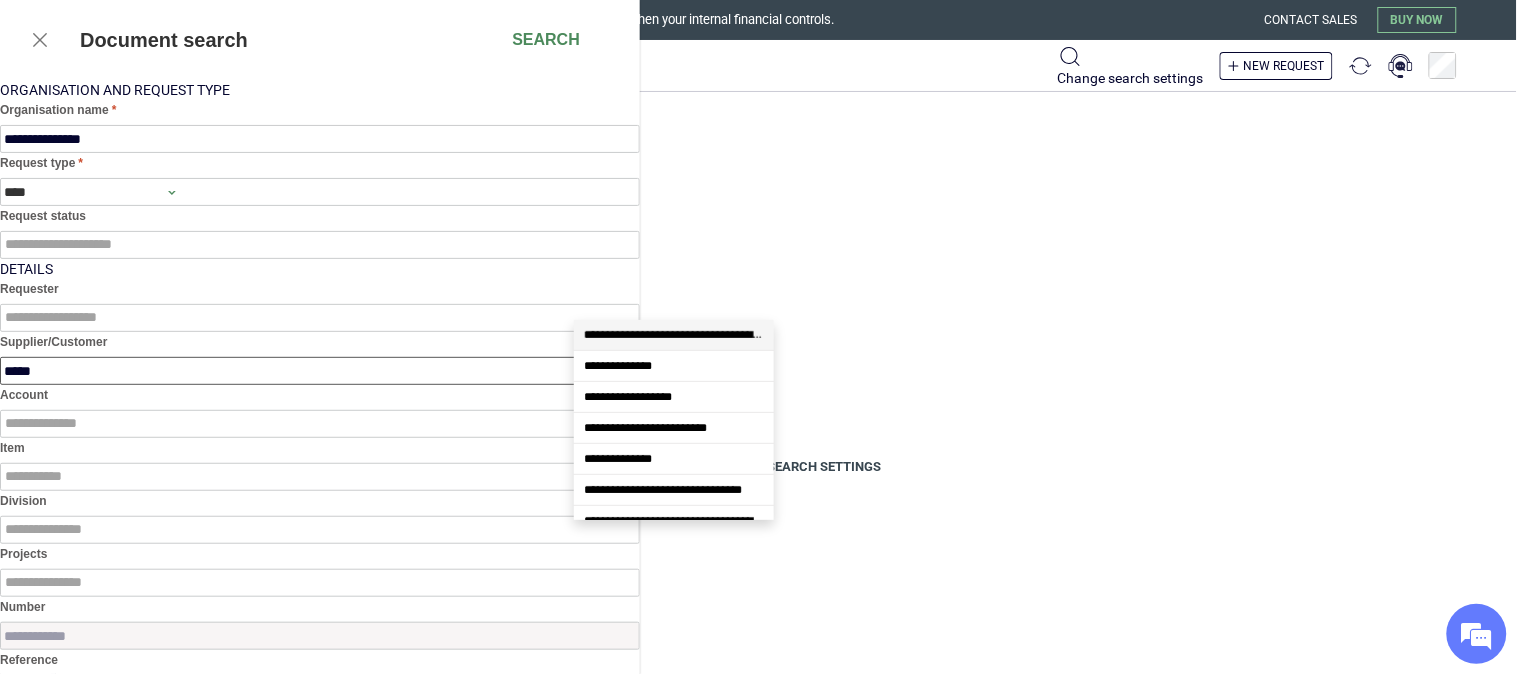 type on "******" 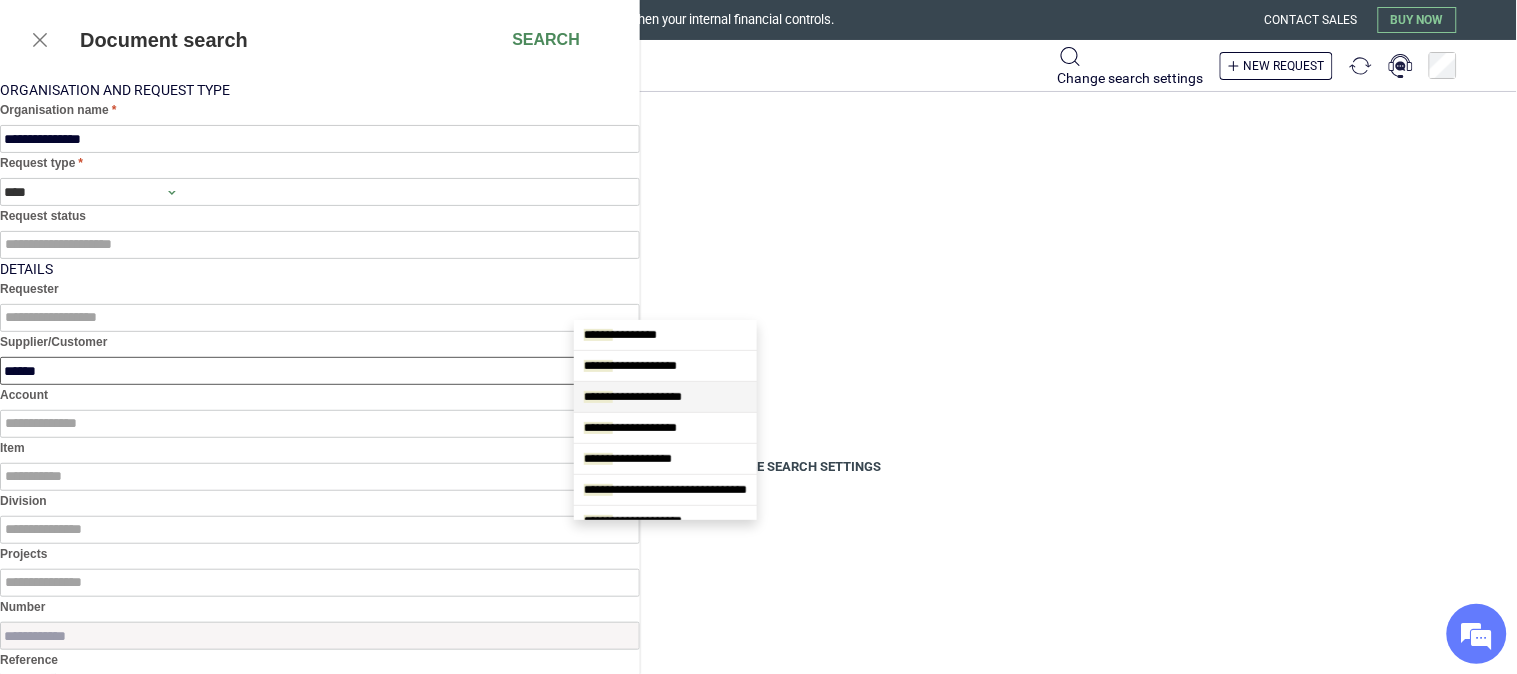 drag, startPoint x: 634, startPoint y: 390, endPoint x: 635, endPoint y: 405, distance: 15.033297 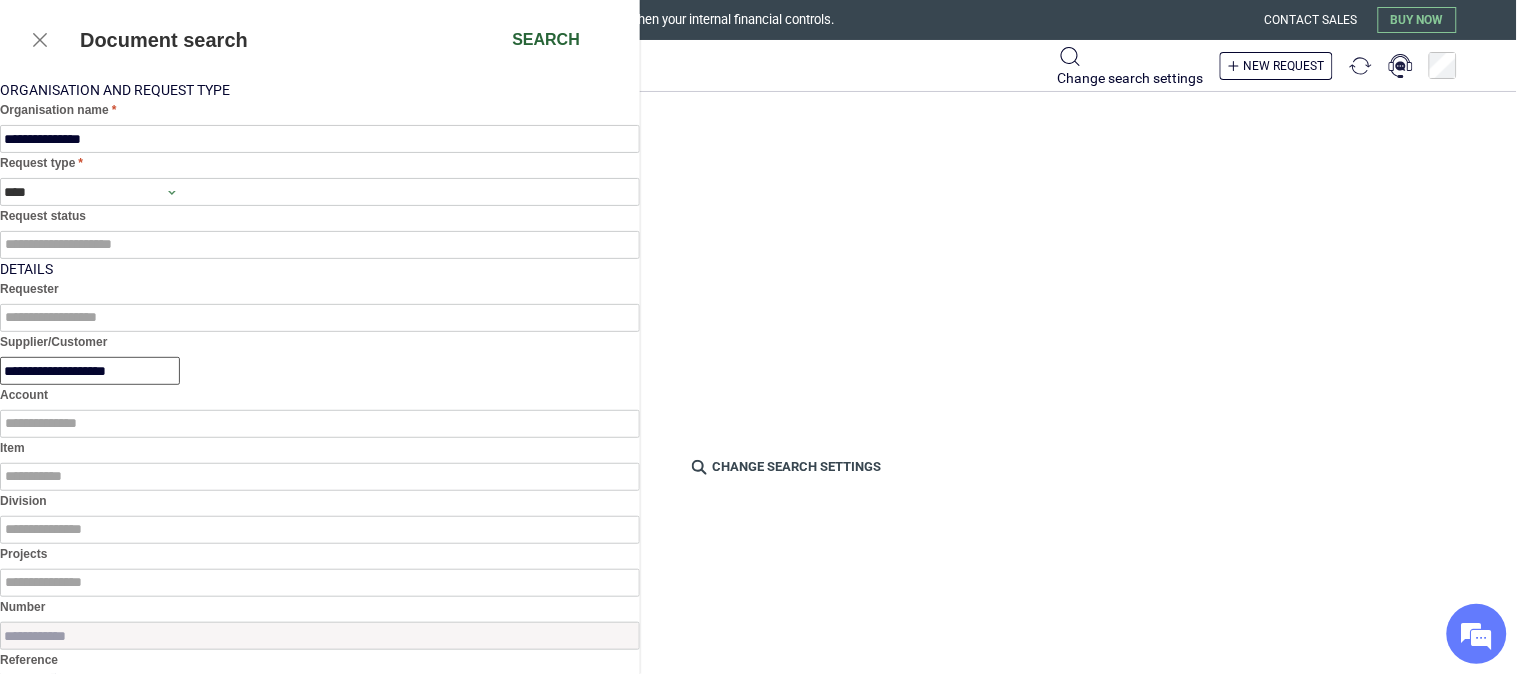 type on "**********" 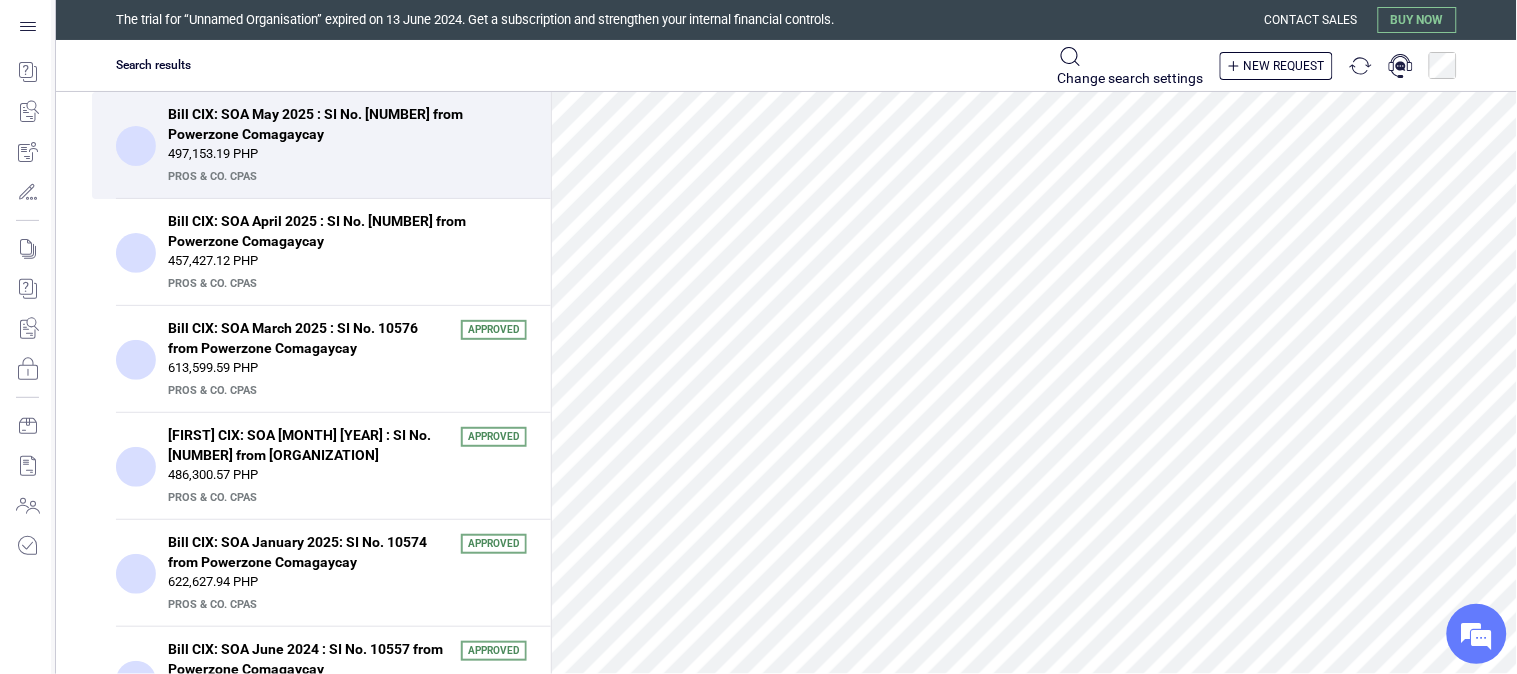 scroll, scrollTop: 0, scrollLeft: 0, axis: both 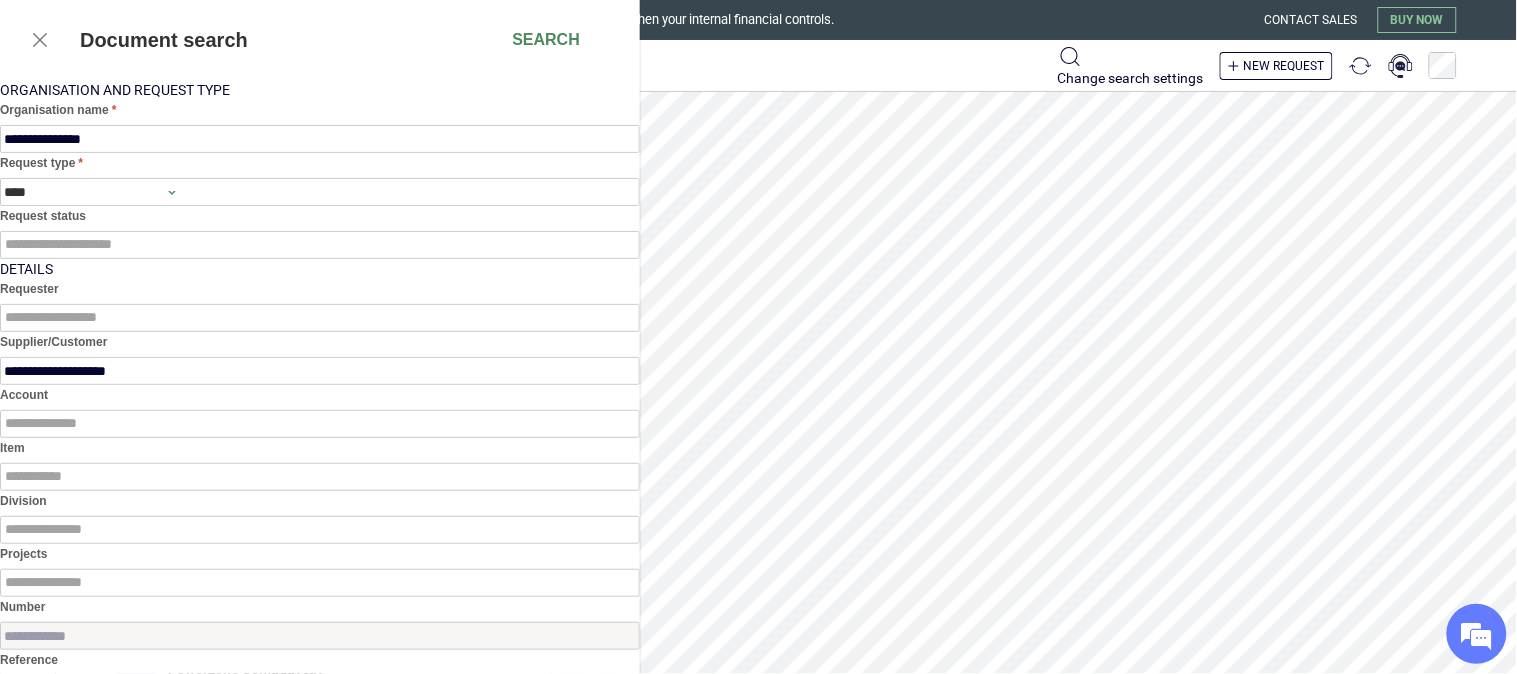 click on "**********" at bounding box center (758, 541) 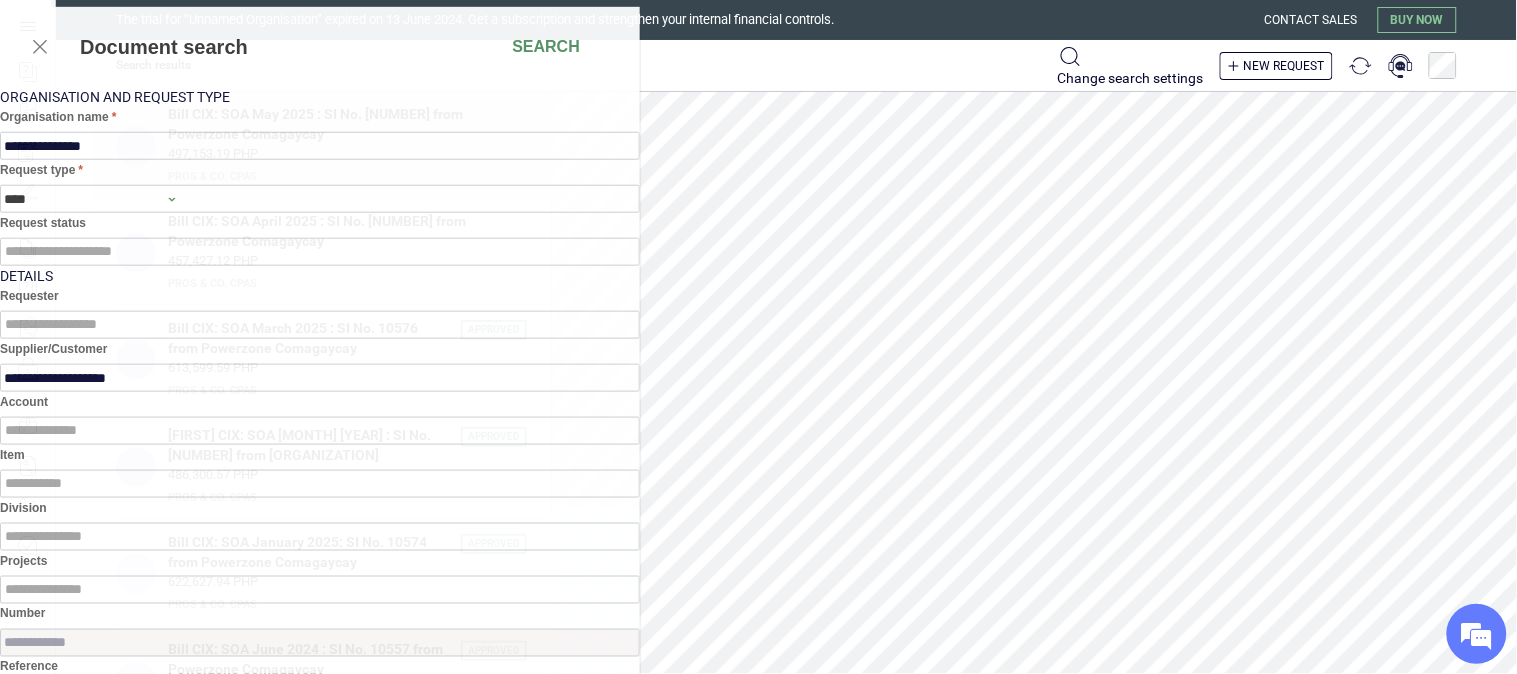 click on "**********" at bounding box center (758, 337) 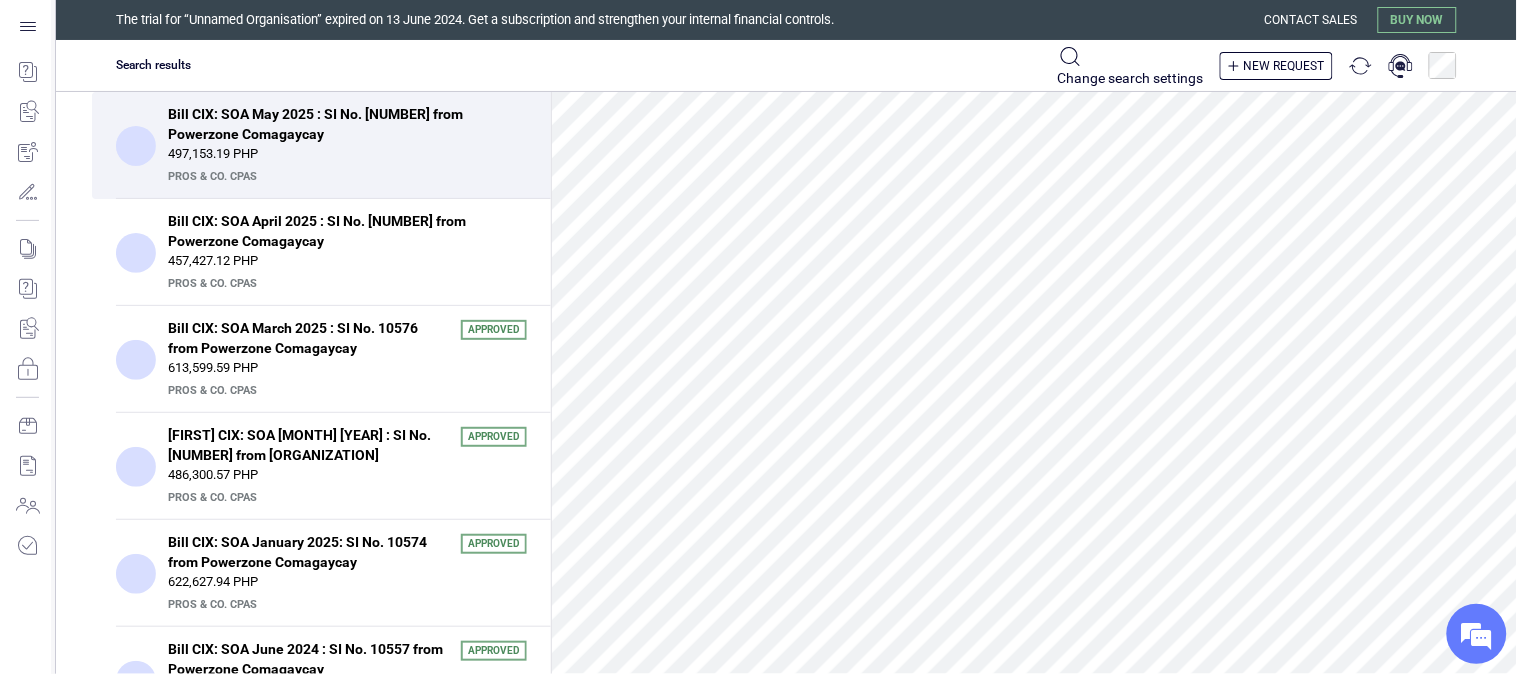 click on "New request" at bounding box center (1284, 66) 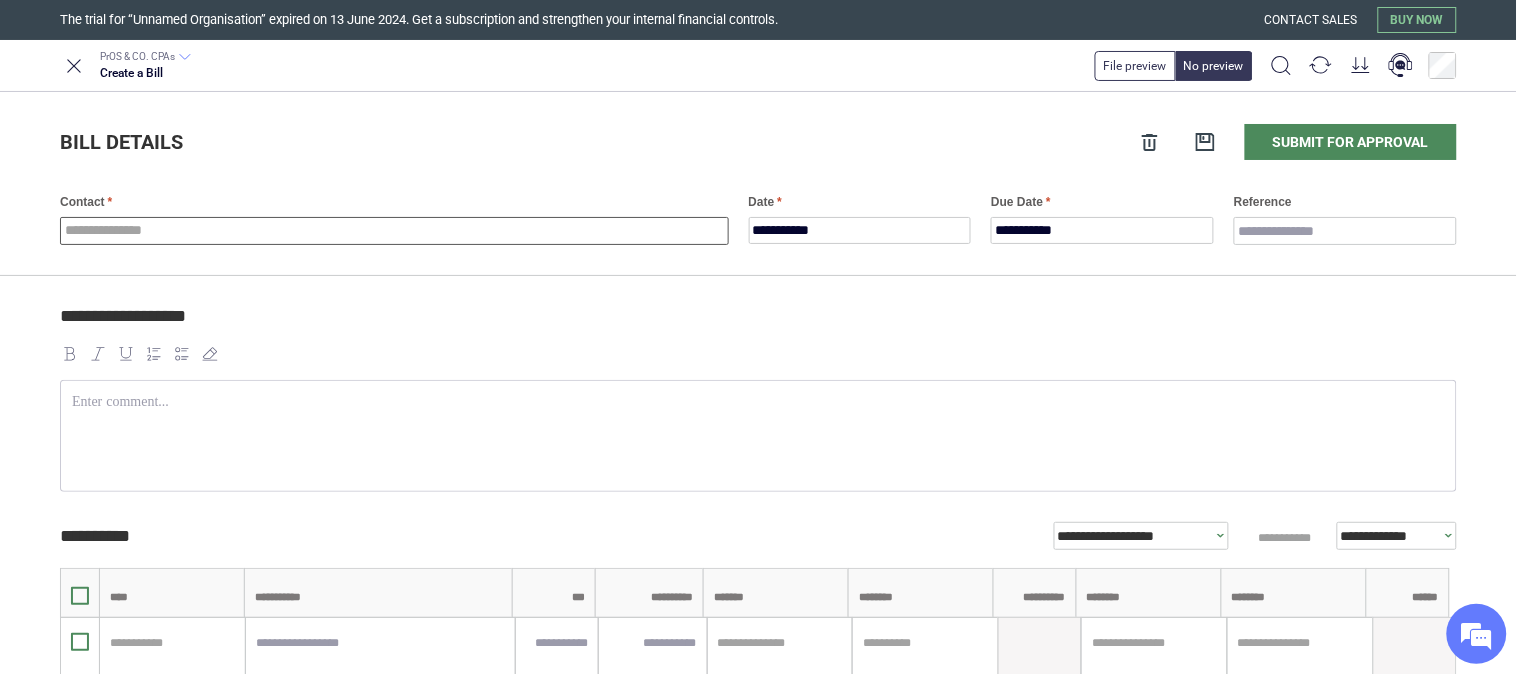 click at bounding box center (394, 231) 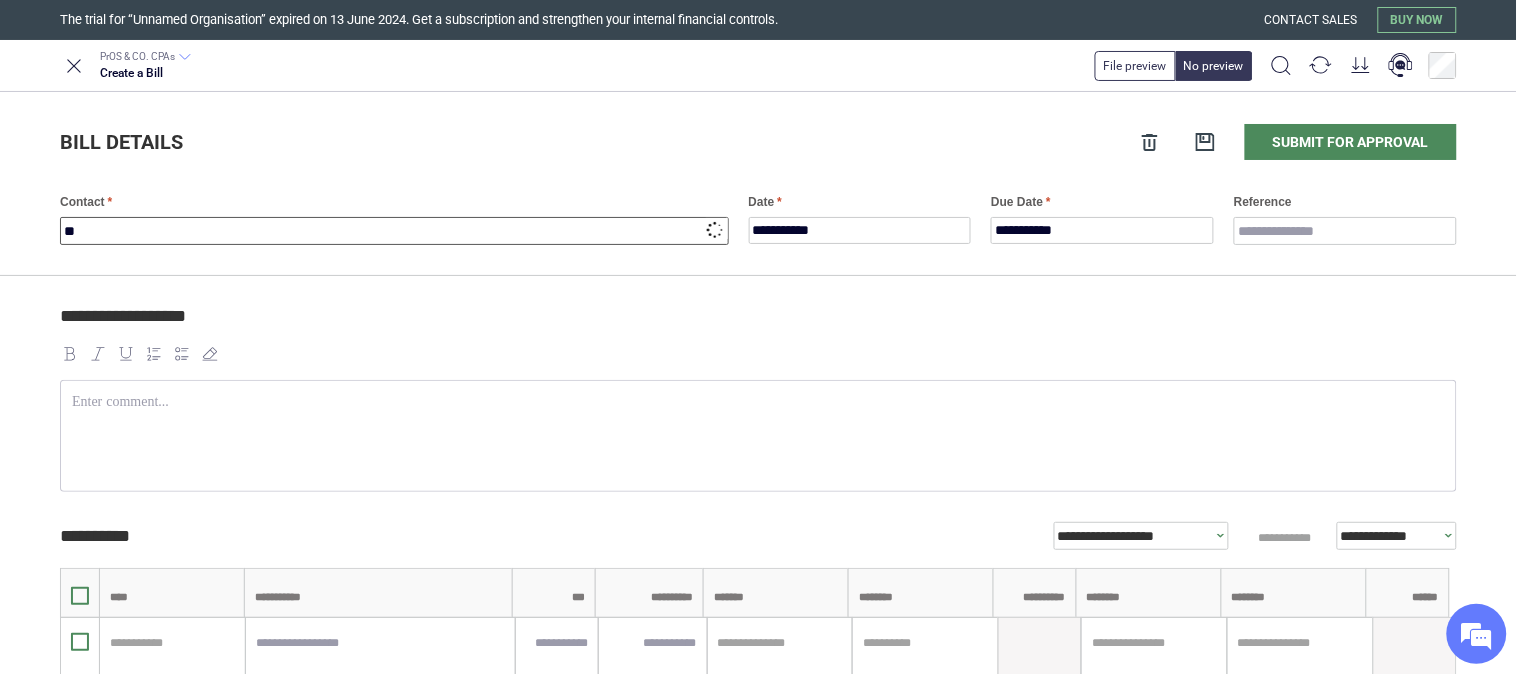type on "***" 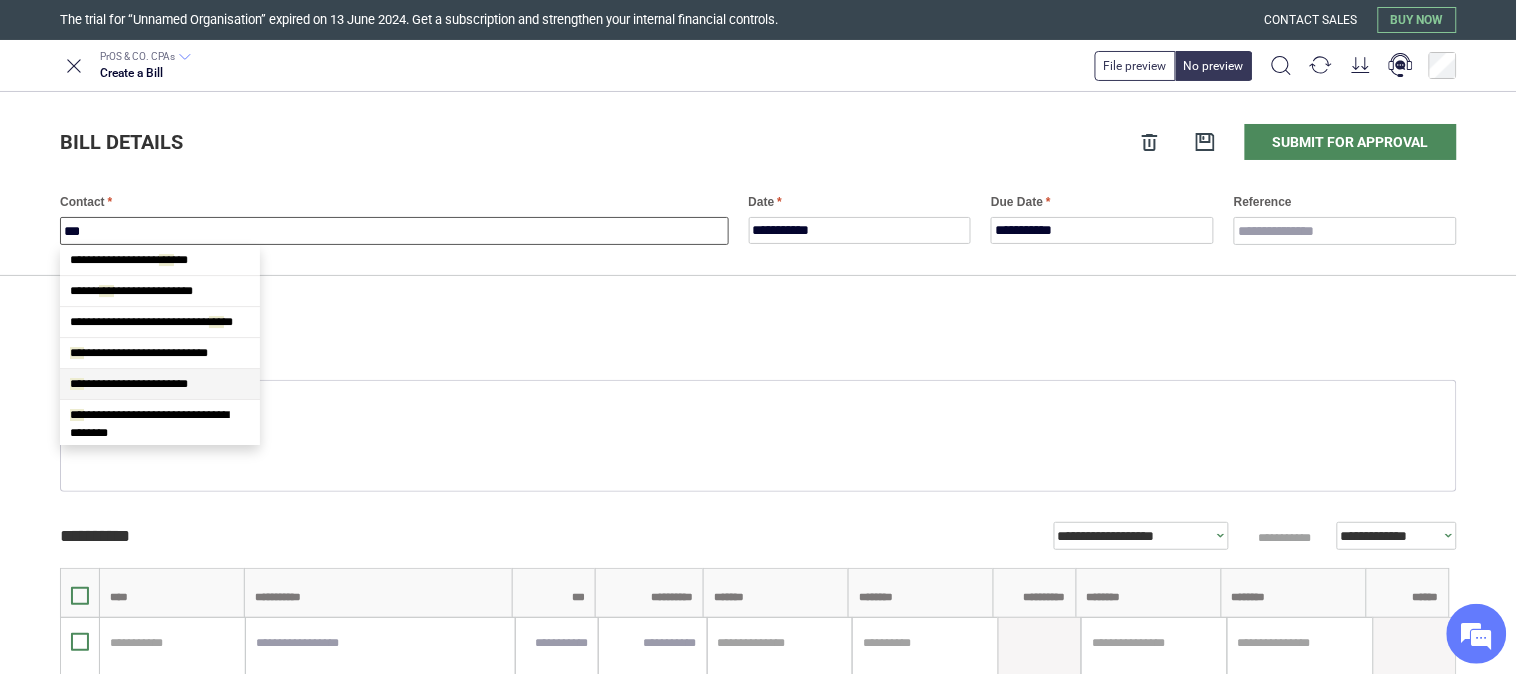 click on "**********" at bounding box center [129, 384] 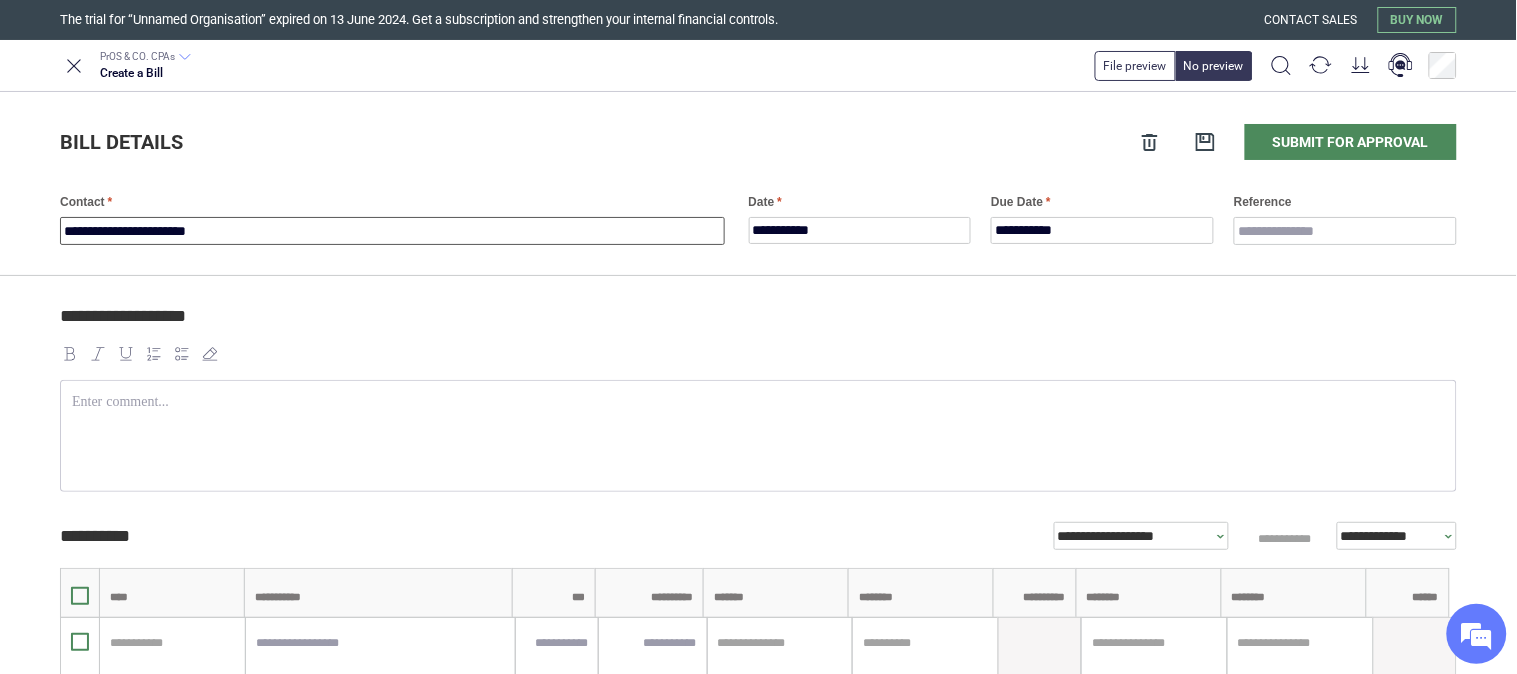 type on "**********" 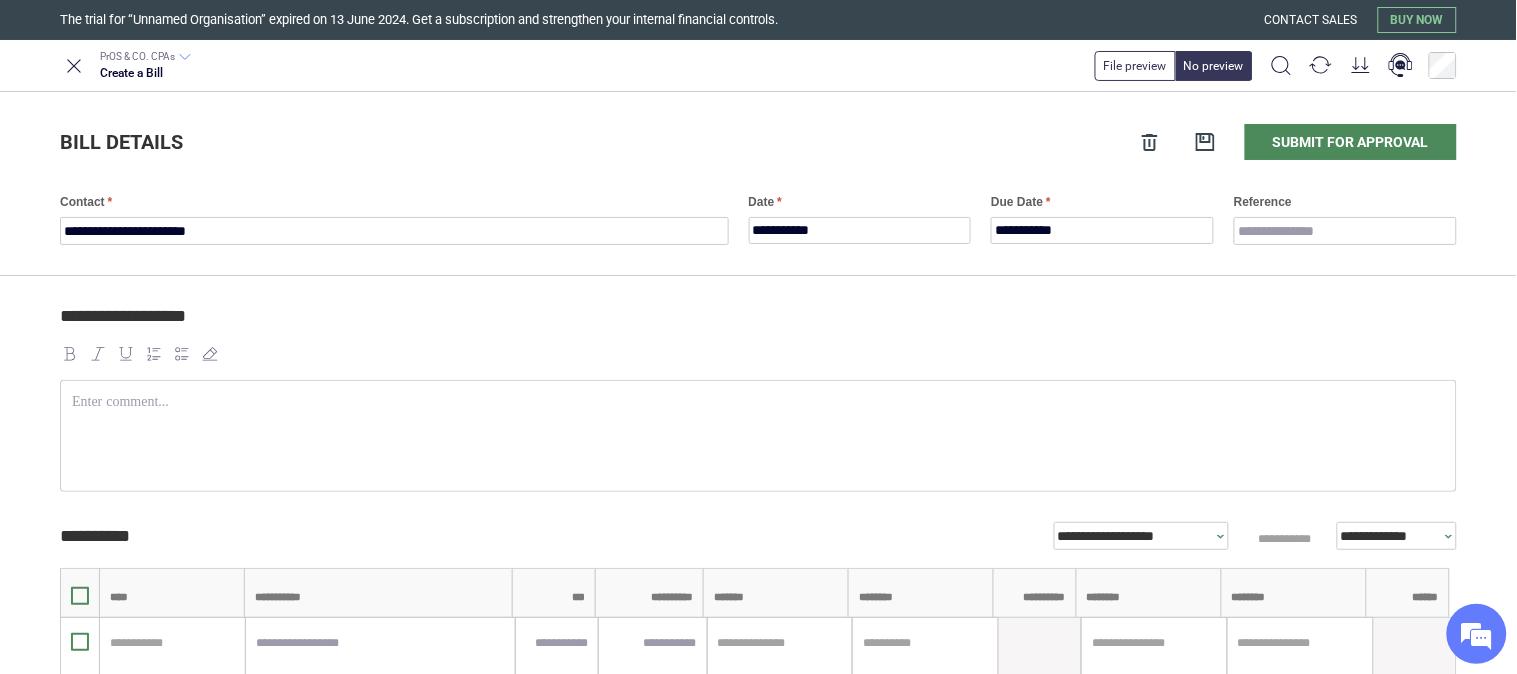 click on "**********" at bounding box center [755, 325] 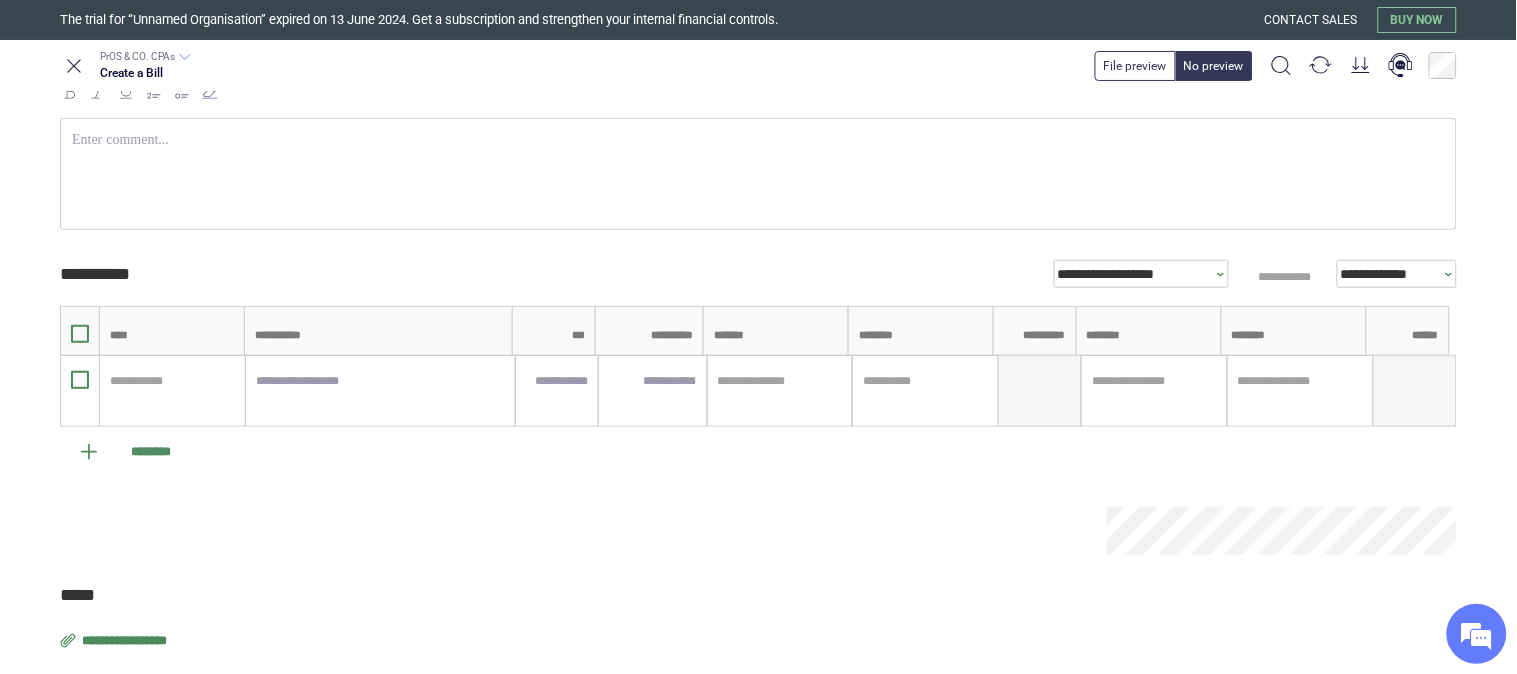 scroll, scrollTop: 297, scrollLeft: 0, axis: vertical 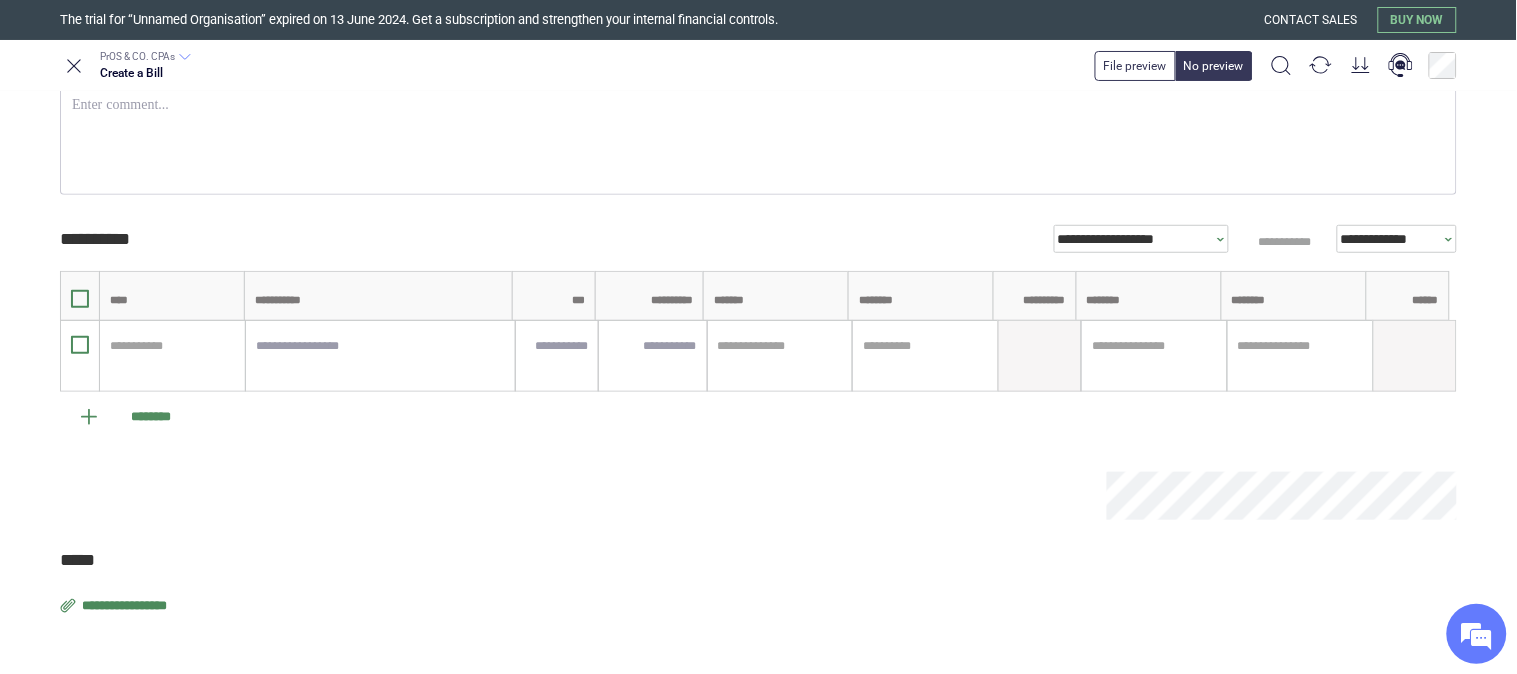 click on "**********" at bounding box center [126, 606] 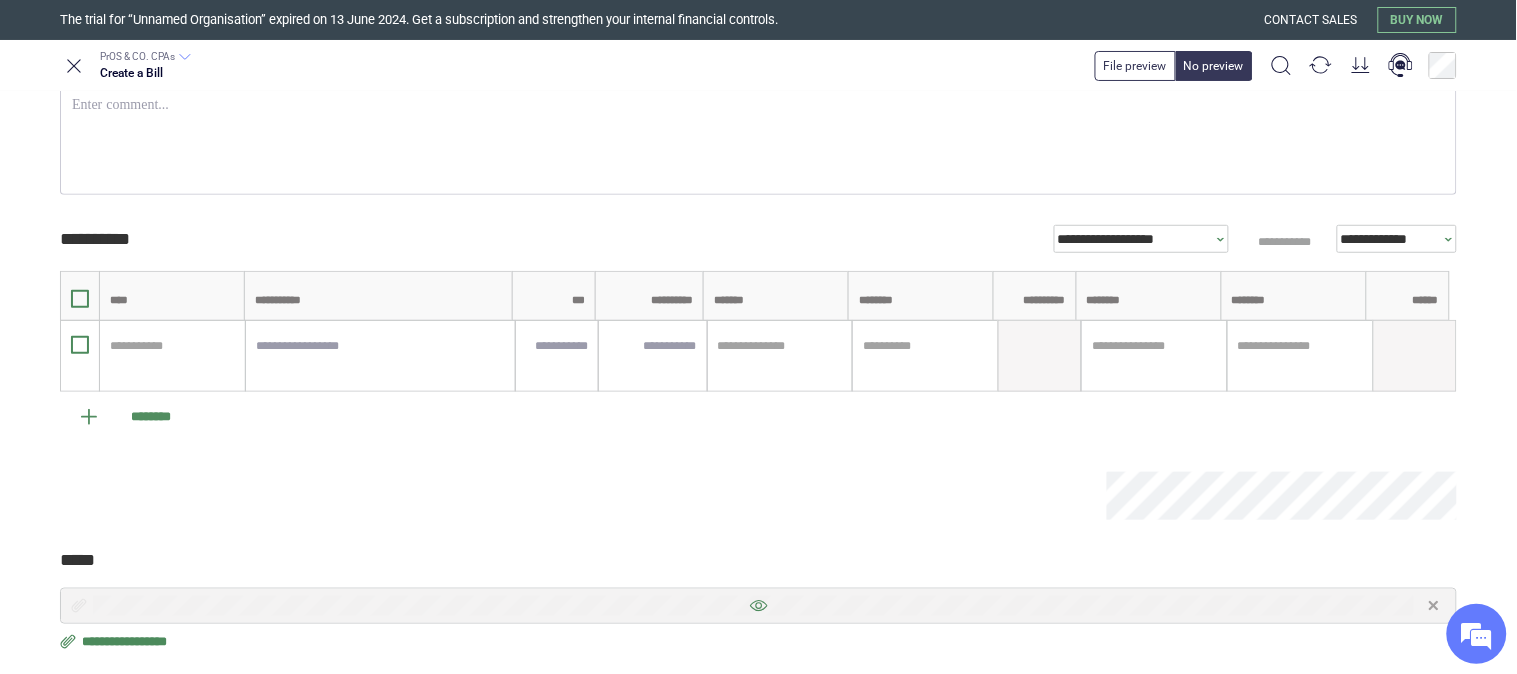click at bounding box center [758, 606] 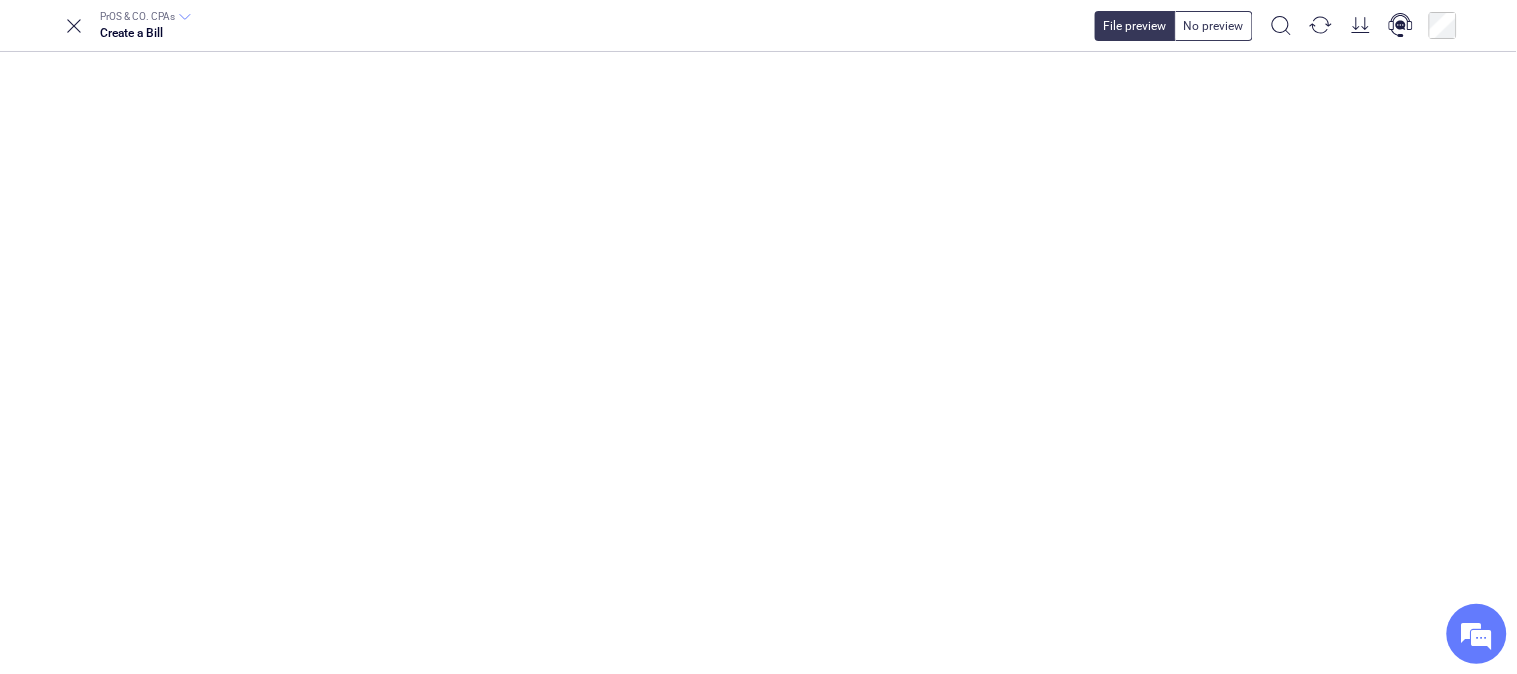 scroll, scrollTop: 0, scrollLeft: 0, axis: both 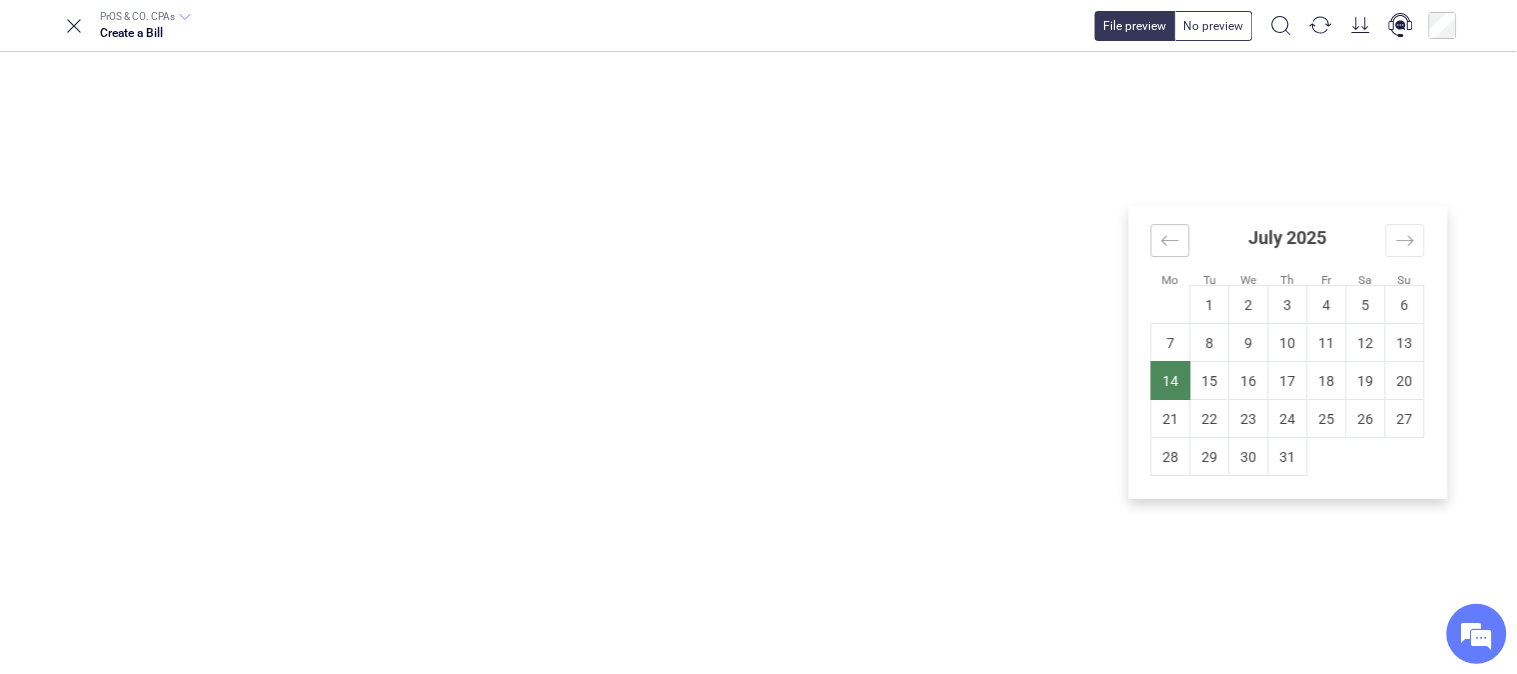 click at bounding box center [1170, 240] 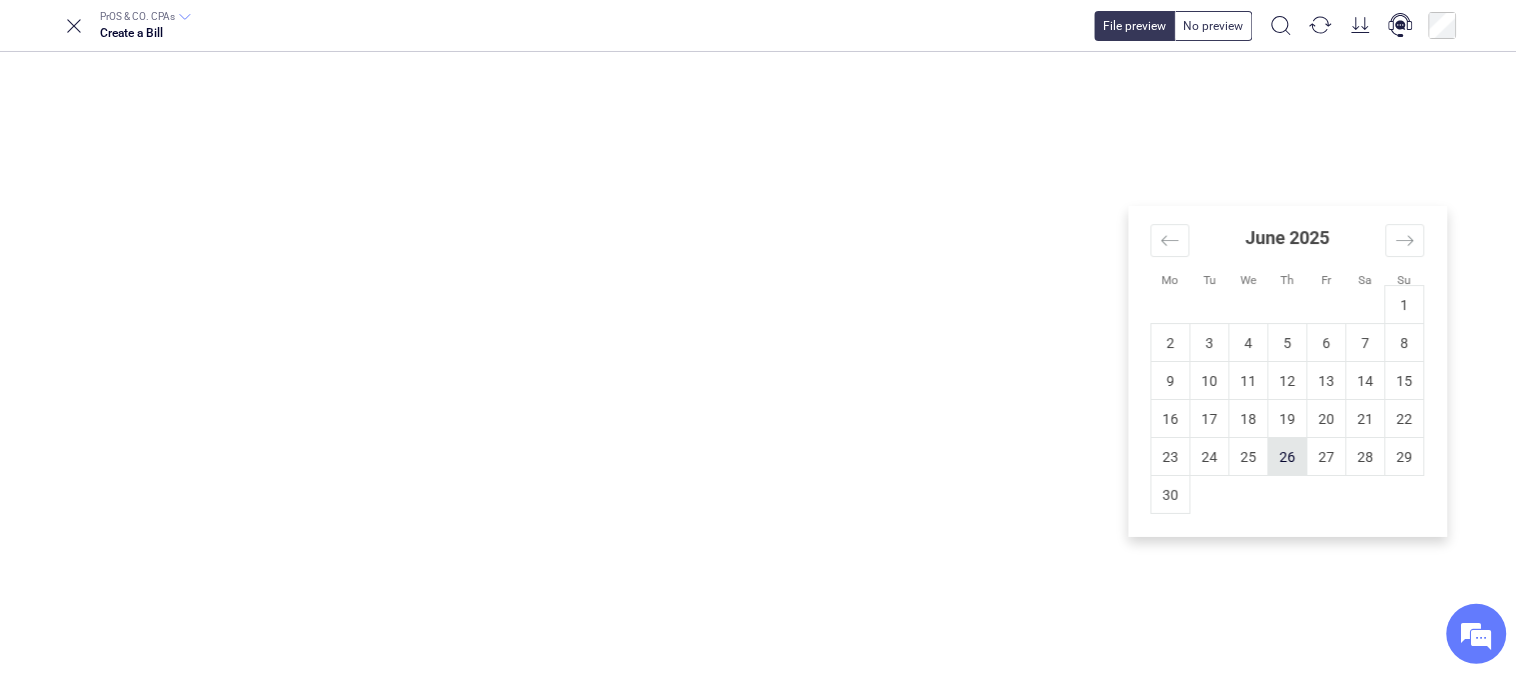 click on "26" at bounding box center [1288, 457] 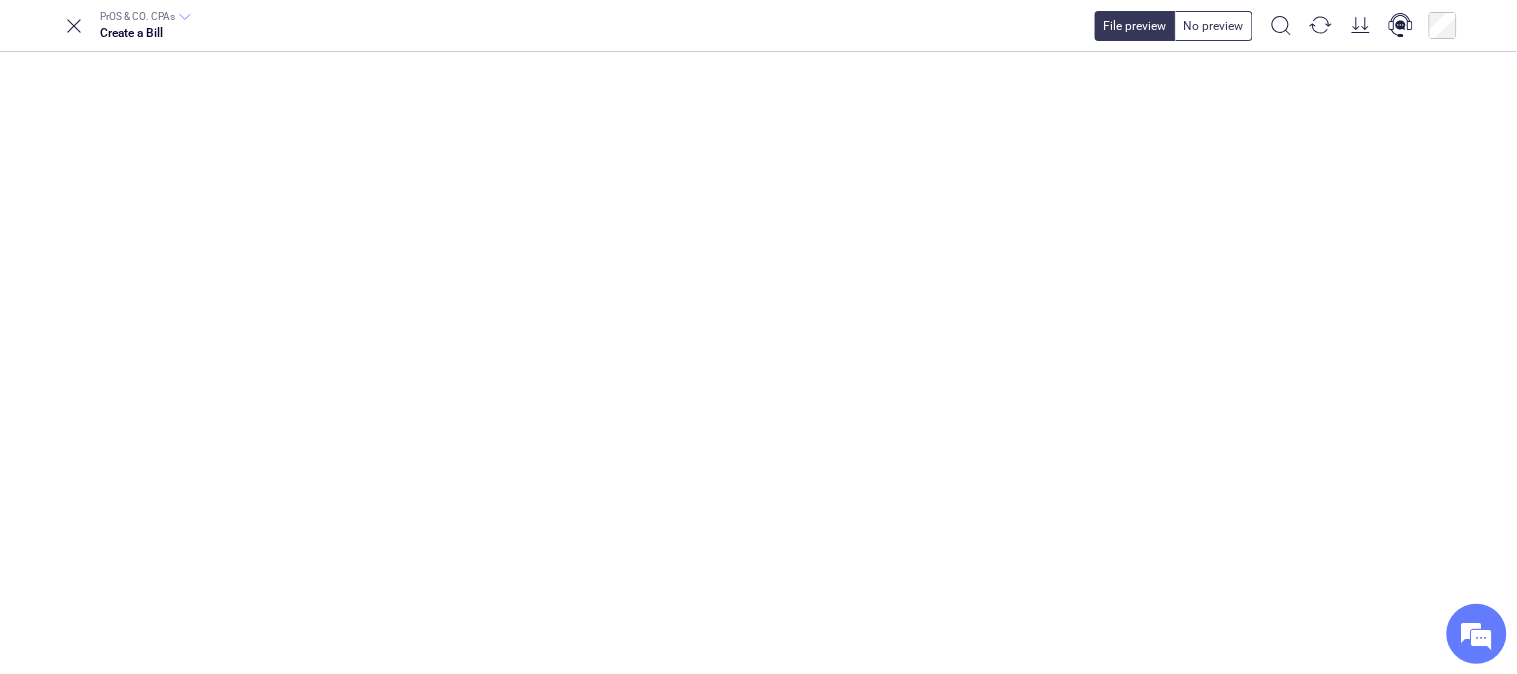 click on "**********" at bounding box center (2103, 220) 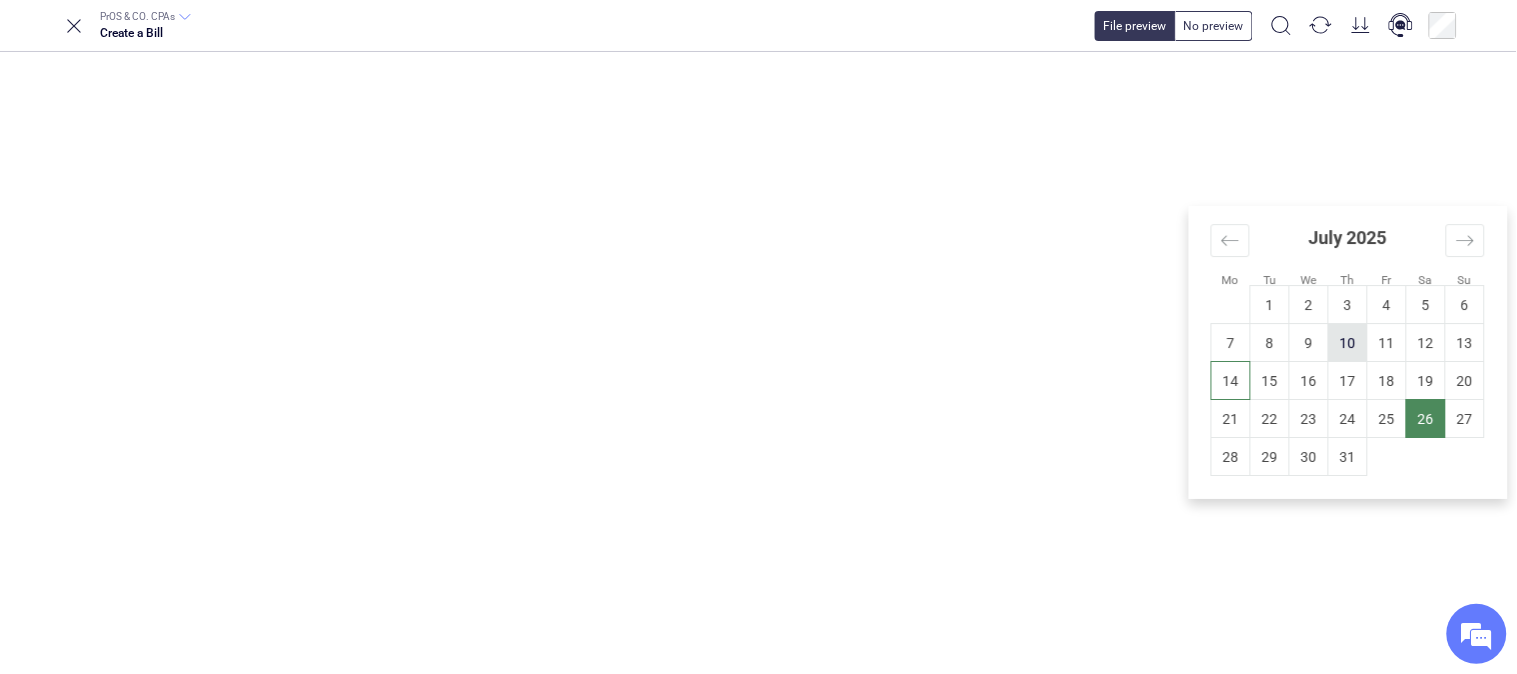 click on "10" at bounding box center (1348, 343) 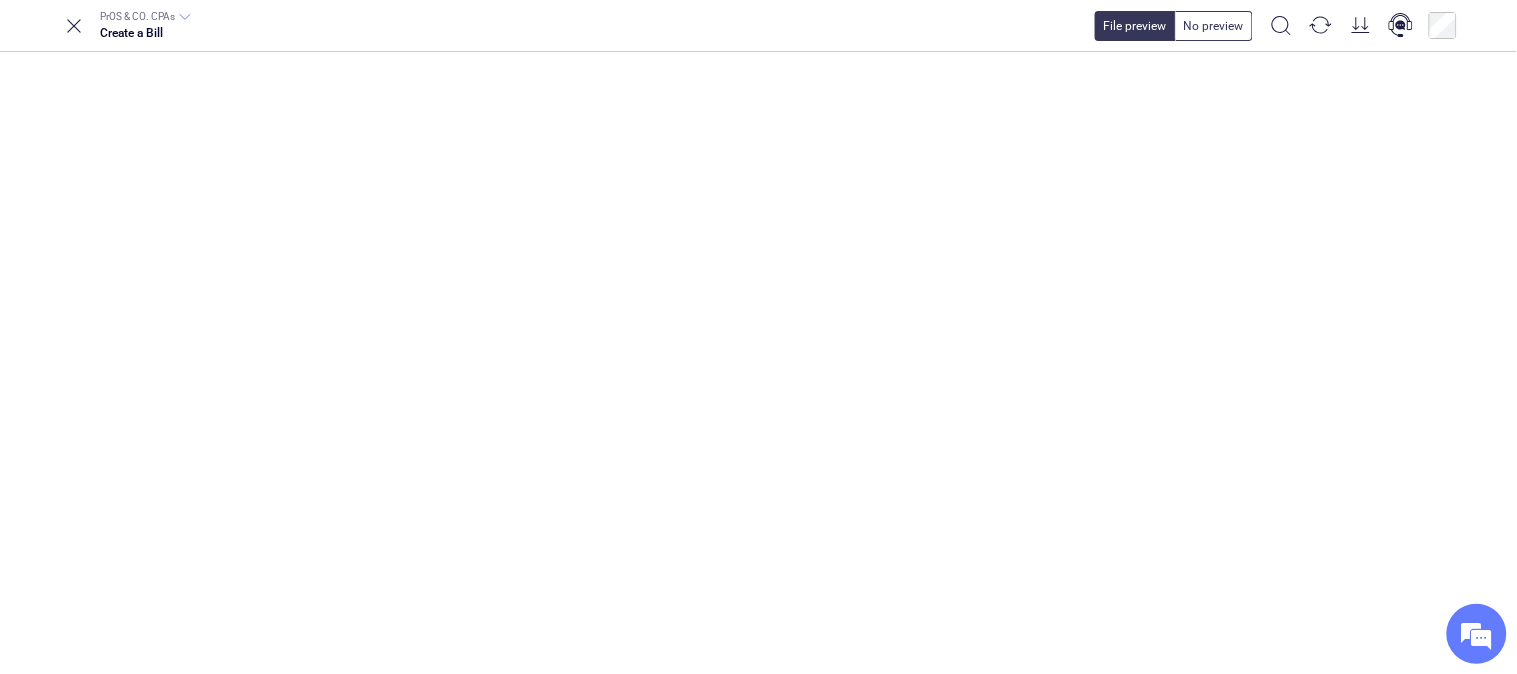 click on "Reference" at bounding box center [2253, 221] 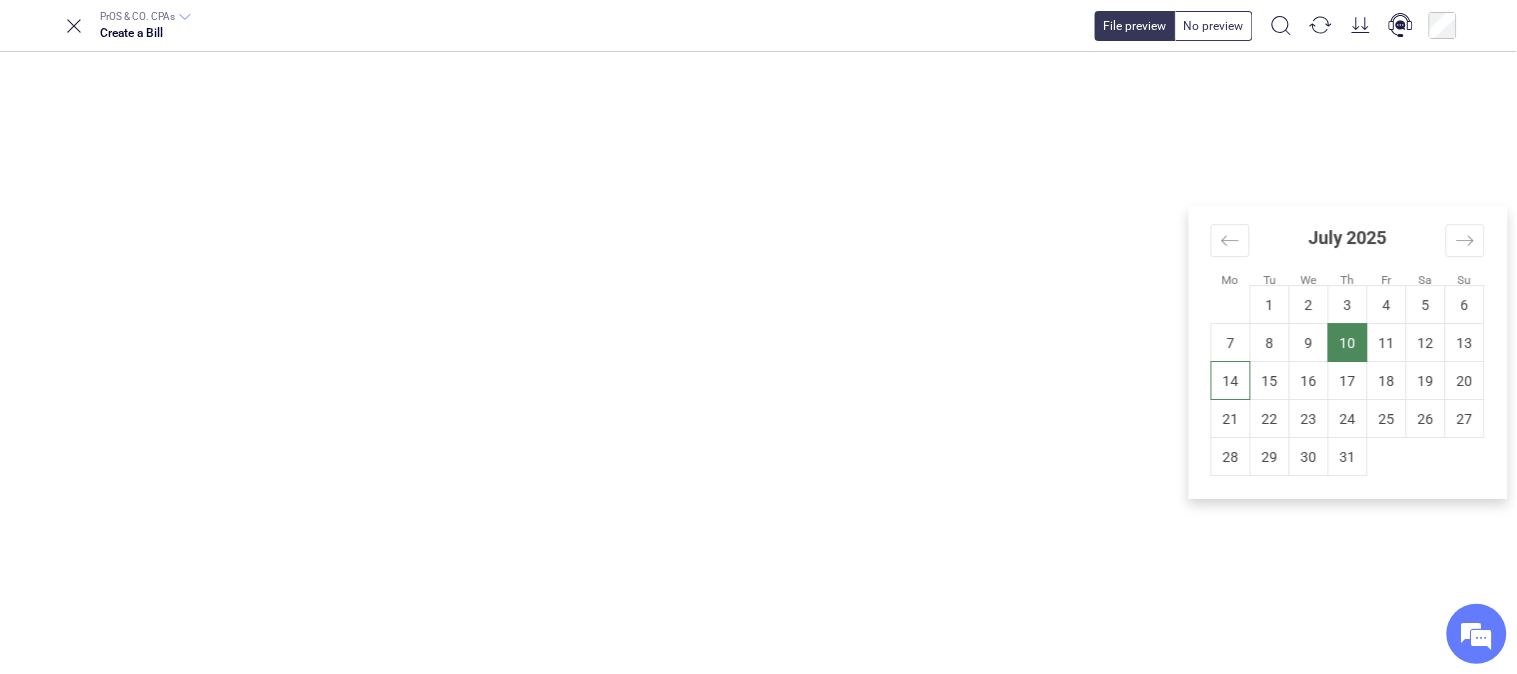 click on "15" at bounding box center [1270, 381] 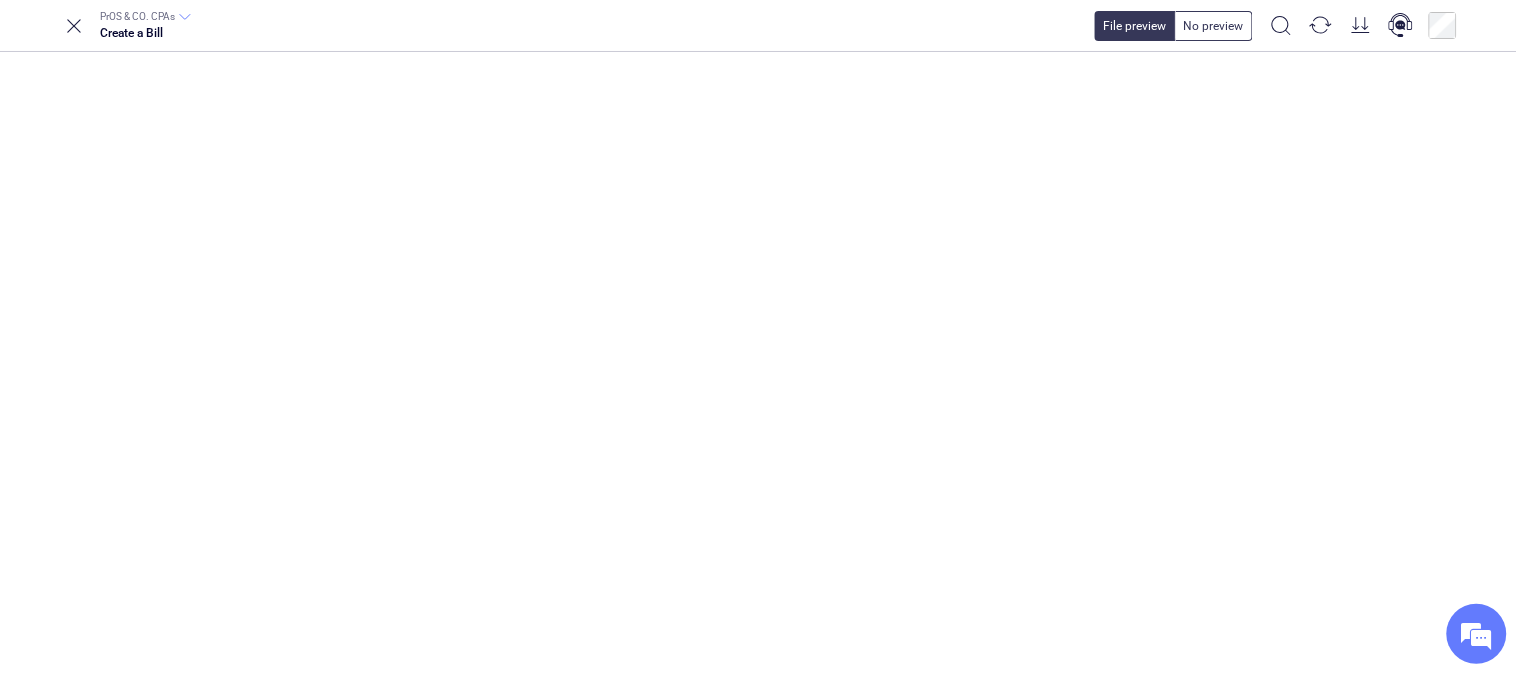 click on "Reference" at bounding box center [2253, 221] 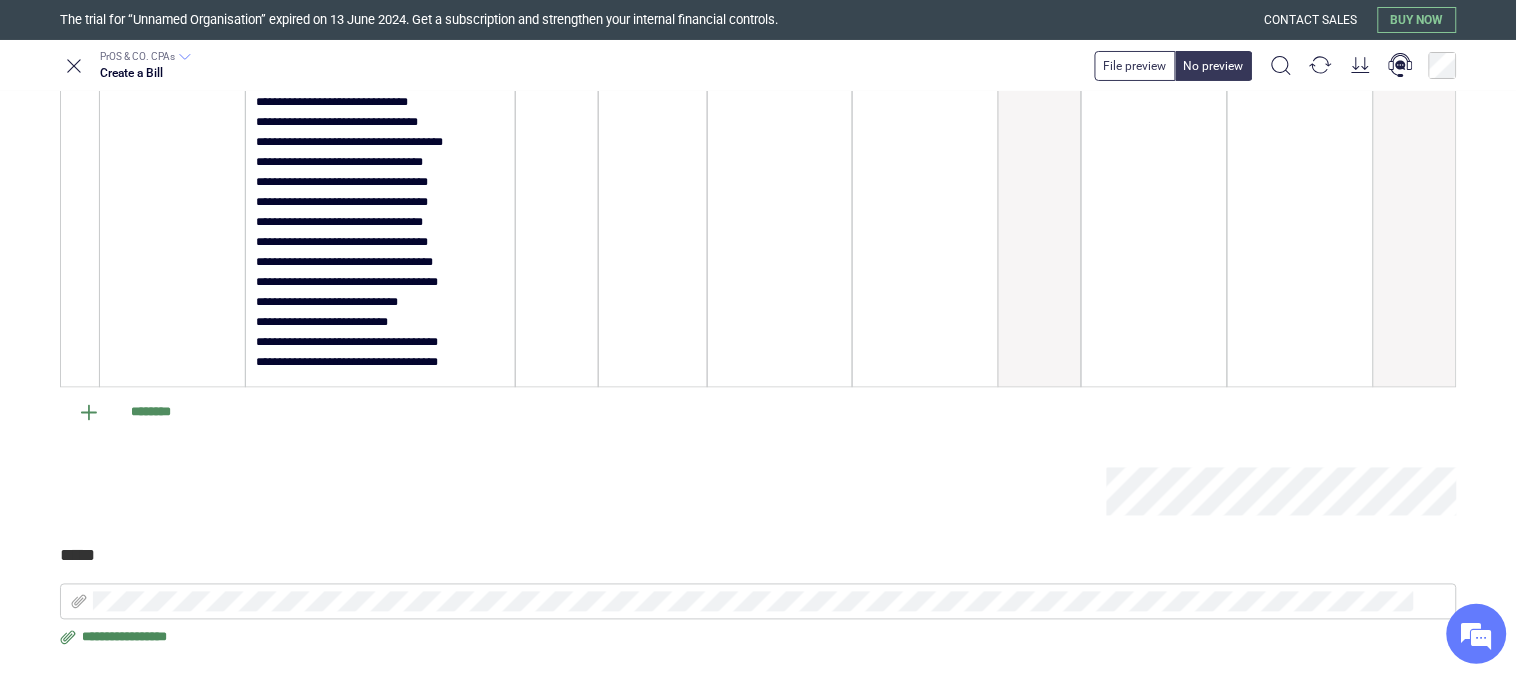 scroll, scrollTop: 260, scrollLeft: 0, axis: vertical 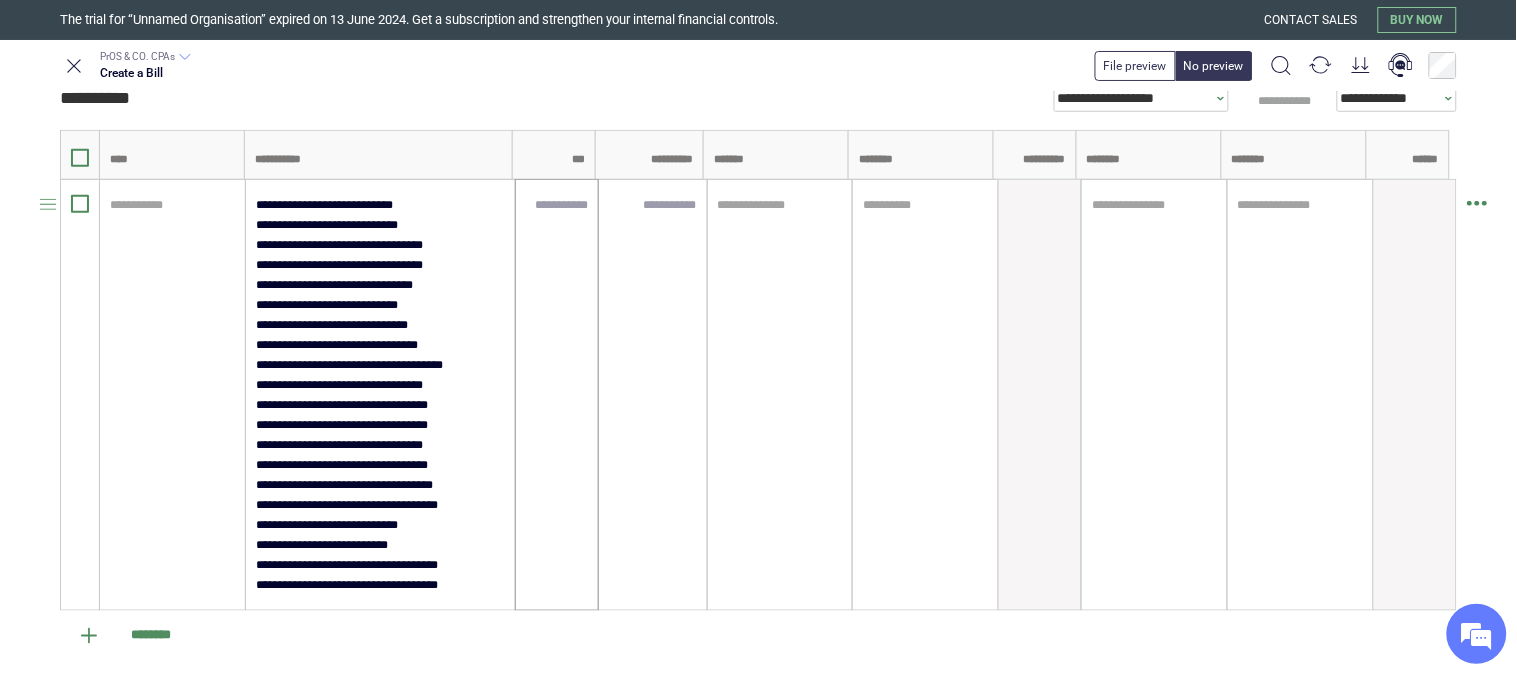 click at bounding box center [557, 395] 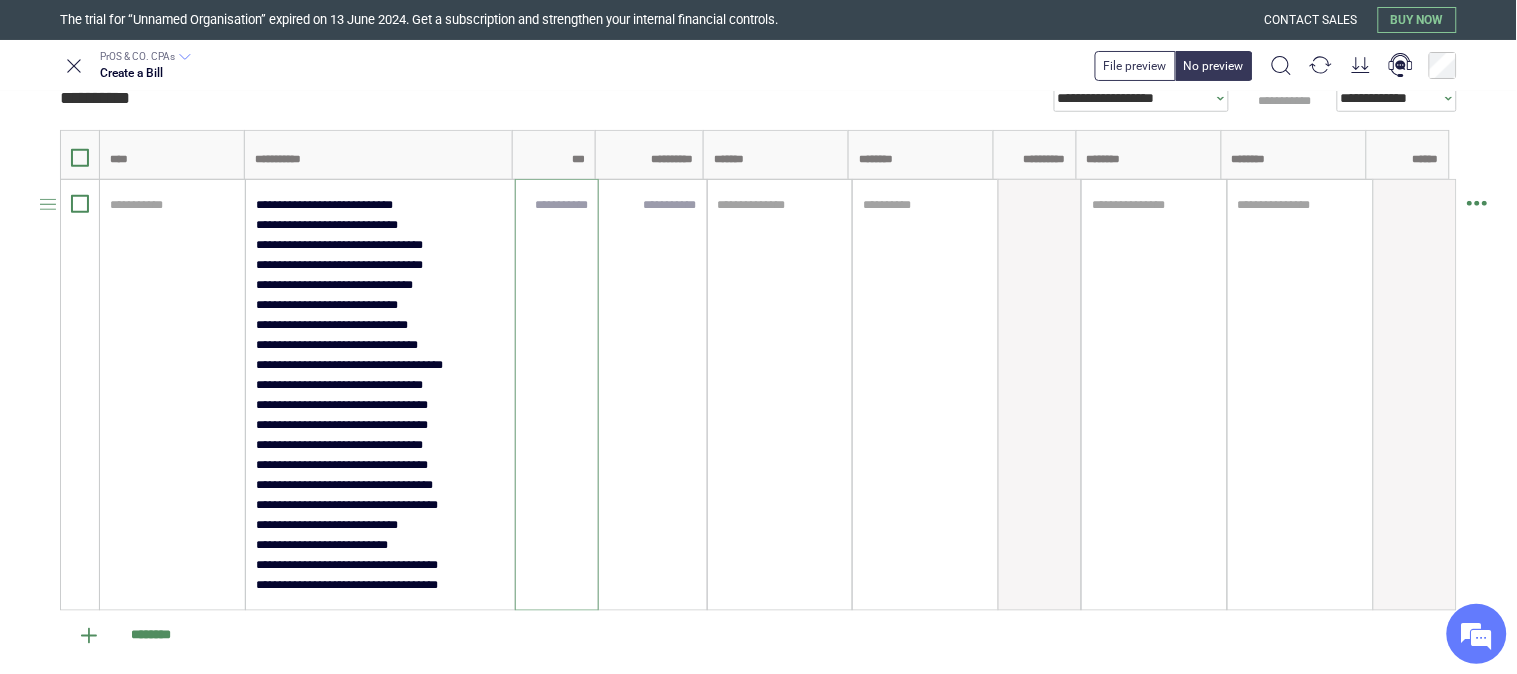 type on "*" 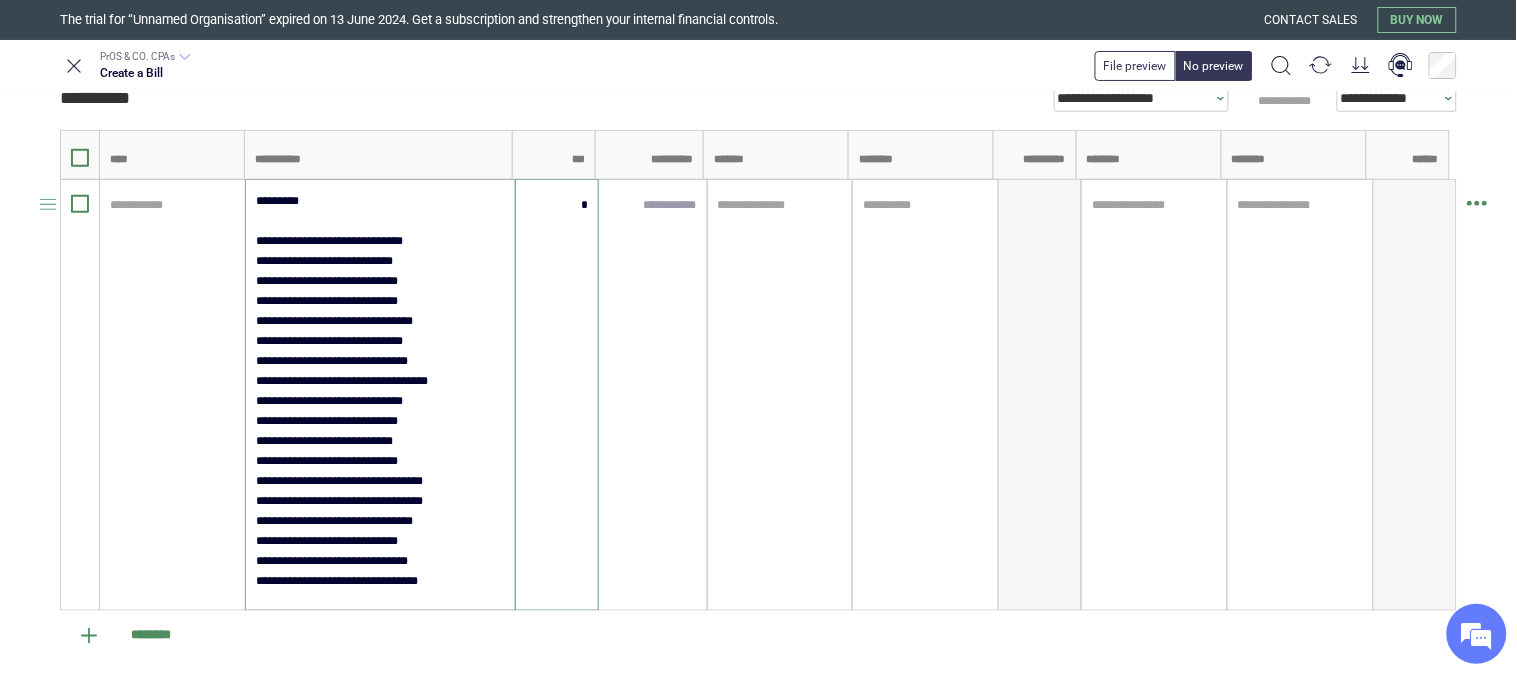 scroll, scrollTop: 0, scrollLeft: 0, axis: both 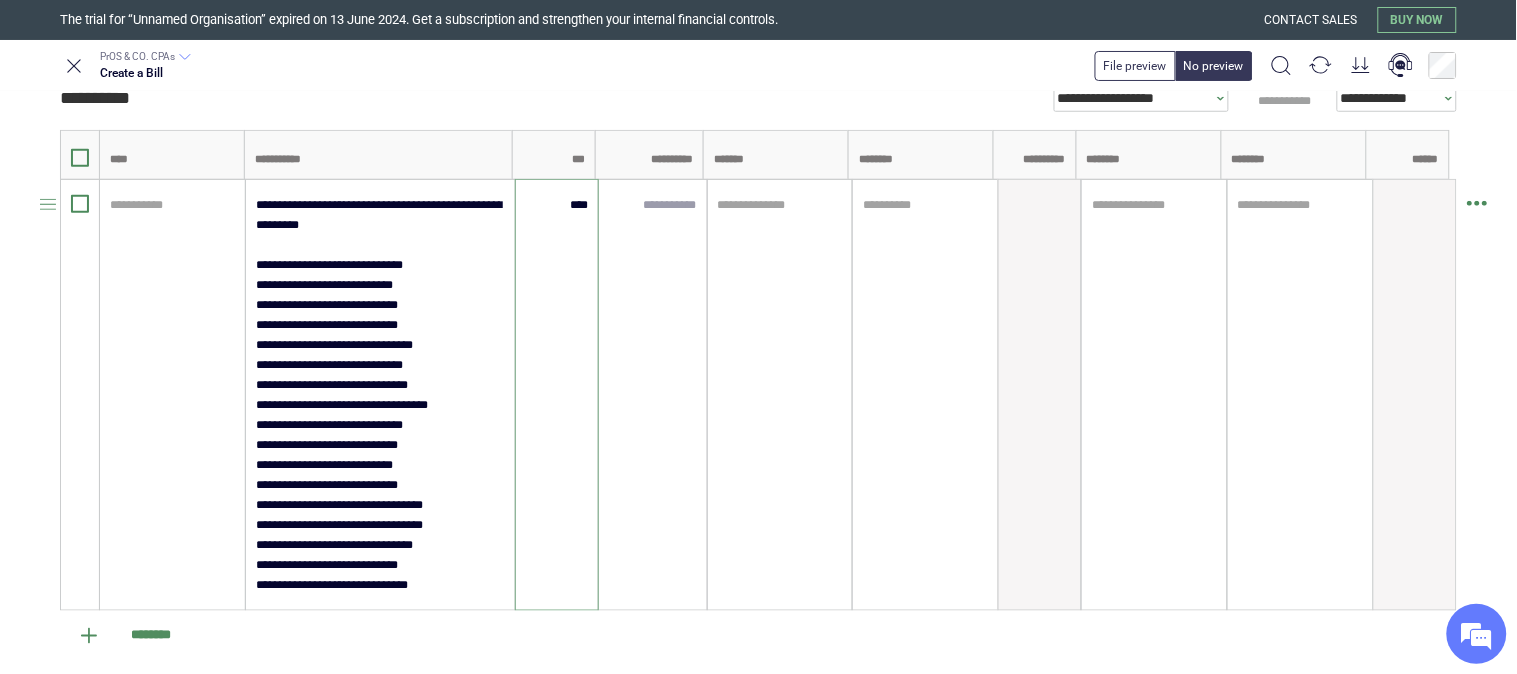 click on "****" at bounding box center (558, 205) 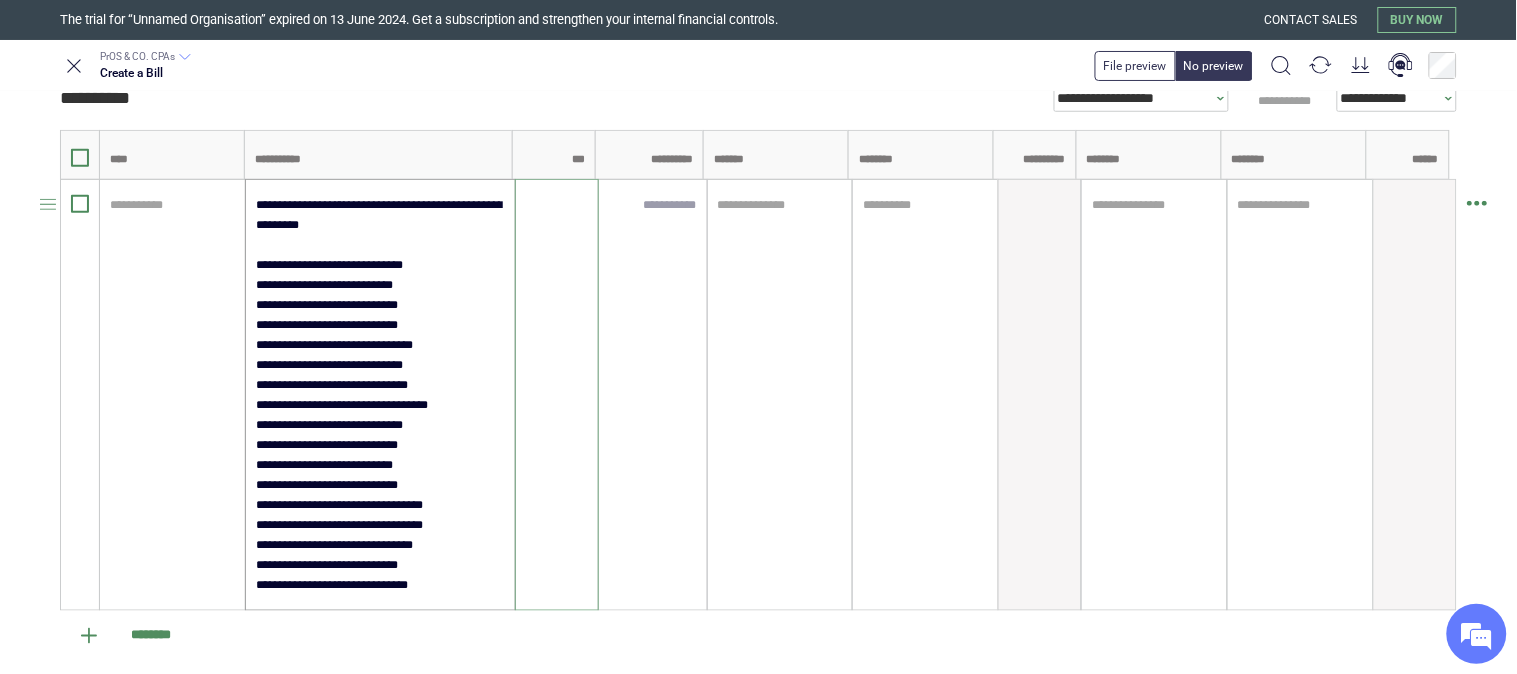 scroll, scrollTop: 0, scrollLeft: 282, axis: horizontal 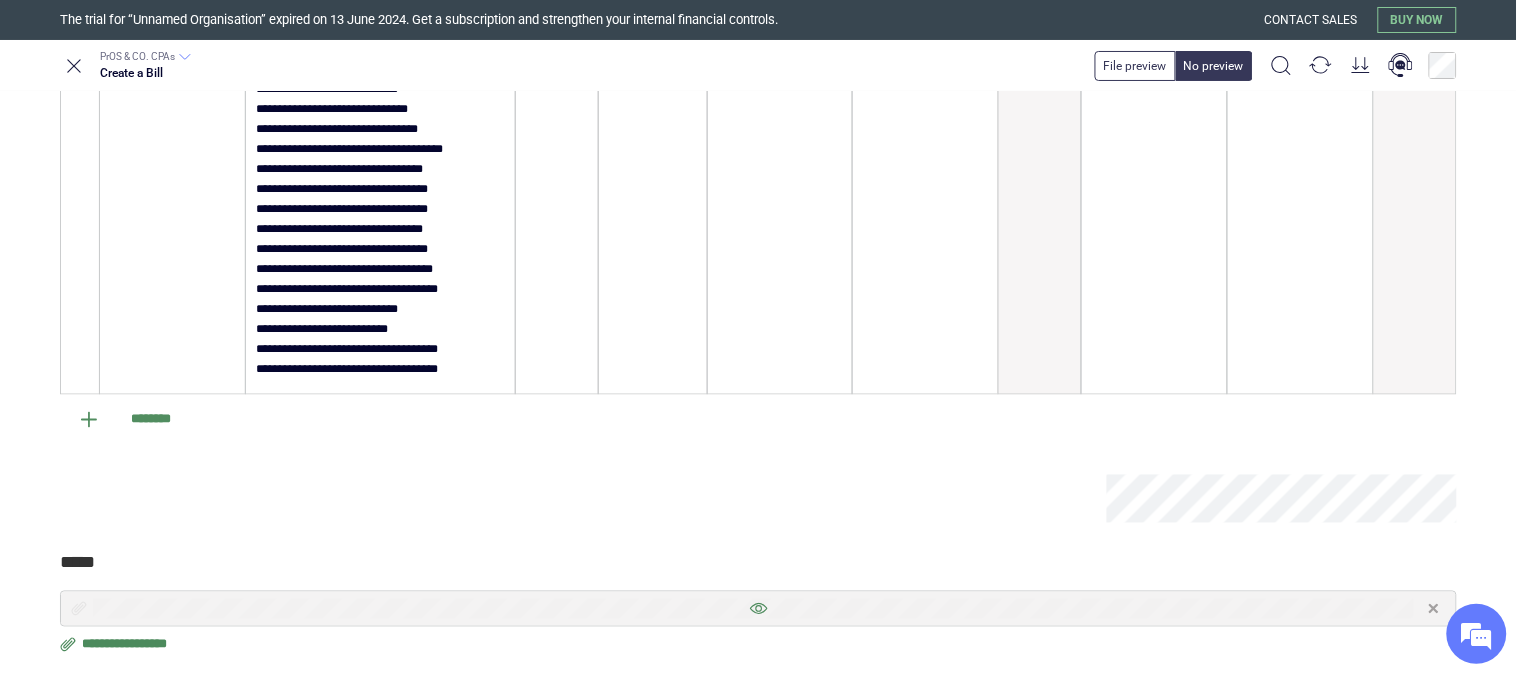click at bounding box center [758, 609] 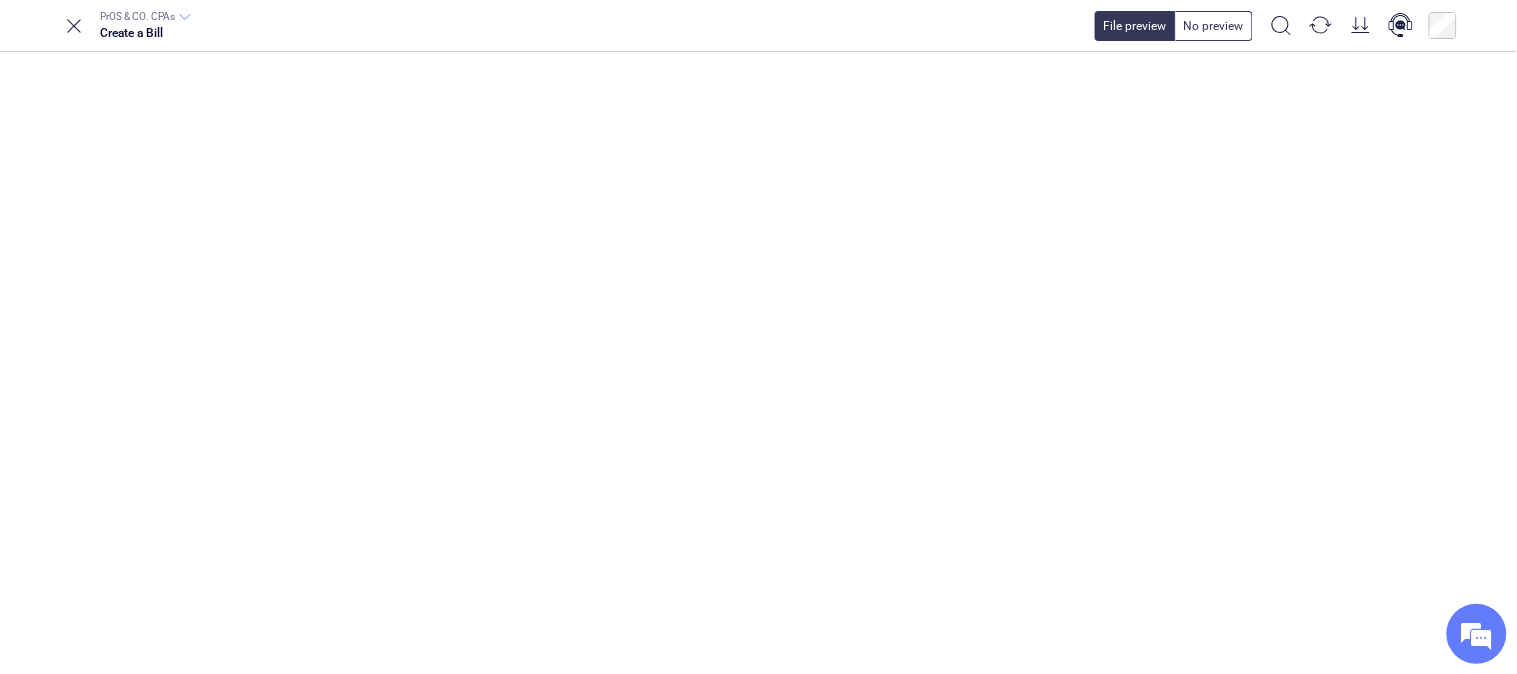 scroll, scrollTop: 661, scrollLeft: 0, axis: vertical 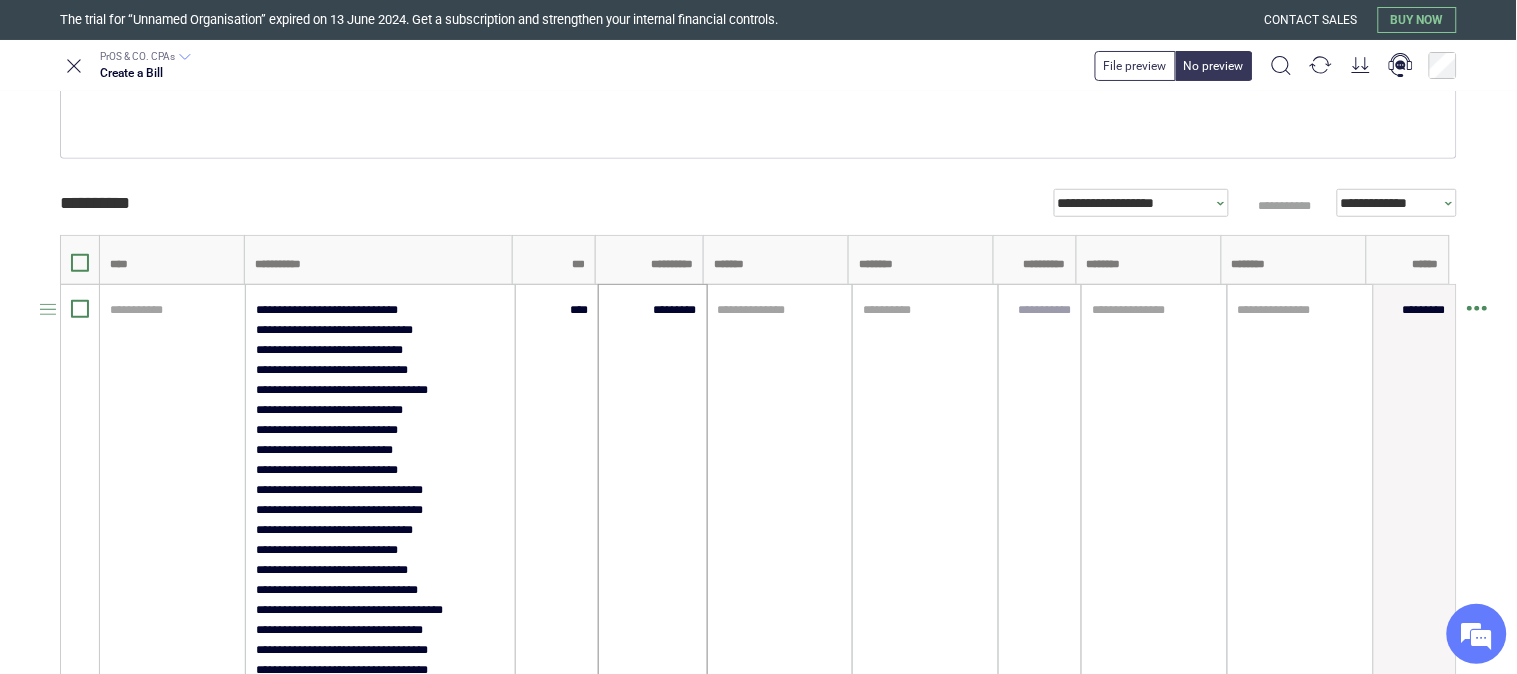 click on "*********" at bounding box center [652, 500] 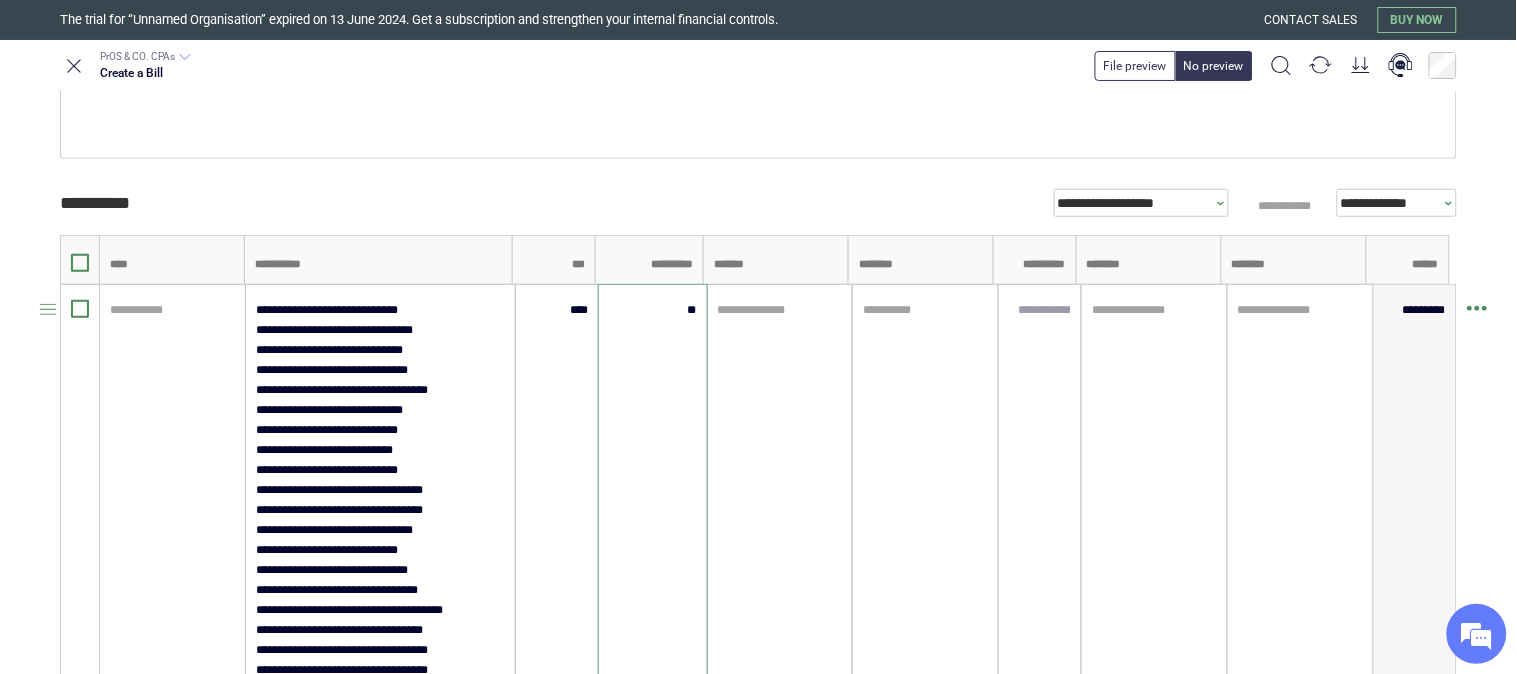 type on "*" 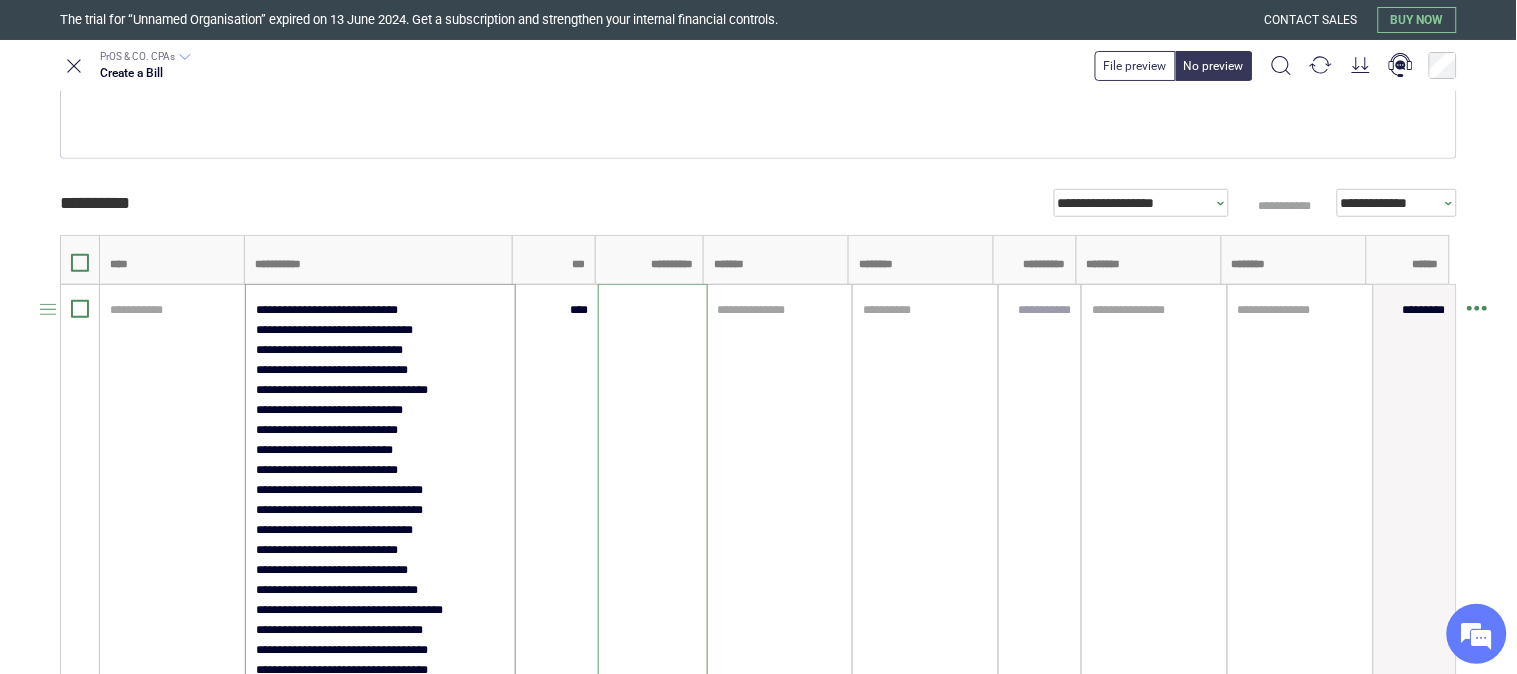 scroll, scrollTop: 0, scrollLeft: 176, axis: horizontal 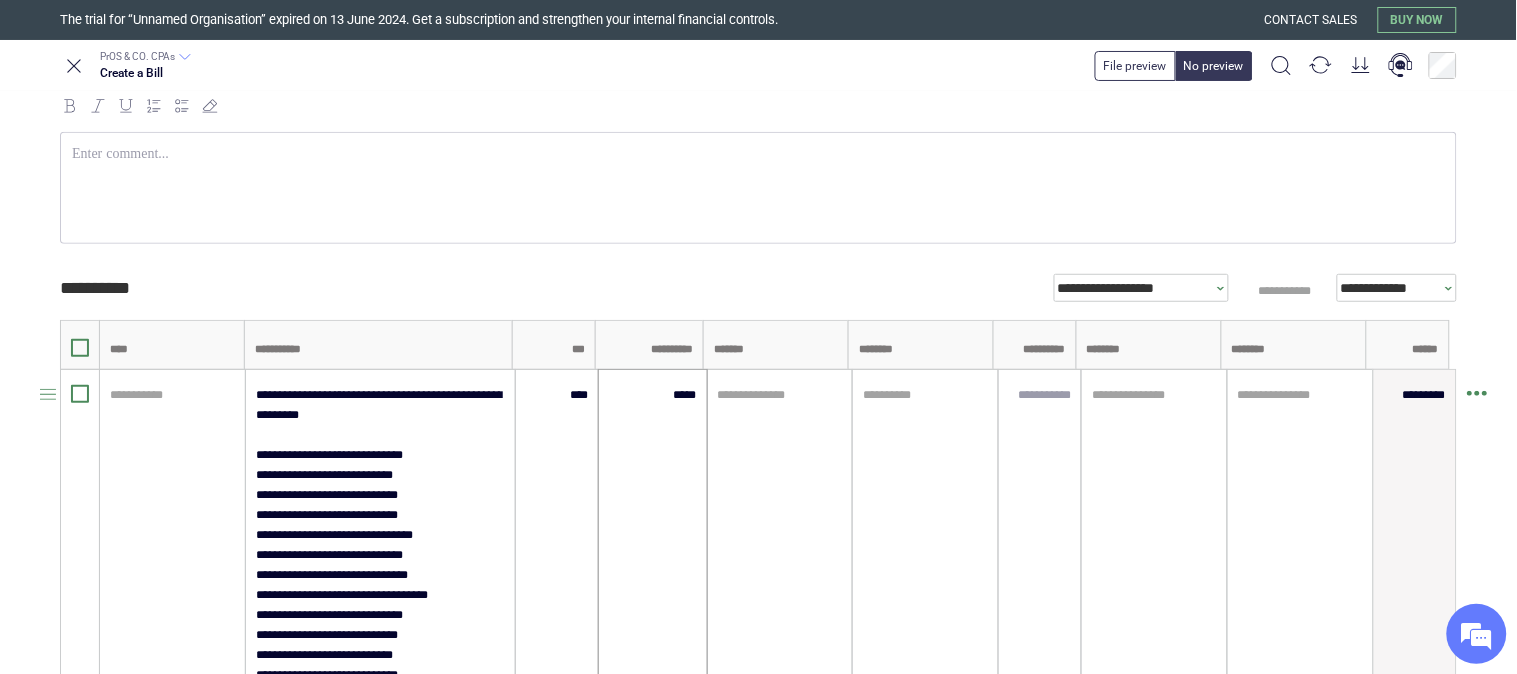 click on "*****" at bounding box center [653, 395] 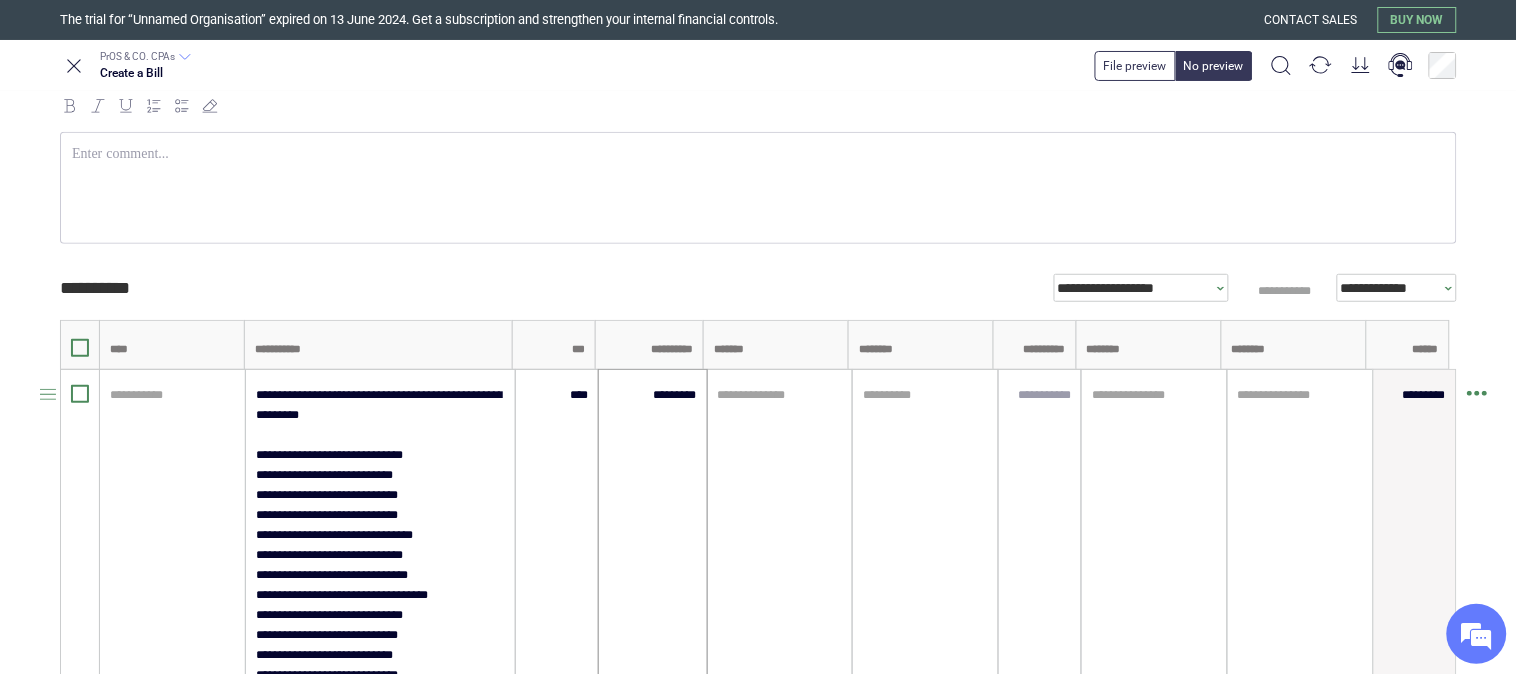 drag, startPoint x: 694, startPoint y: 394, endPoint x: 654, endPoint y: 396, distance: 40.04997 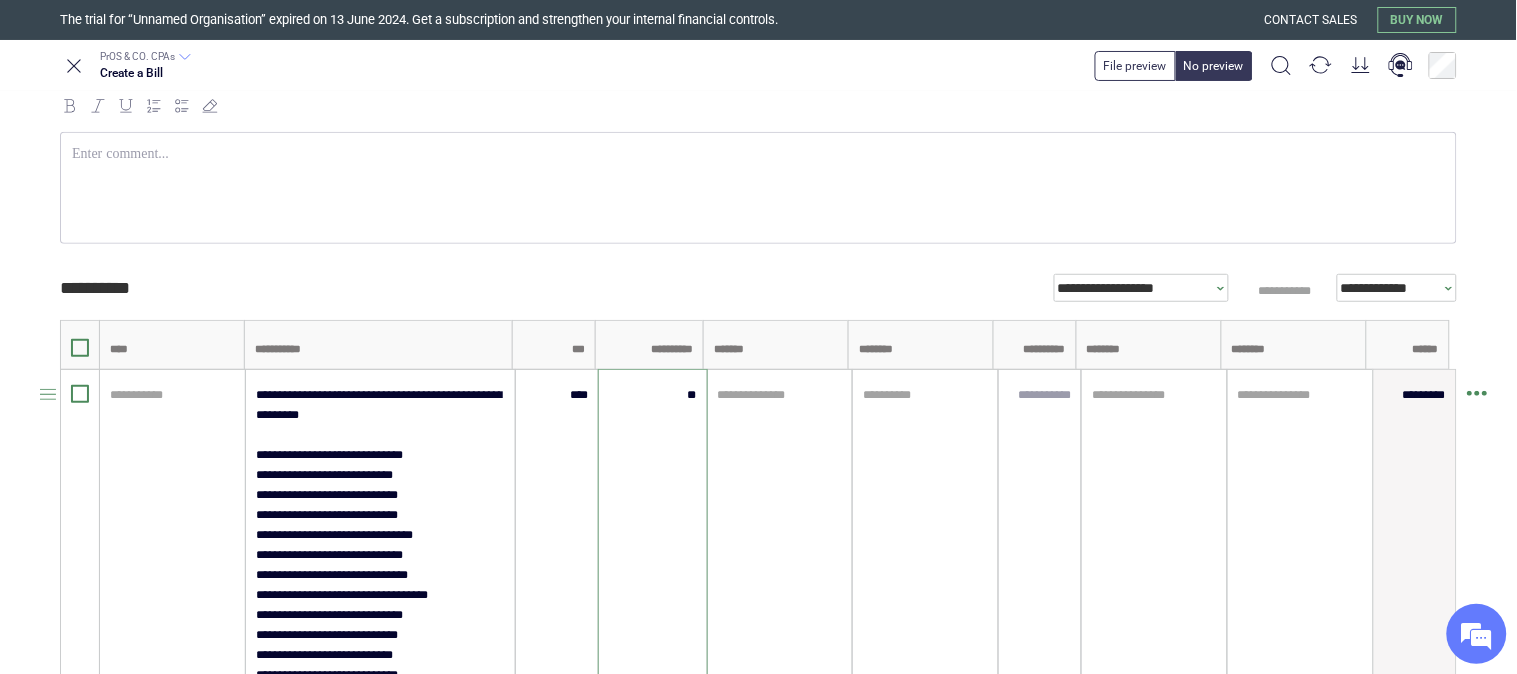 type on "*" 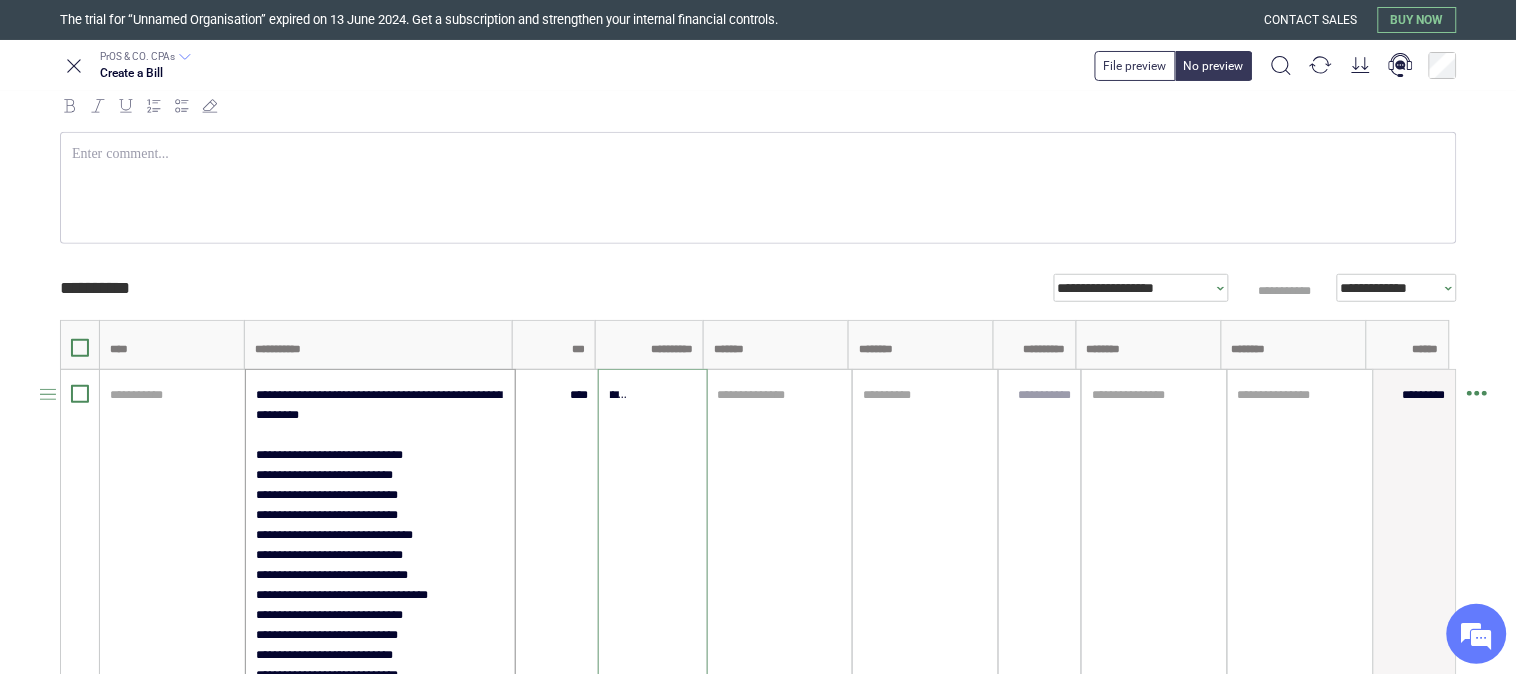 scroll, scrollTop: 0, scrollLeft: 122, axis: horizontal 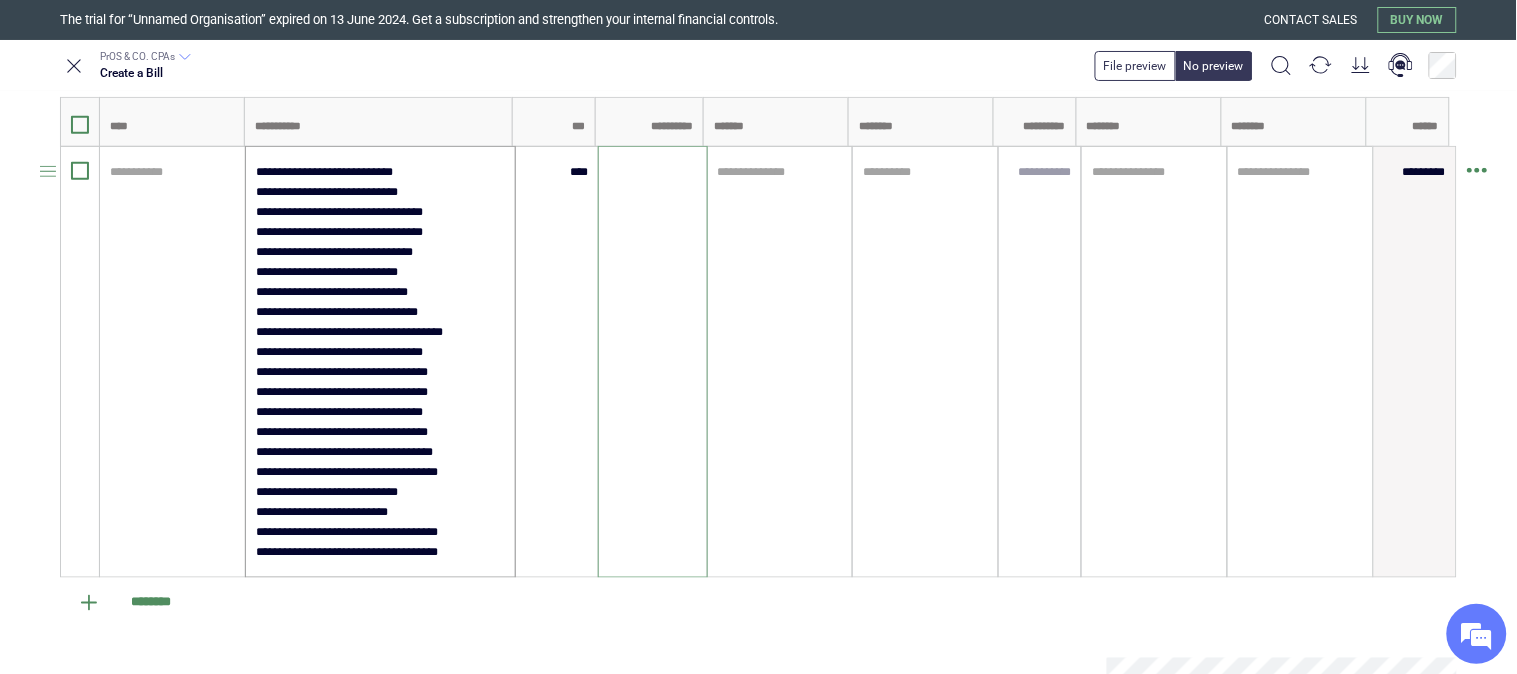 type on "*********" 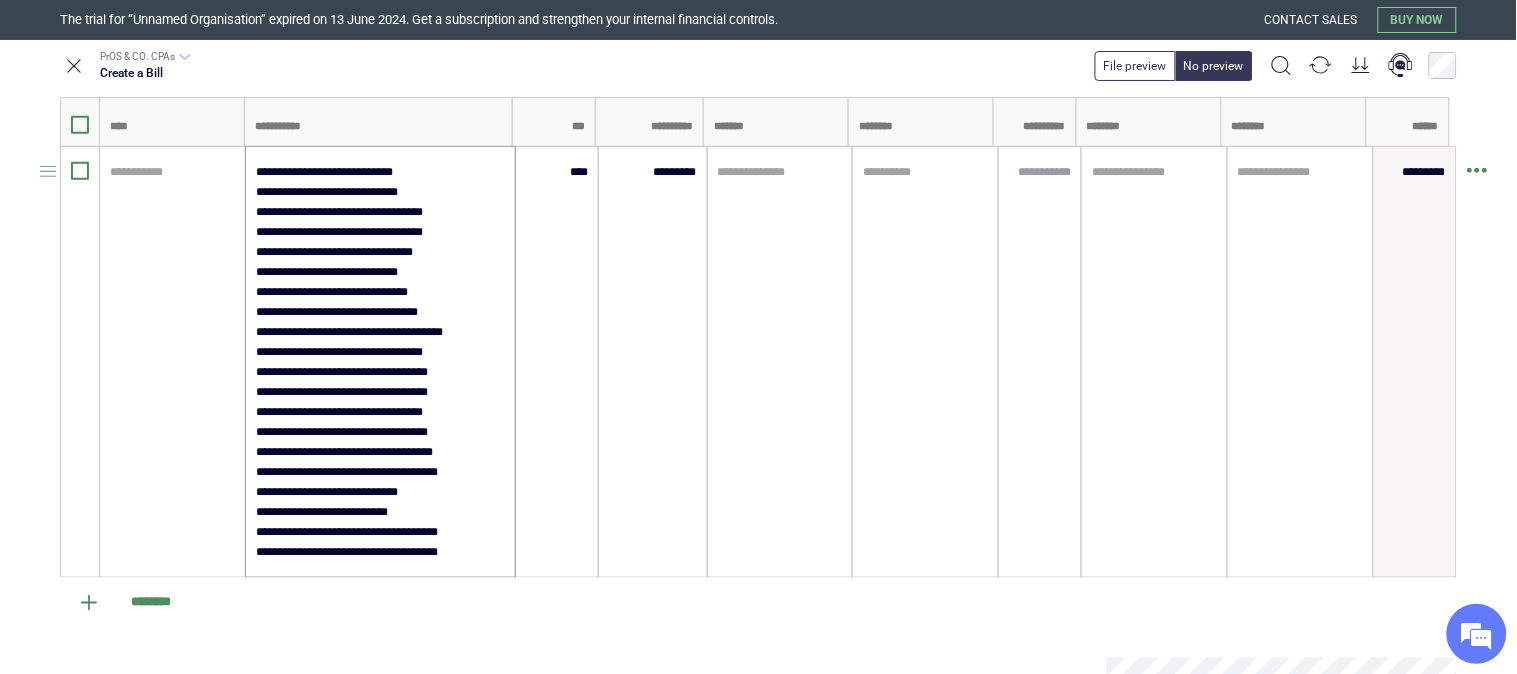 scroll, scrollTop: 0, scrollLeft: 0, axis: both 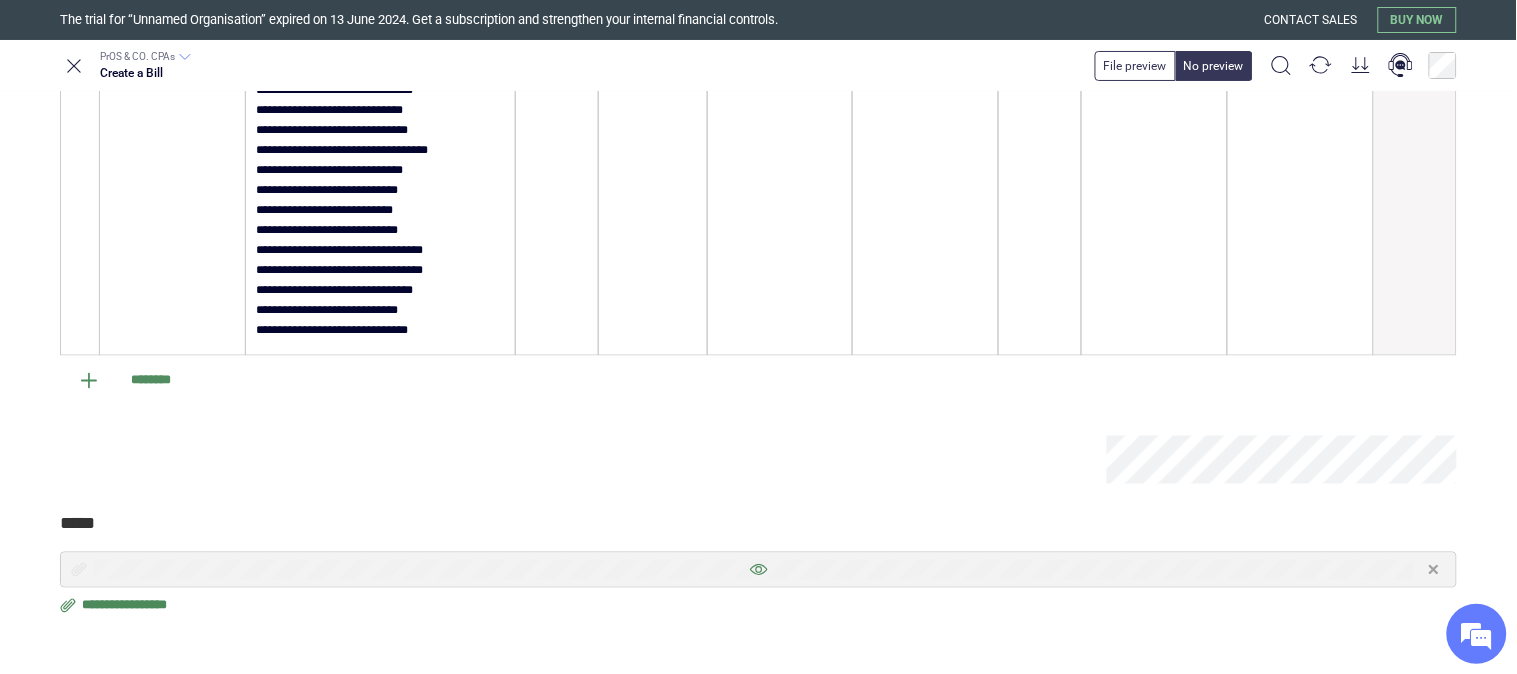 click on "*********" at bounding box center [758, 570] 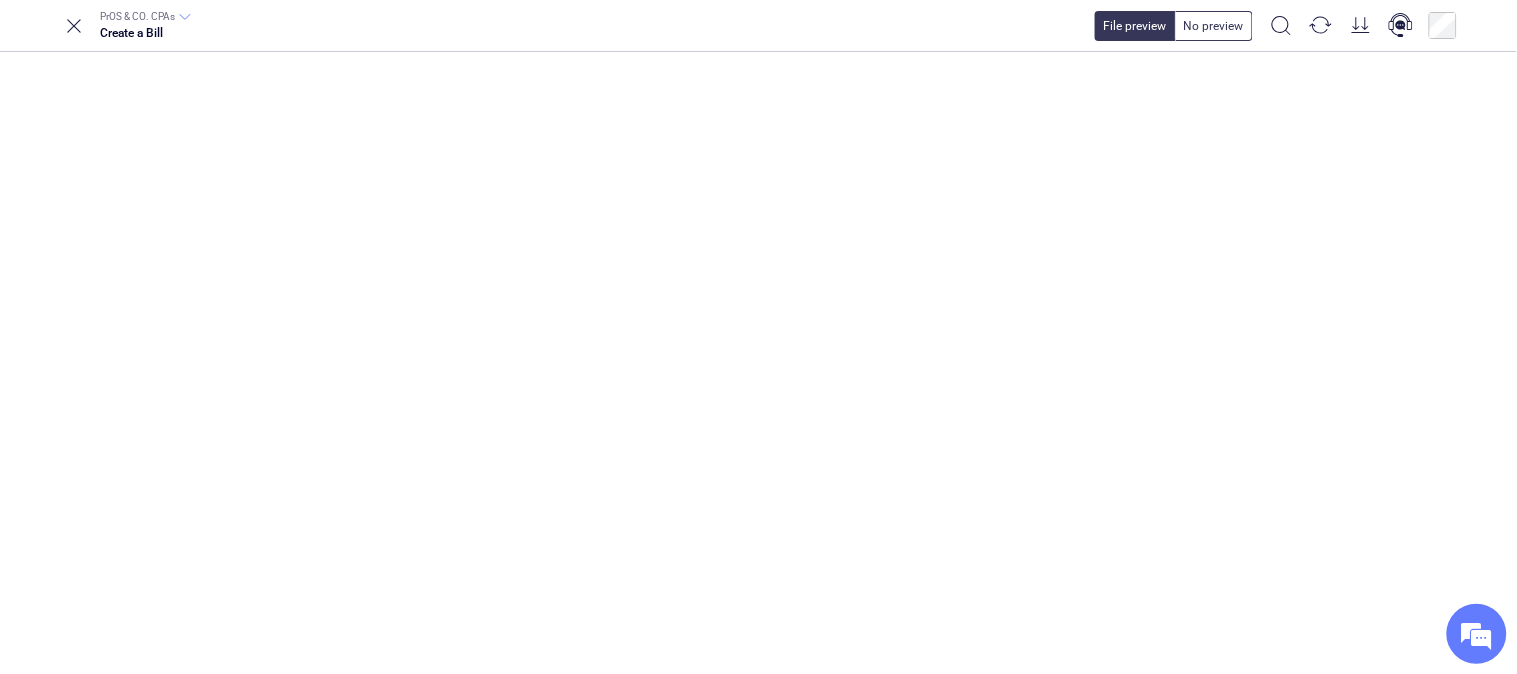 scroll, scrollTop: 661, scrollLeft: 0, axis: vertical 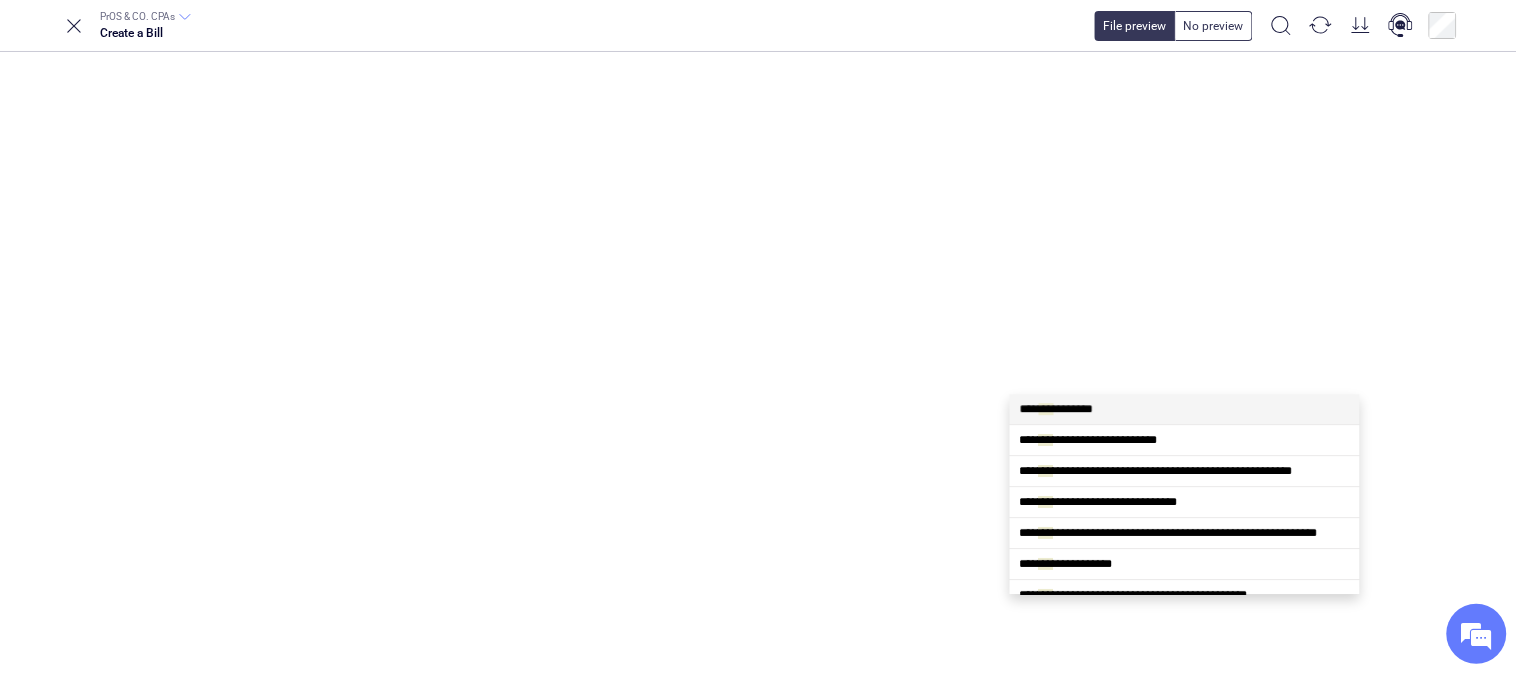 type on "****" 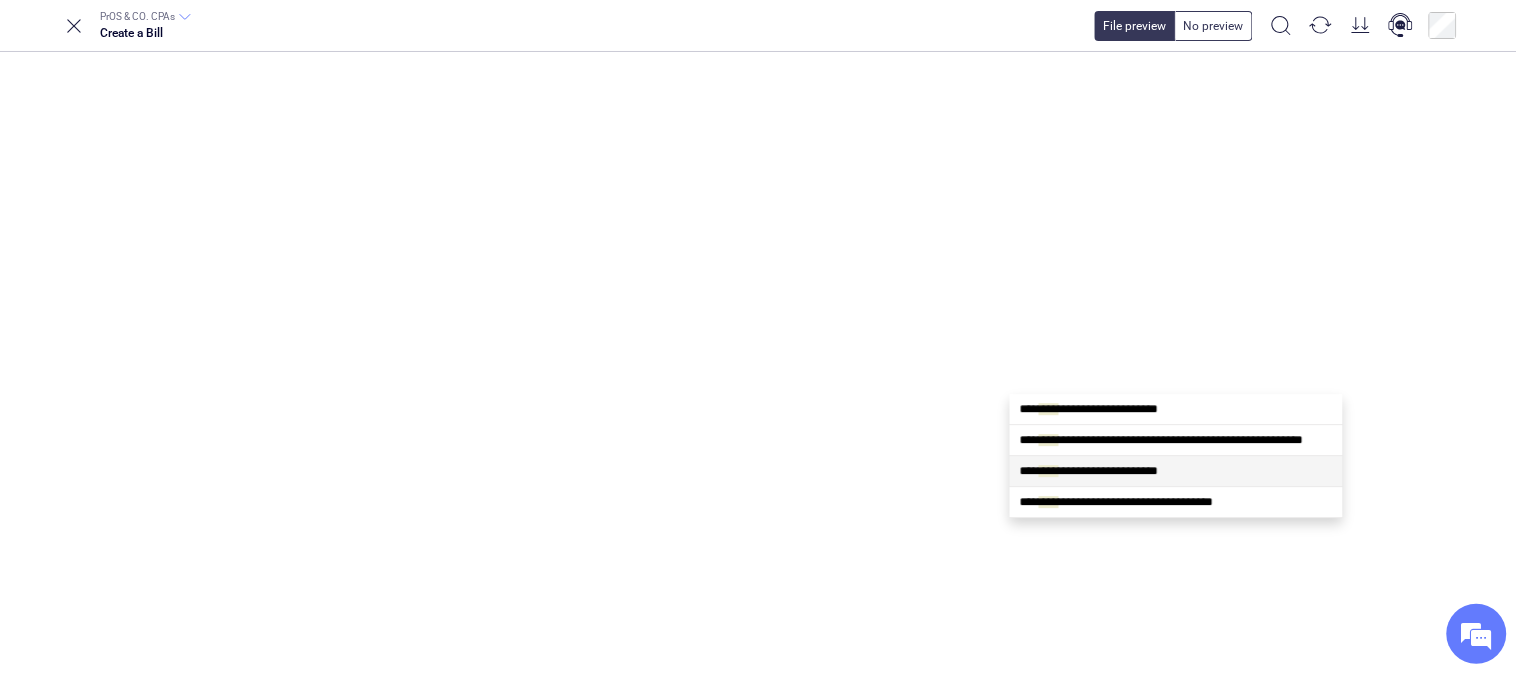 click on "****" at bounding box center (1049, 471) 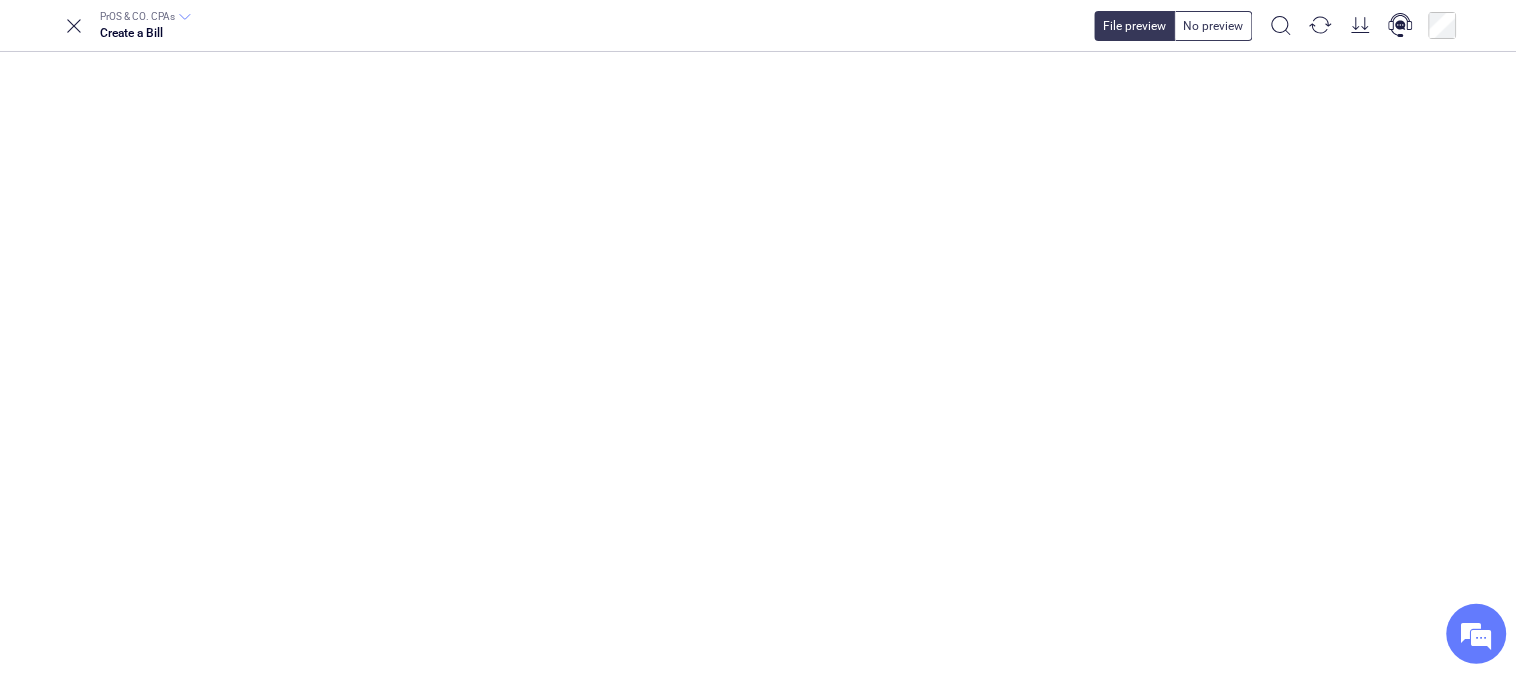 type on "**********" 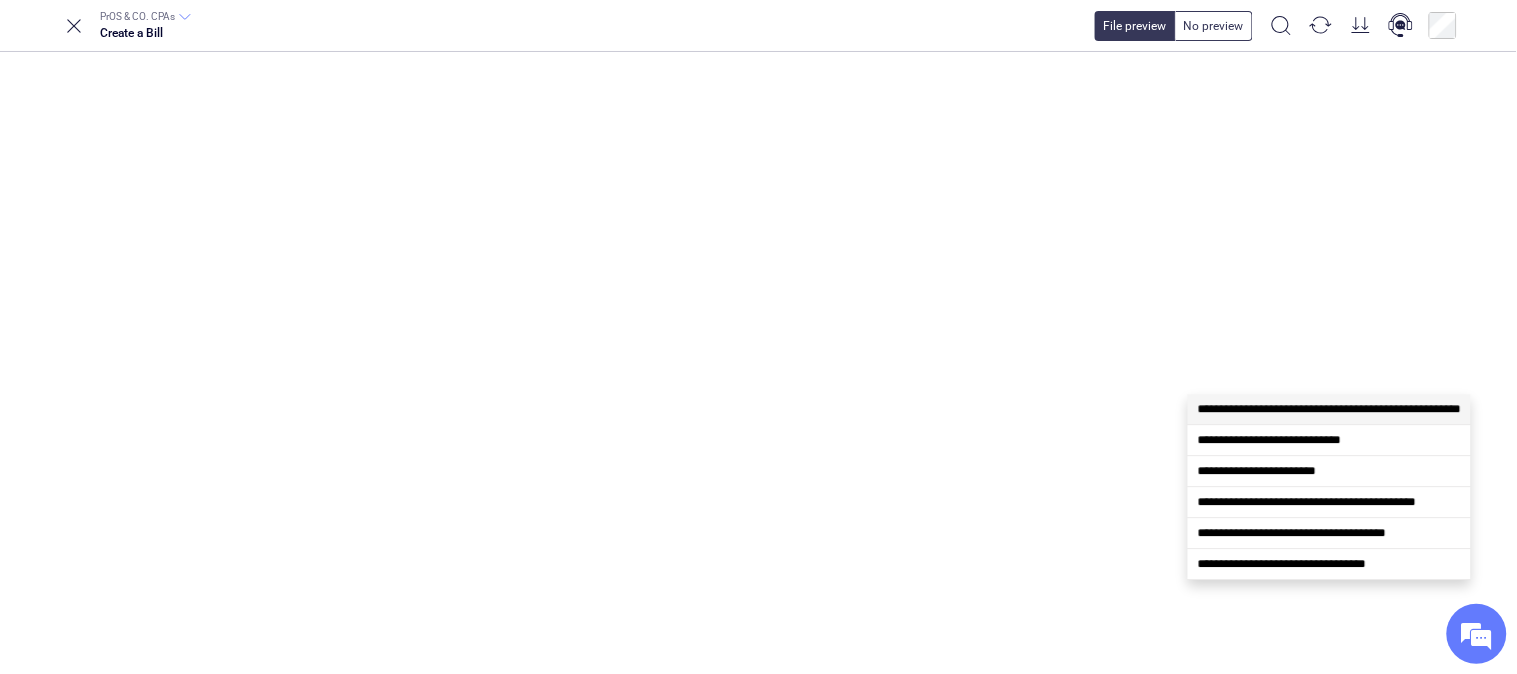 click at bounding box center (2136, 633) 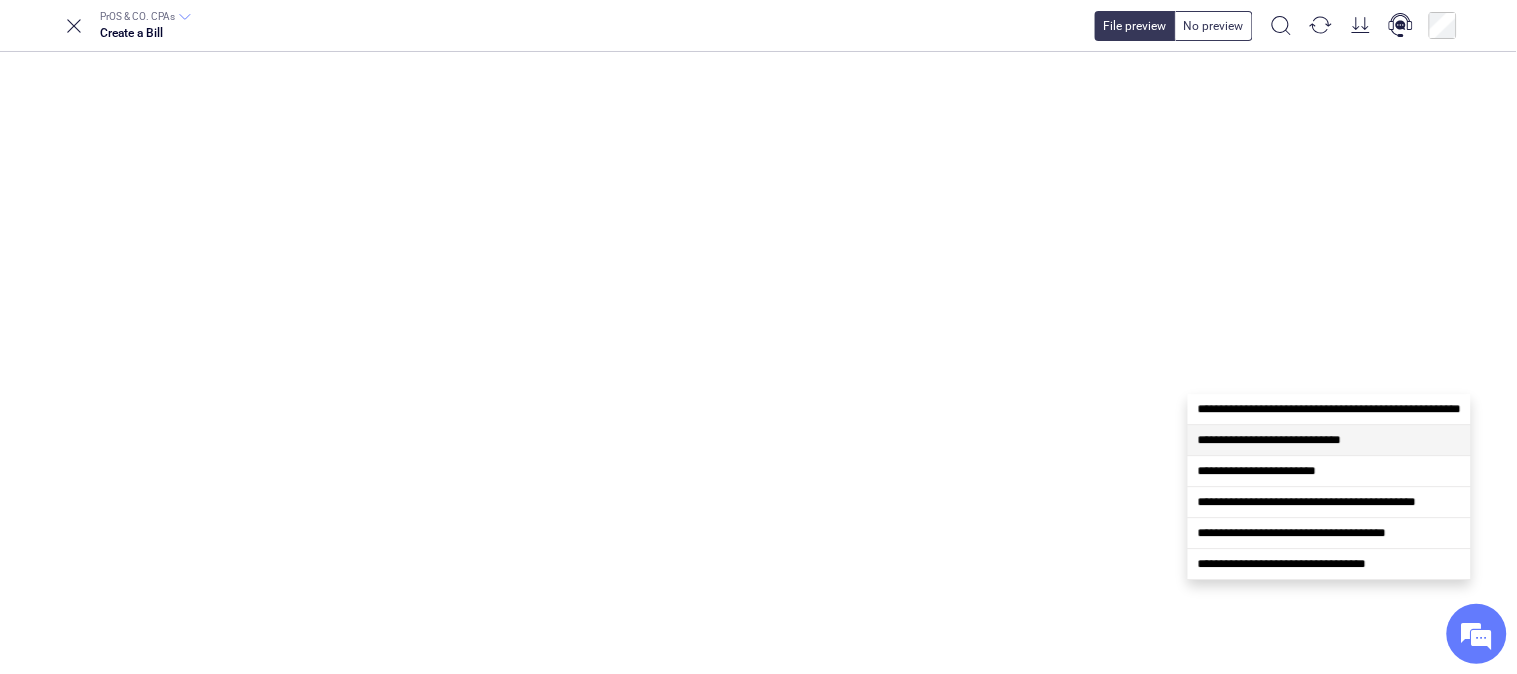 click on "**********" at bounding box center [1269, 440] 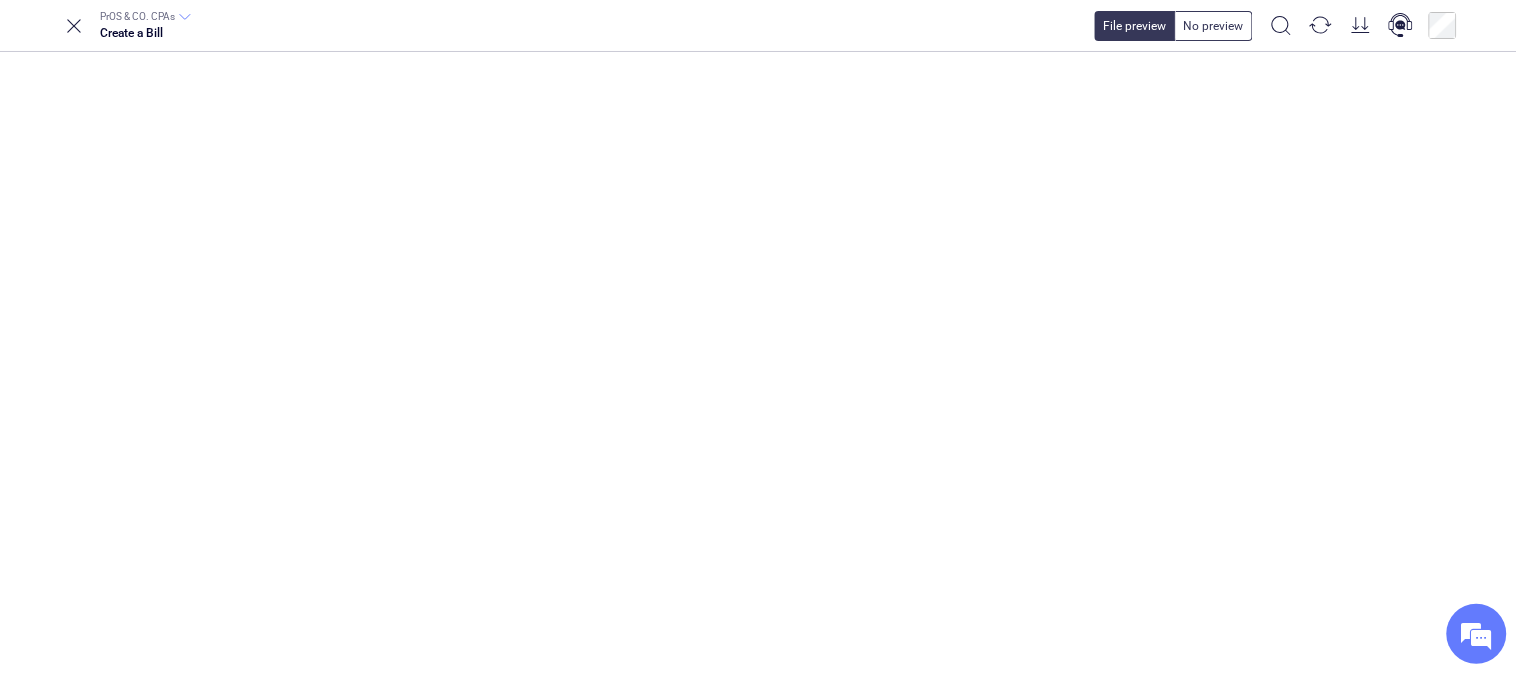 scroll, scrollTop: 661, scrollLeft: 108, axis: both 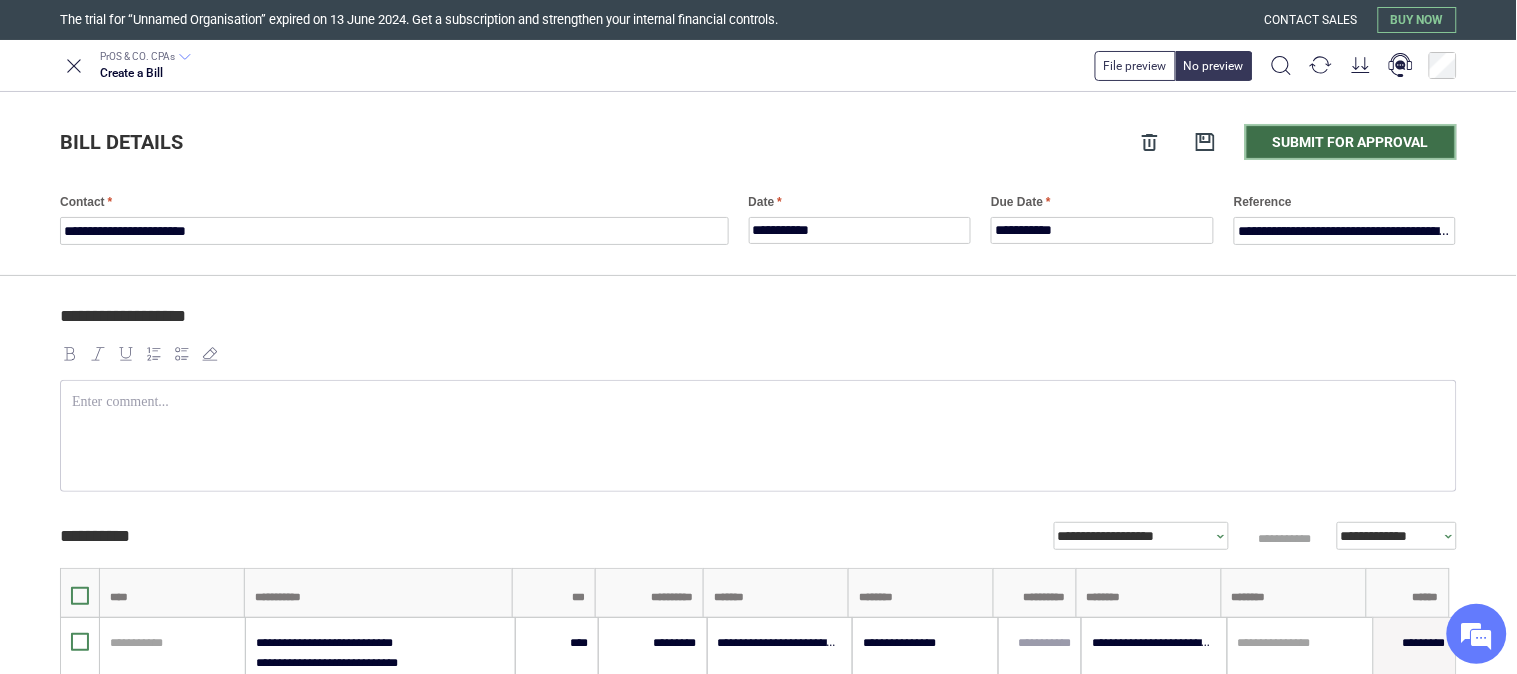 click on "Submit for approval" at bounding box center (1351, 142) 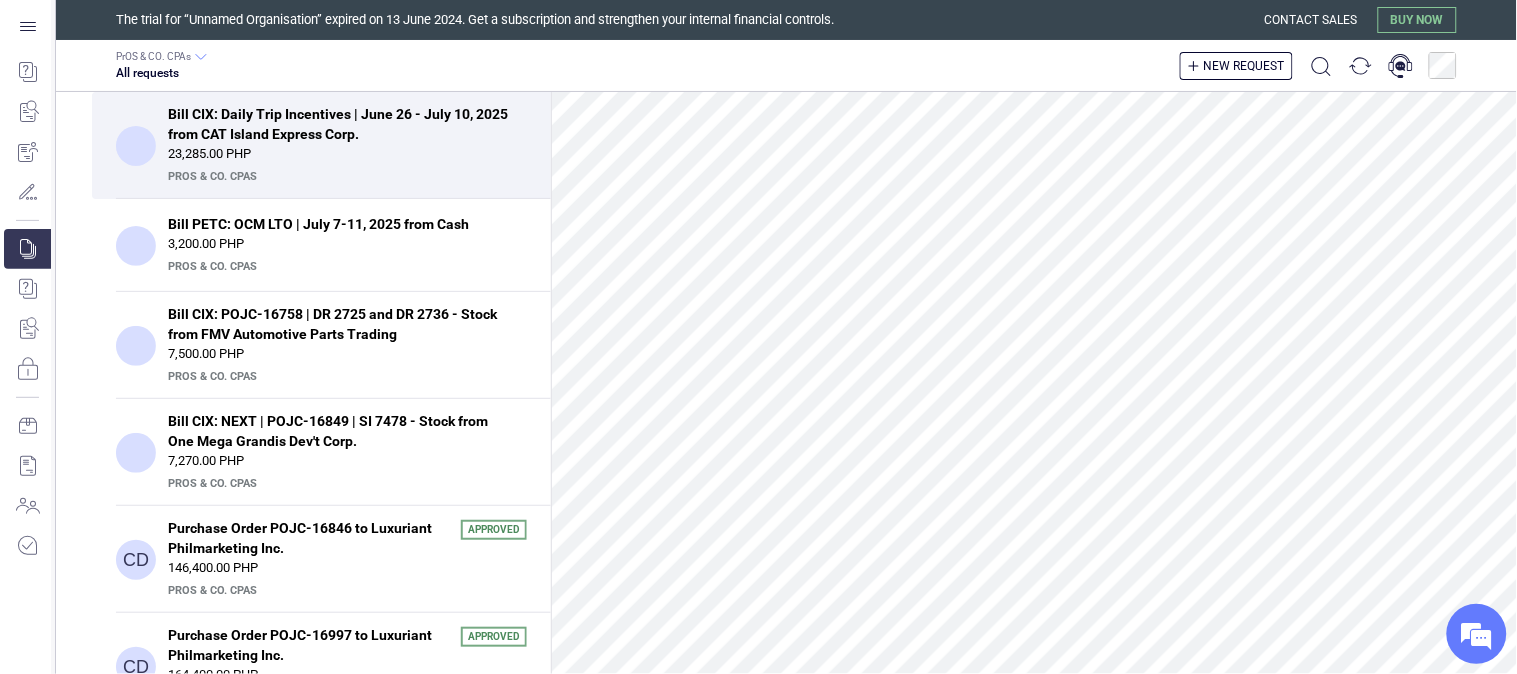 scroll, scrollTop: 555, scrollLeft: 0, axis: vertical 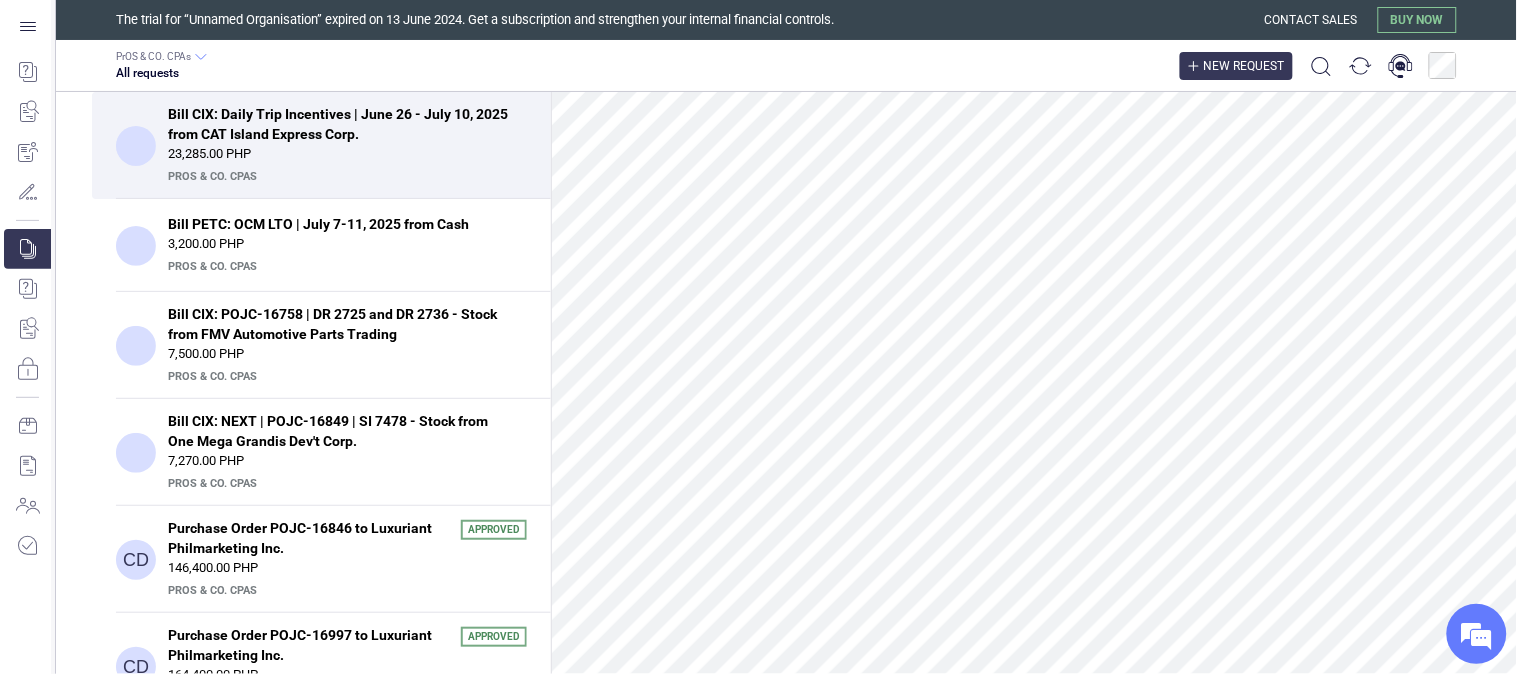 click on "New request" at bounding box center [1244, 66] 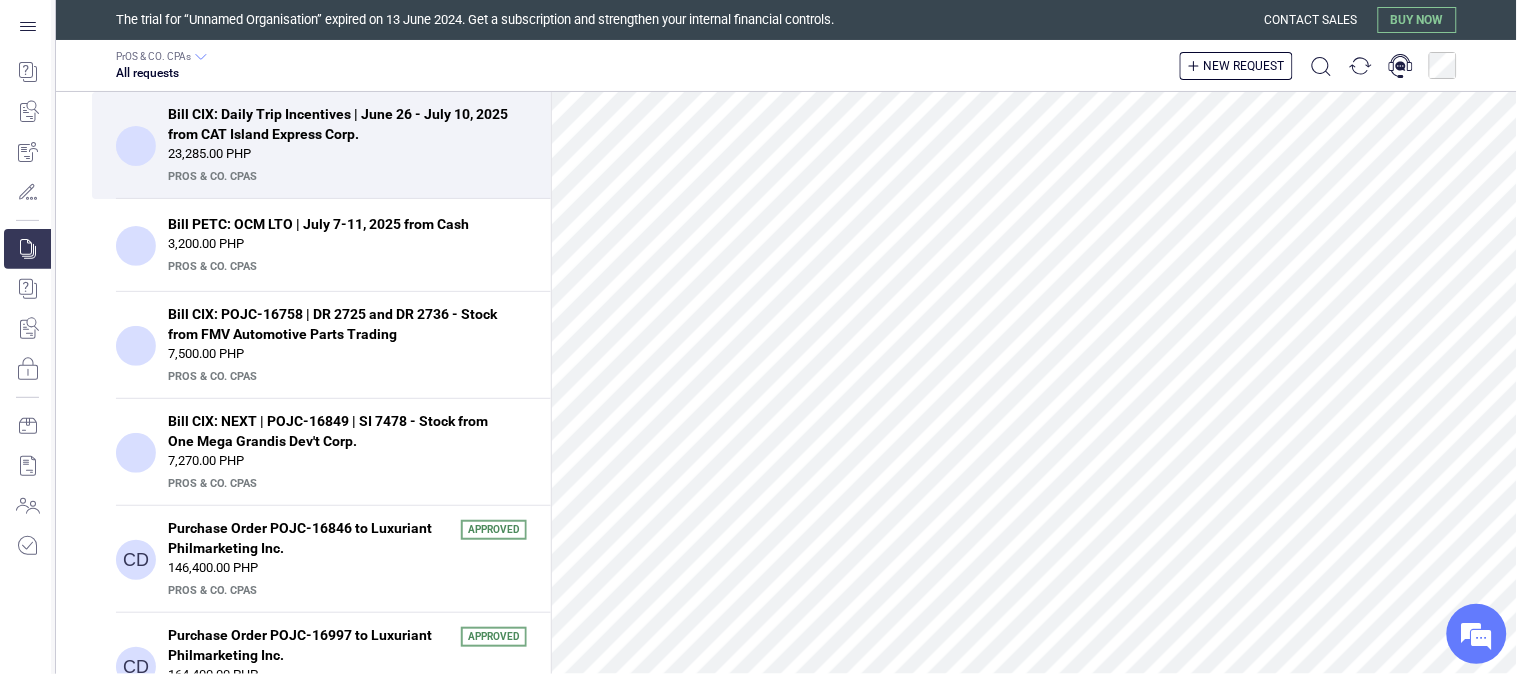 drag, startPoint x: 474, startPoint y: 301, endPoint x: 485, endPoint y: 310, distance: 14.21267 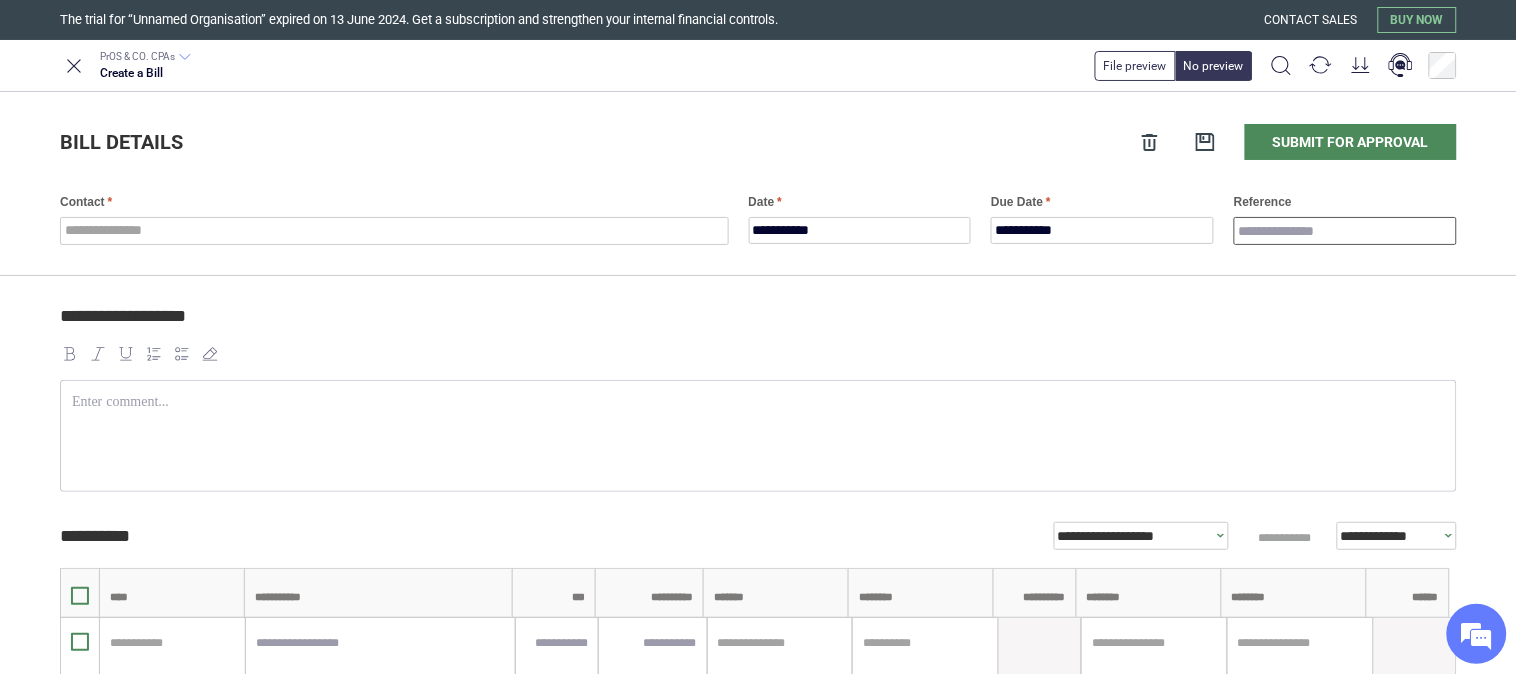 click on "Reference" at bounding box center (1345, 231) 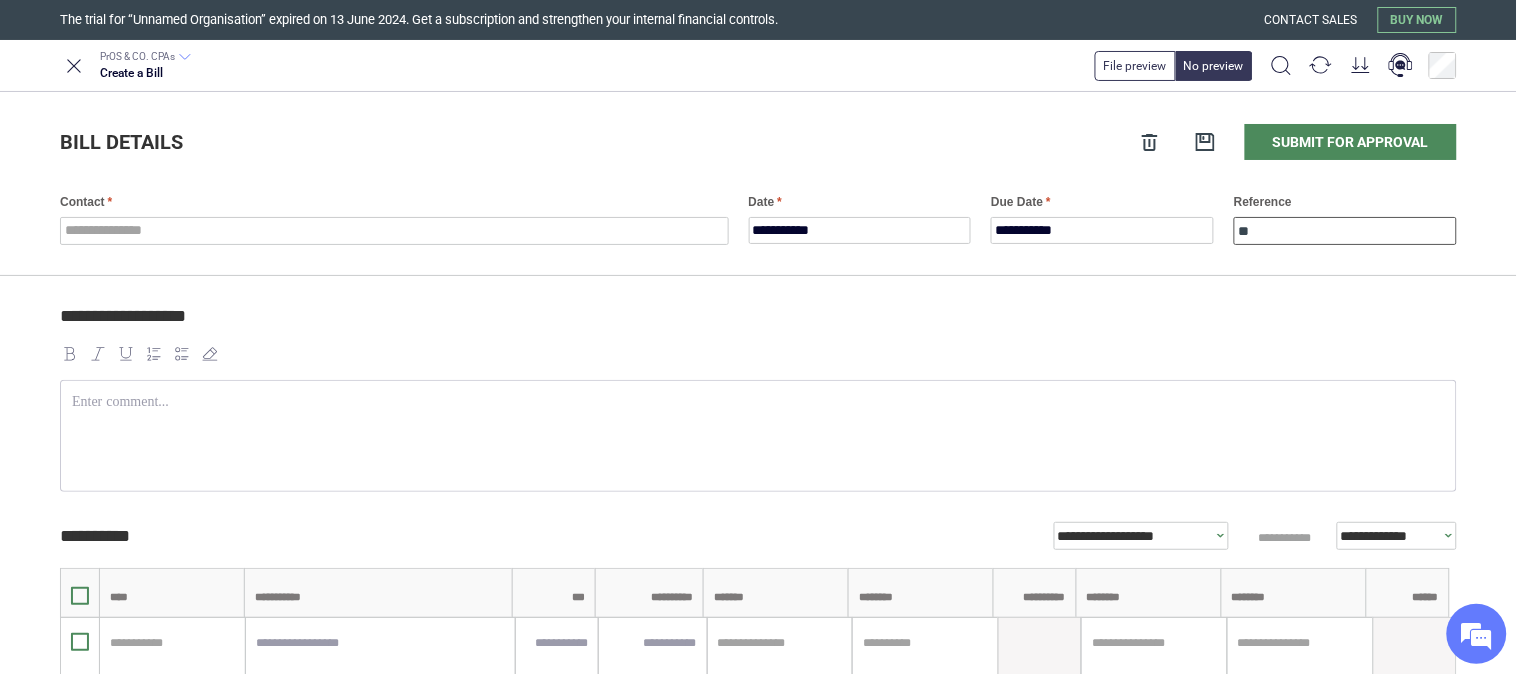 type on "*" 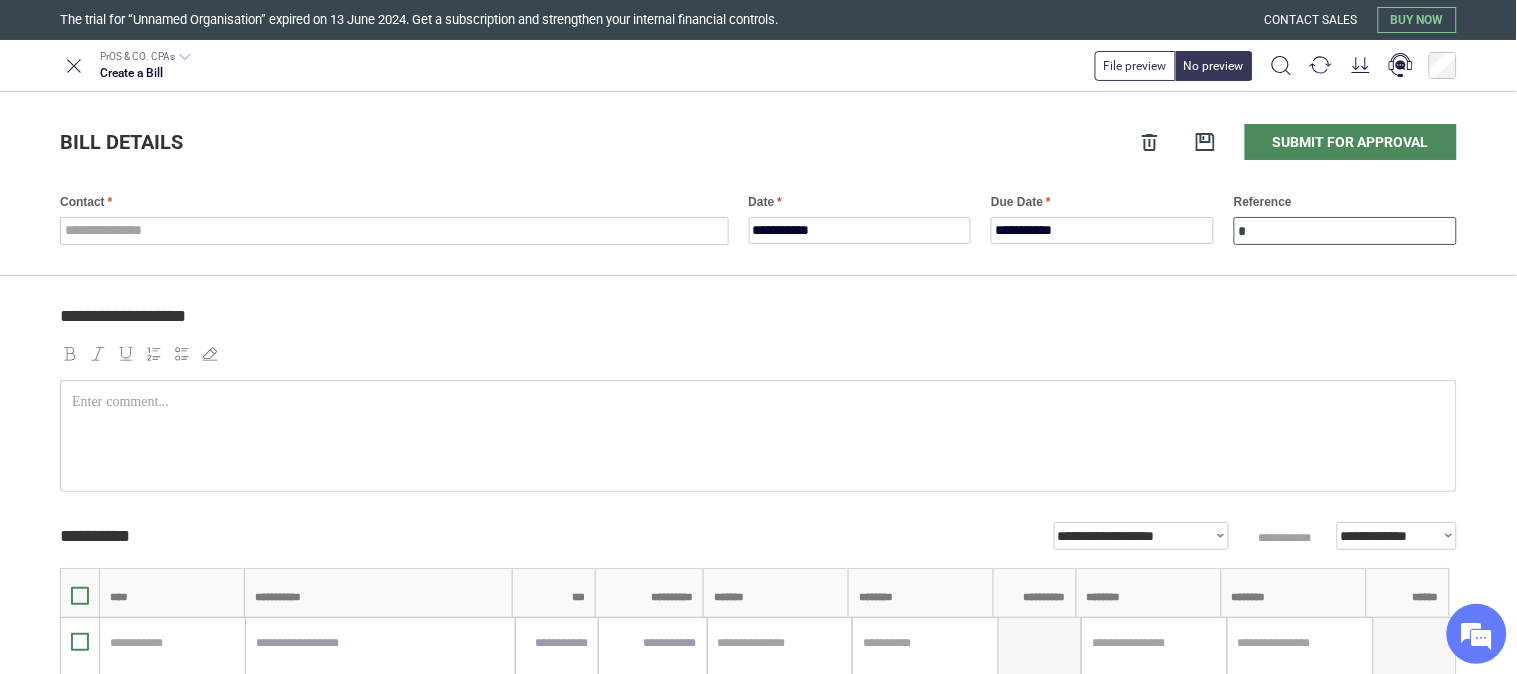 type 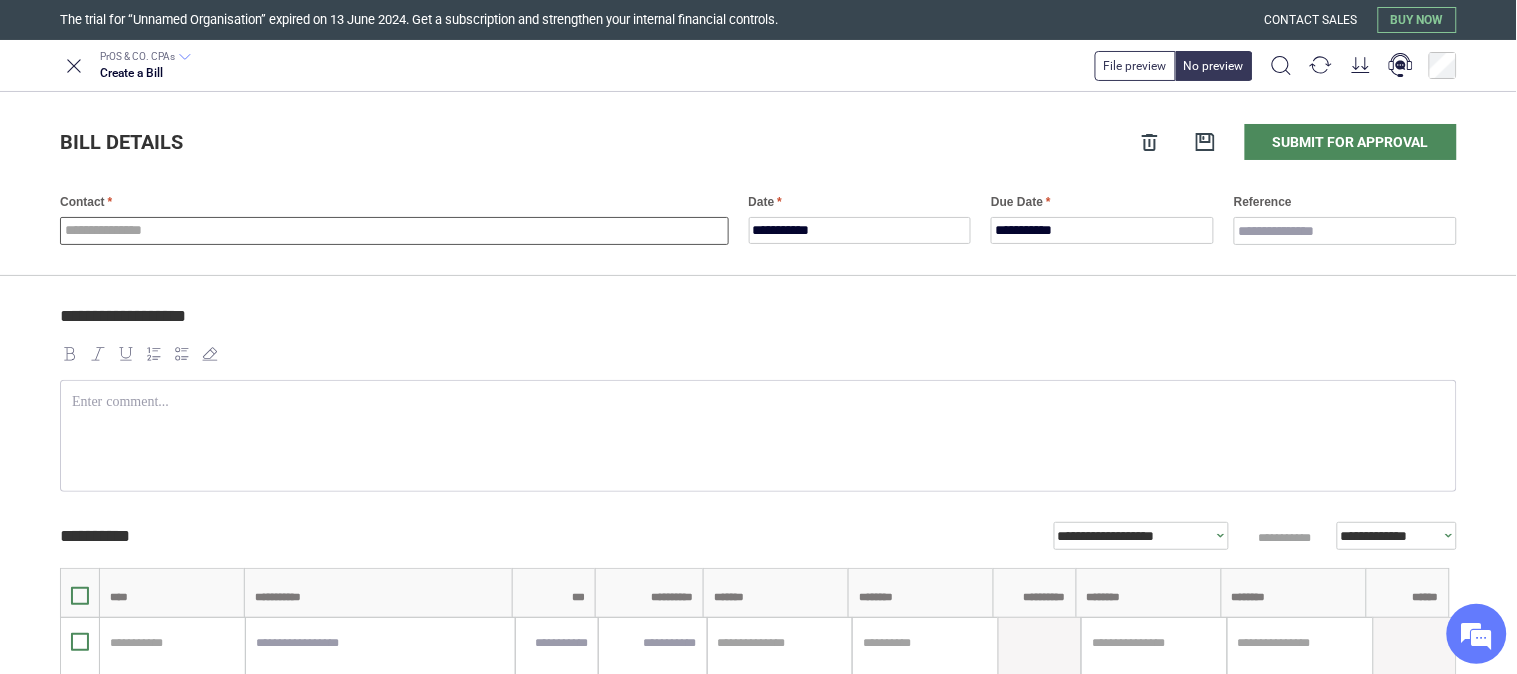click at bounding box center [394, 231] 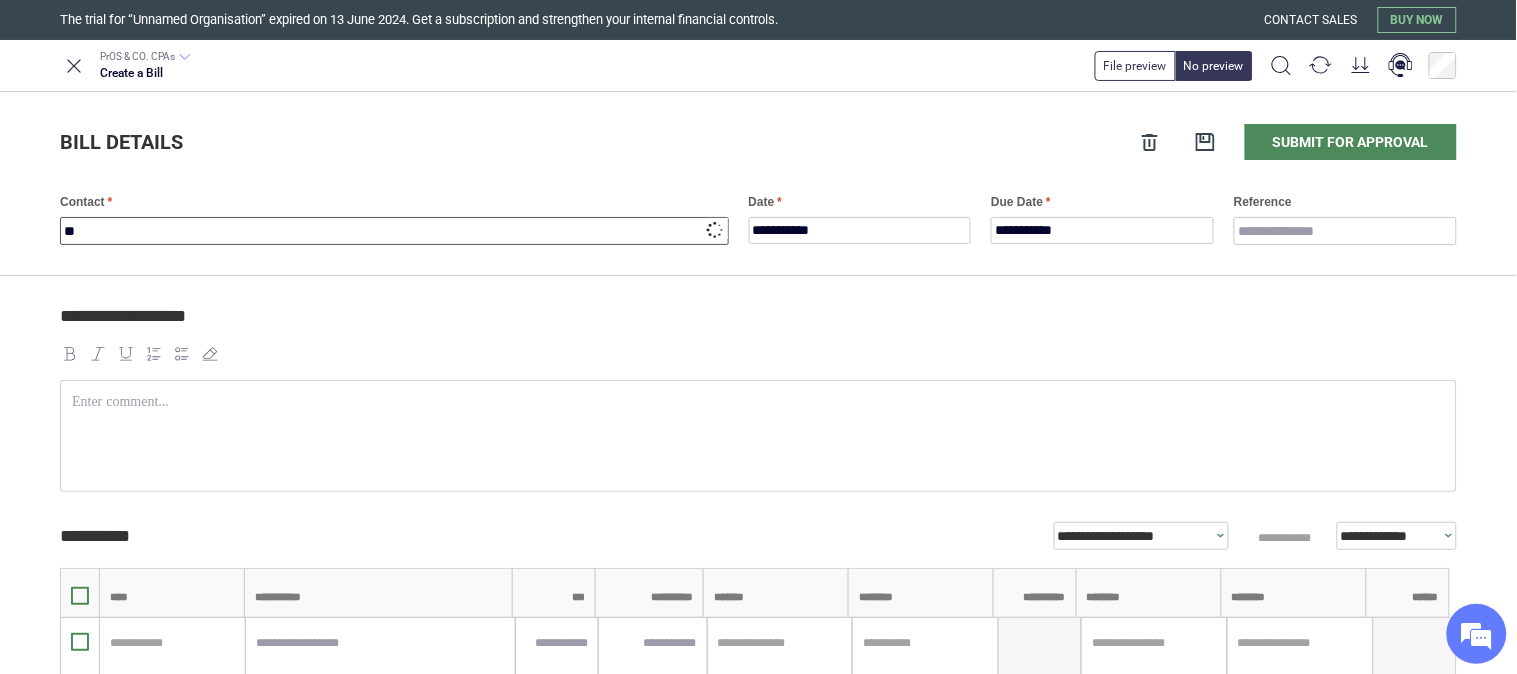 type on "***" 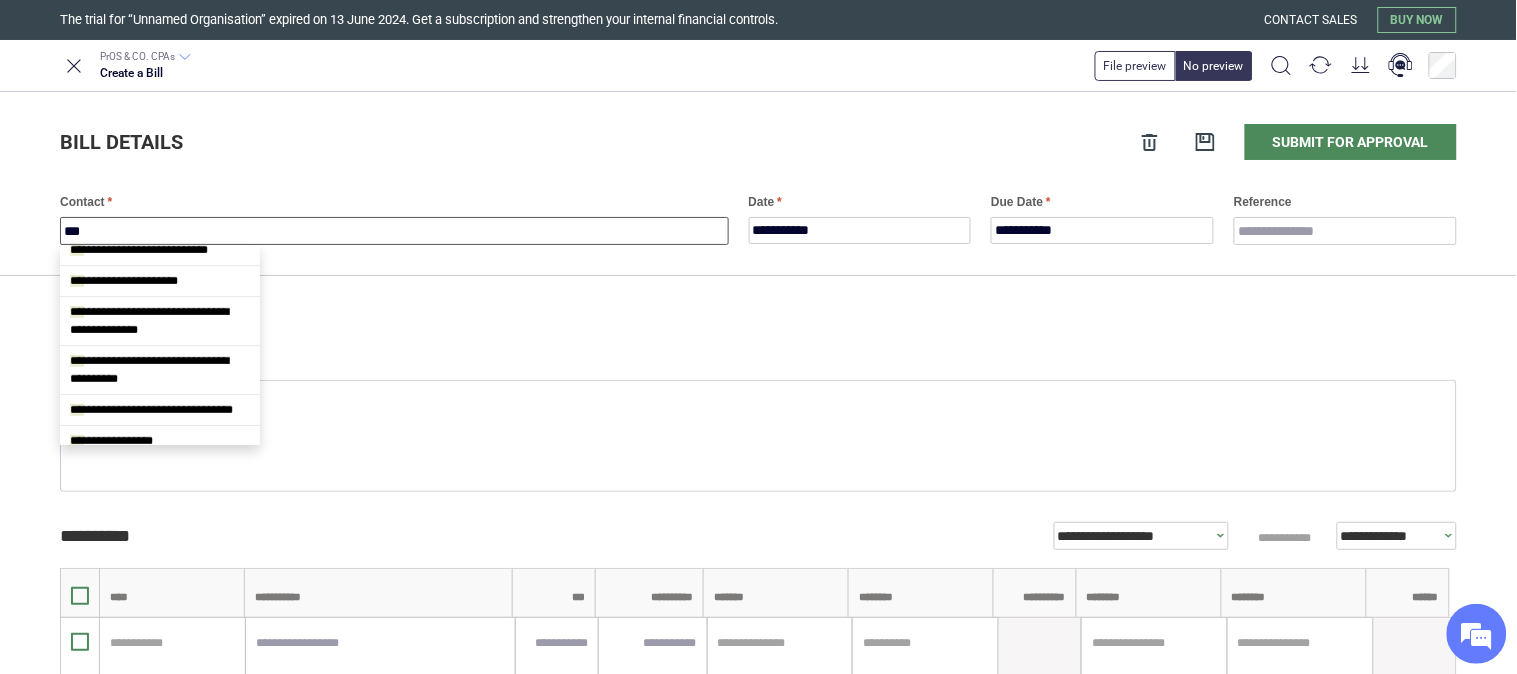 scroll, scrollTop: 0, scrollLeft: 0, axis: both 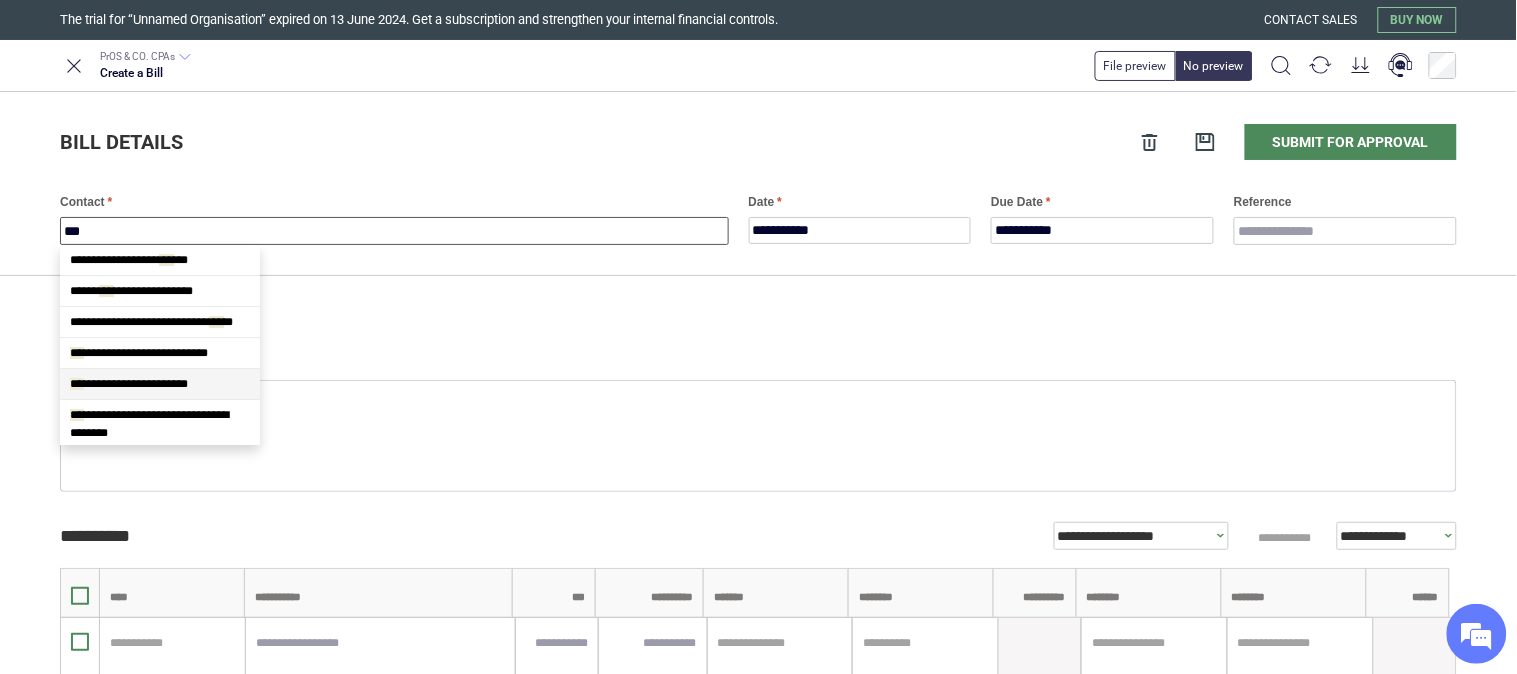click on "**********" at bounding box center [129, 384] 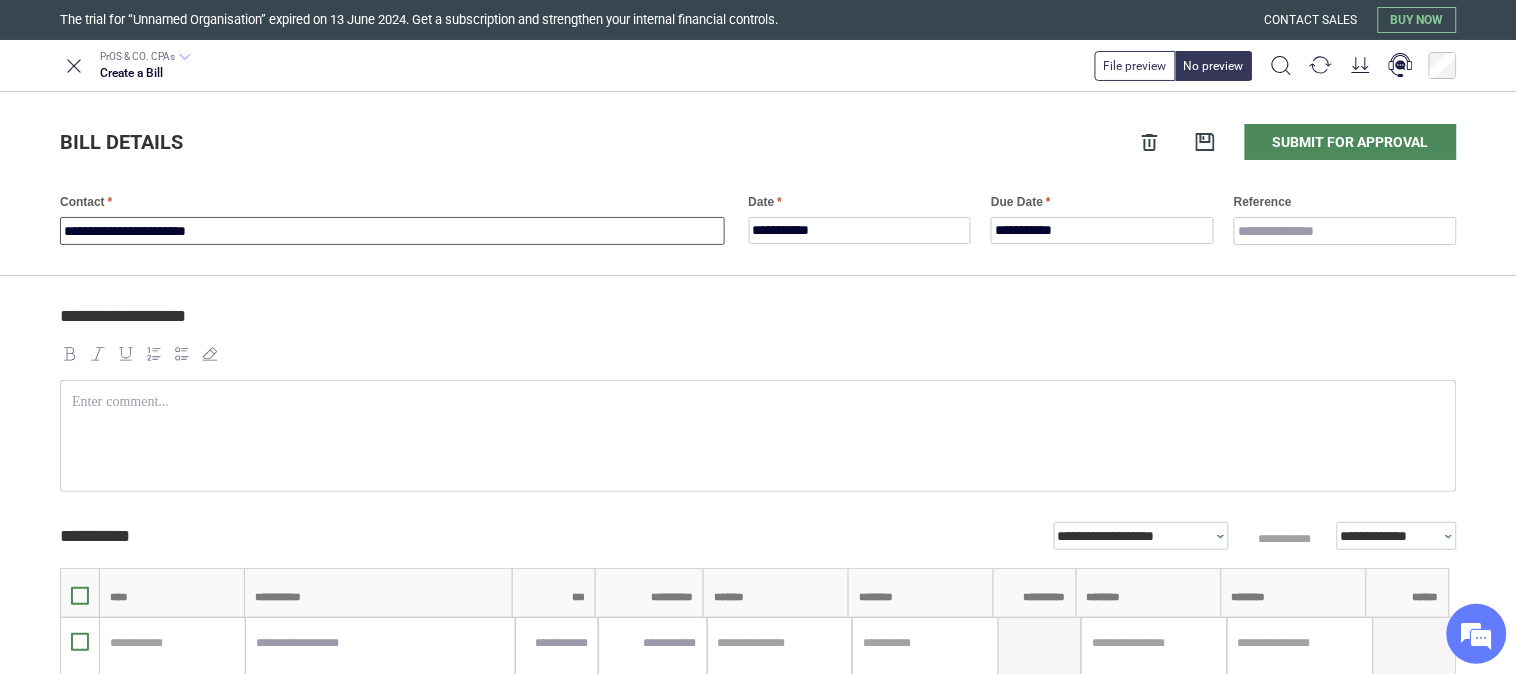type on "**********" 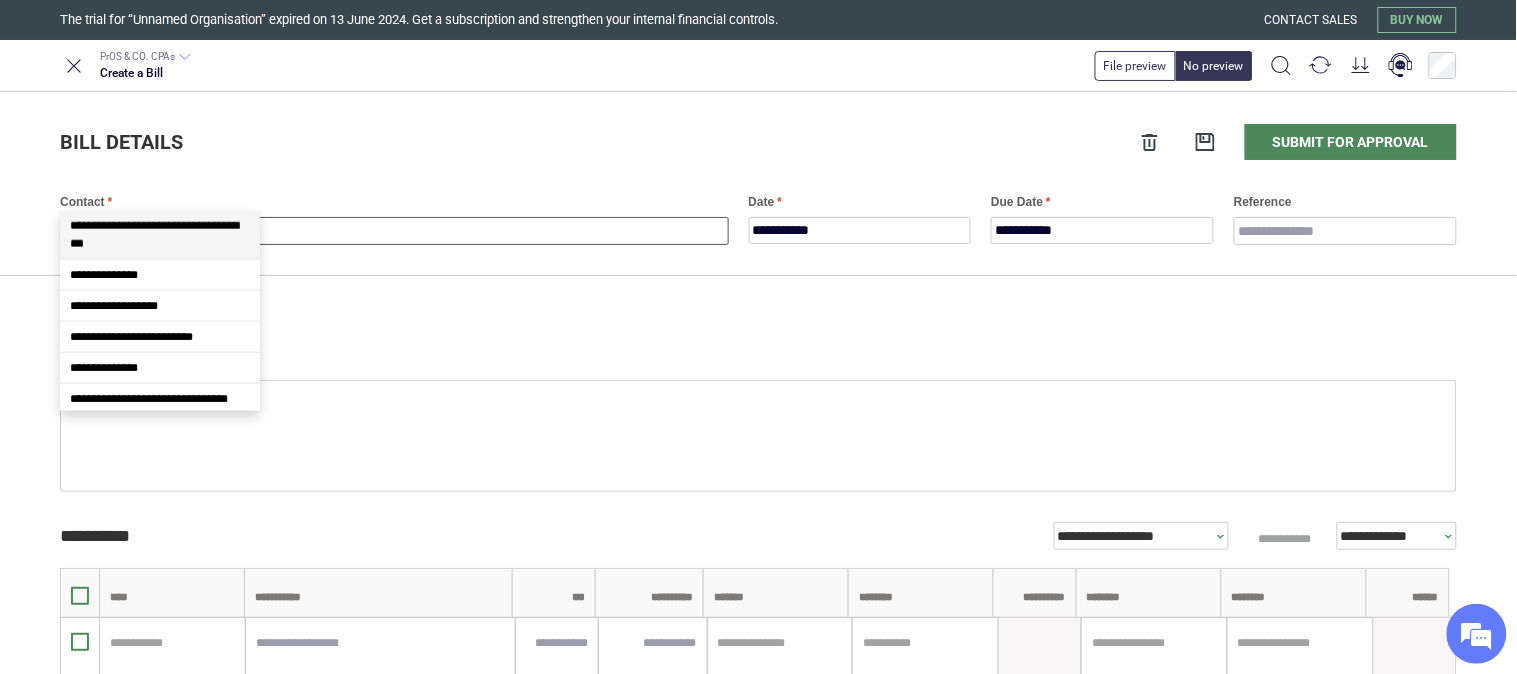 scroll, scrollTop: 297, scrollLeft: 0, axis: vertical 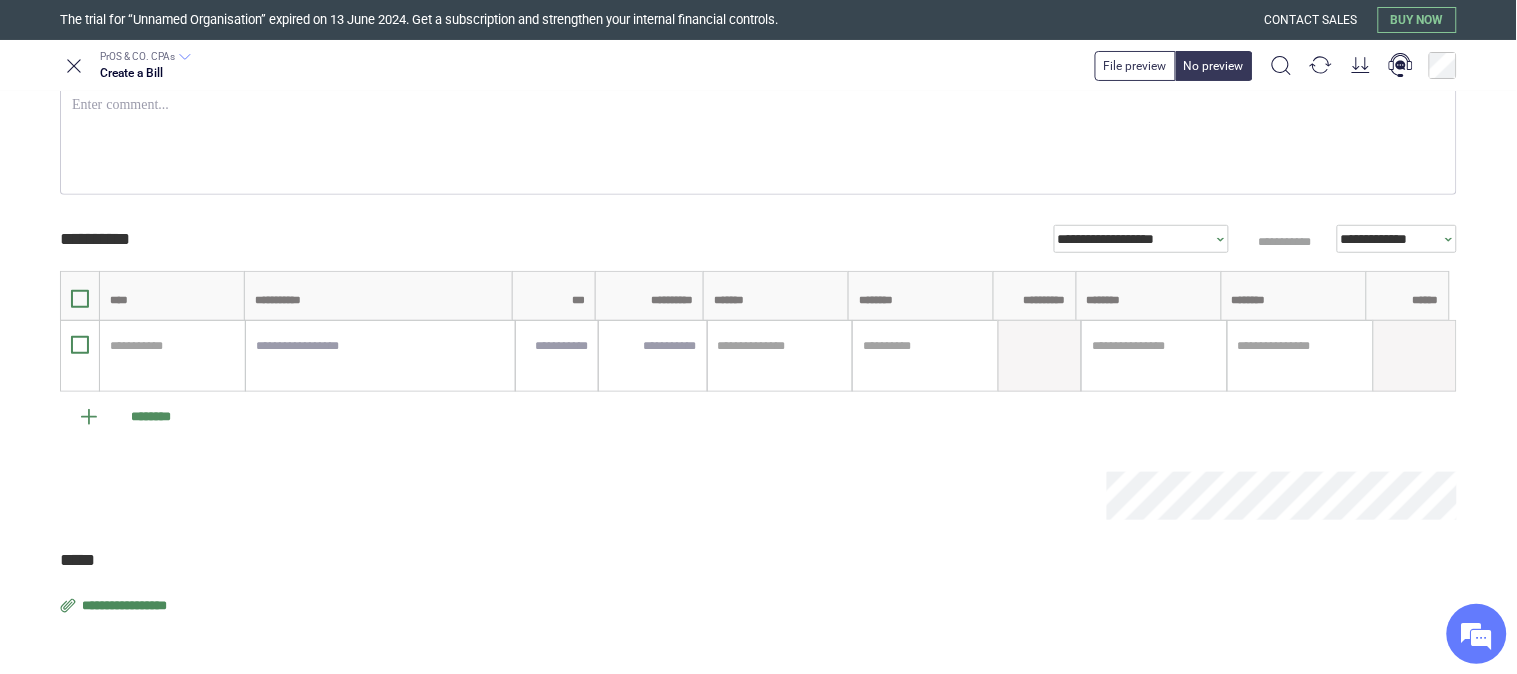 click on "**********" at bounding box center [126, 606] 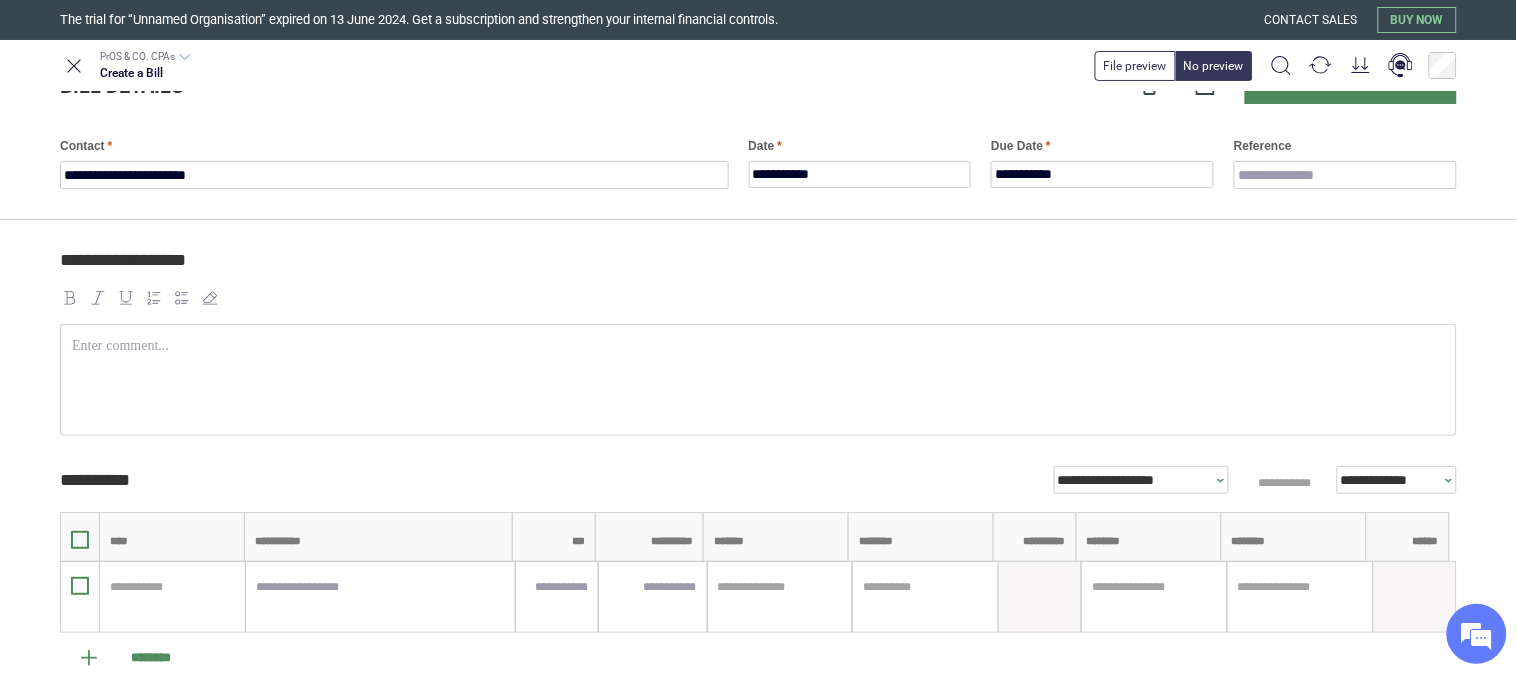 scroll, scrollTop: 0, scrollLeft: 0, axis: both 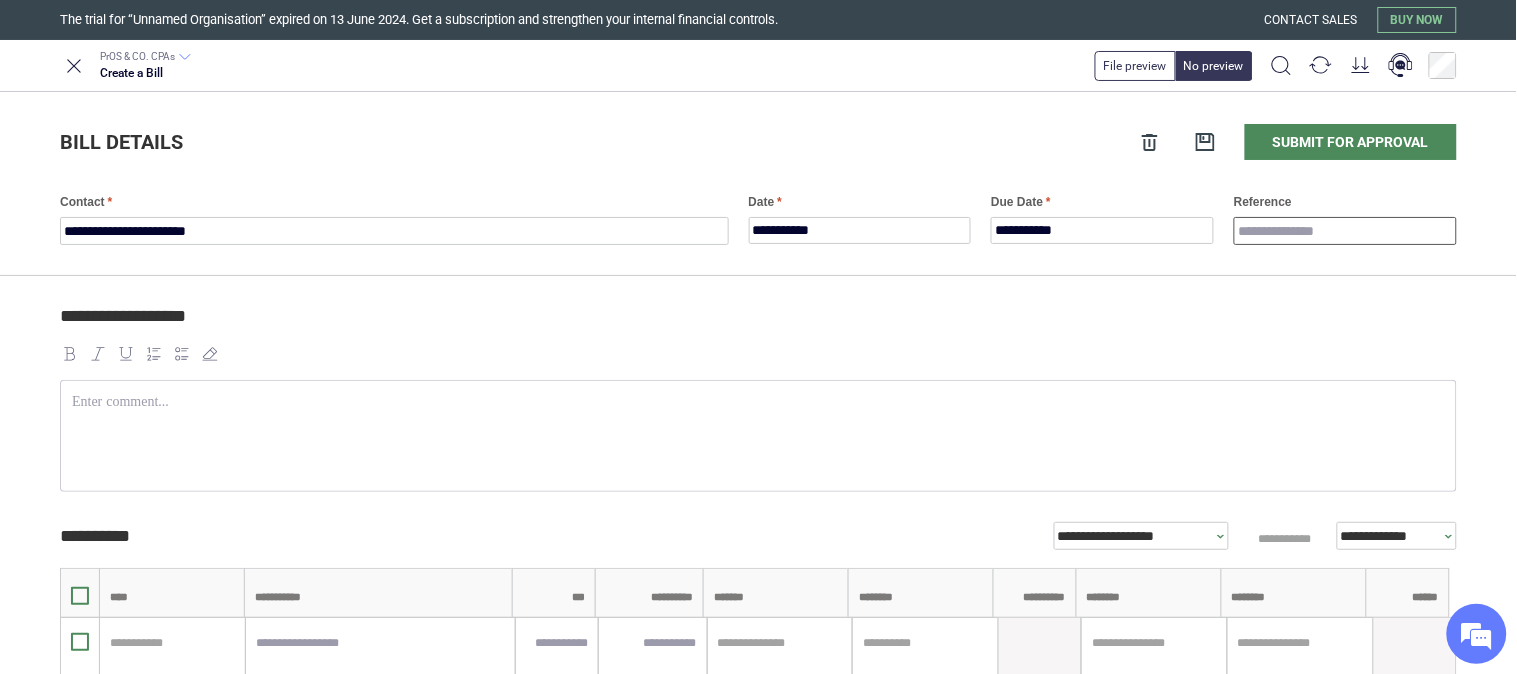 click on "Reference" at bounding box center [1345, 231] 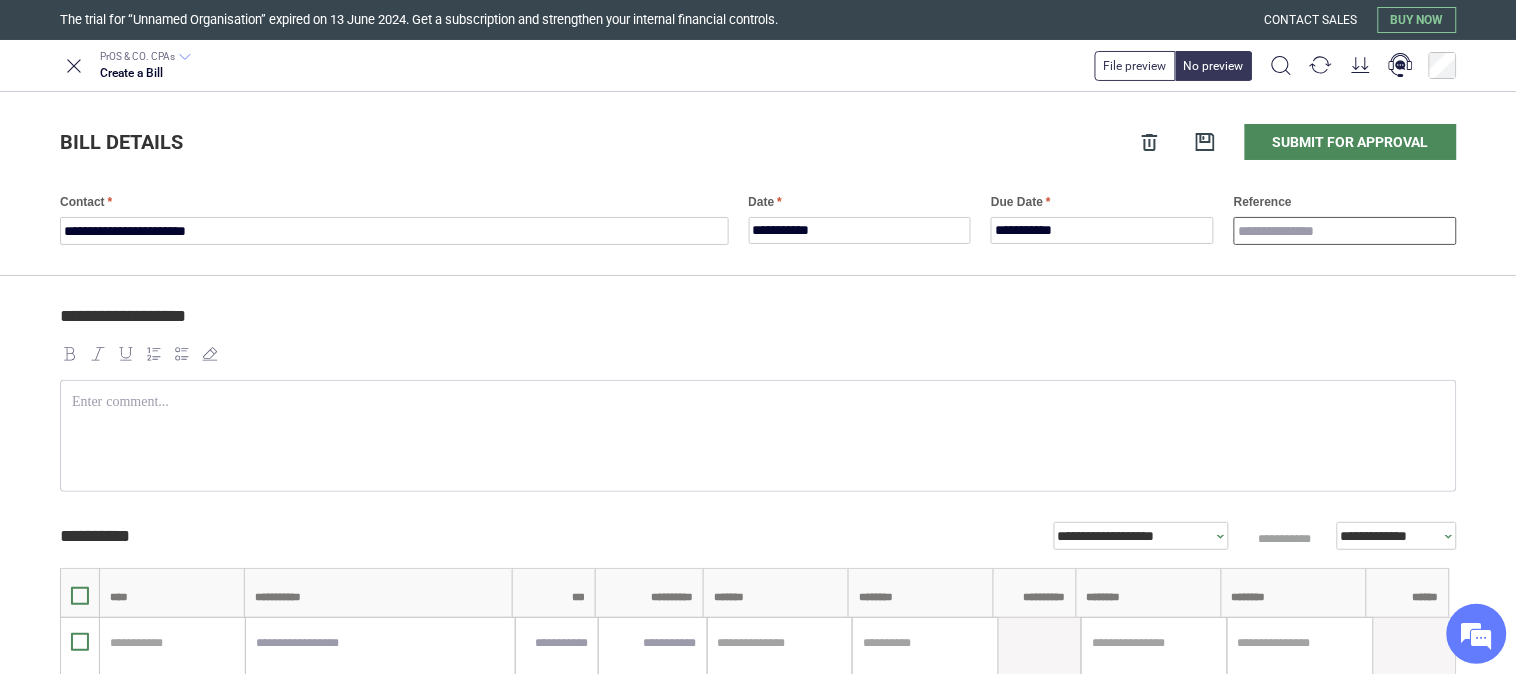 paste on "**********" 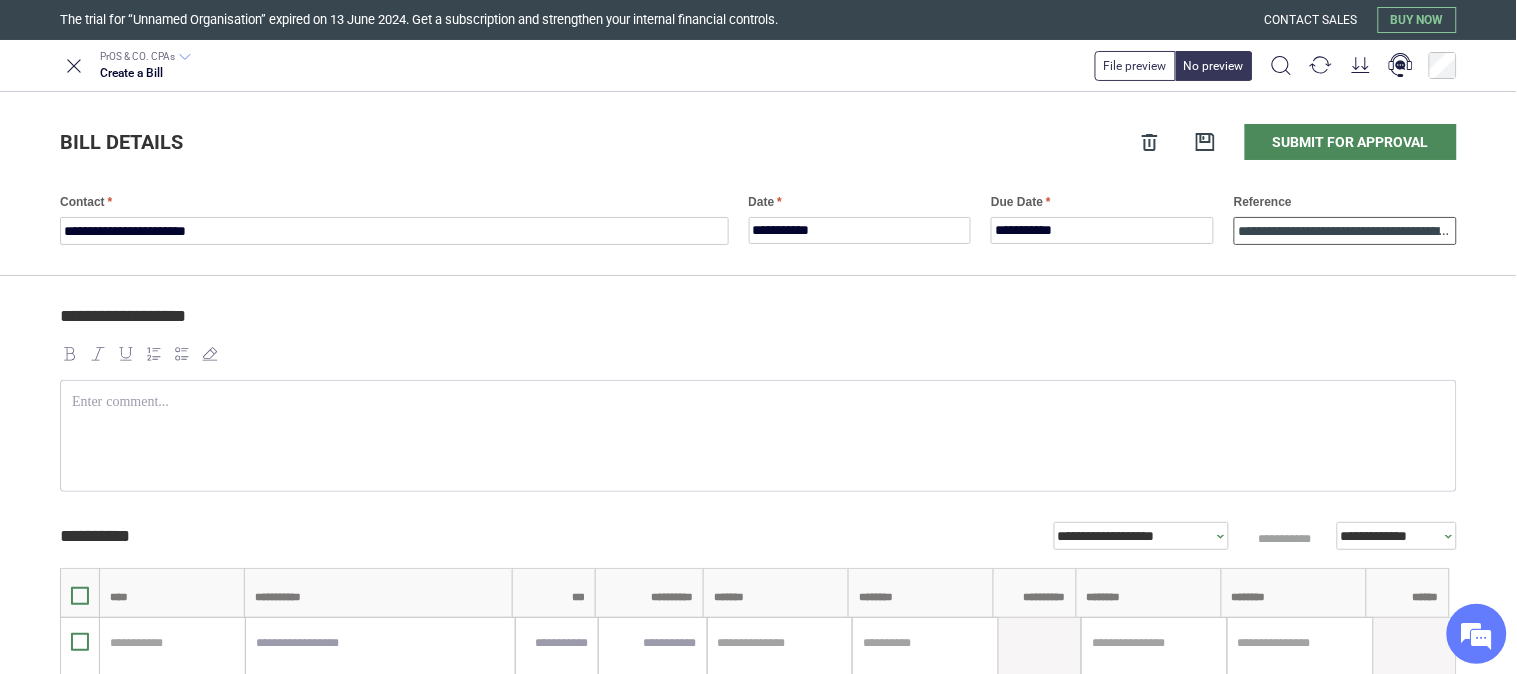 scroll, scrollTop: 0, scrollLeft: 88, axis: horizontal 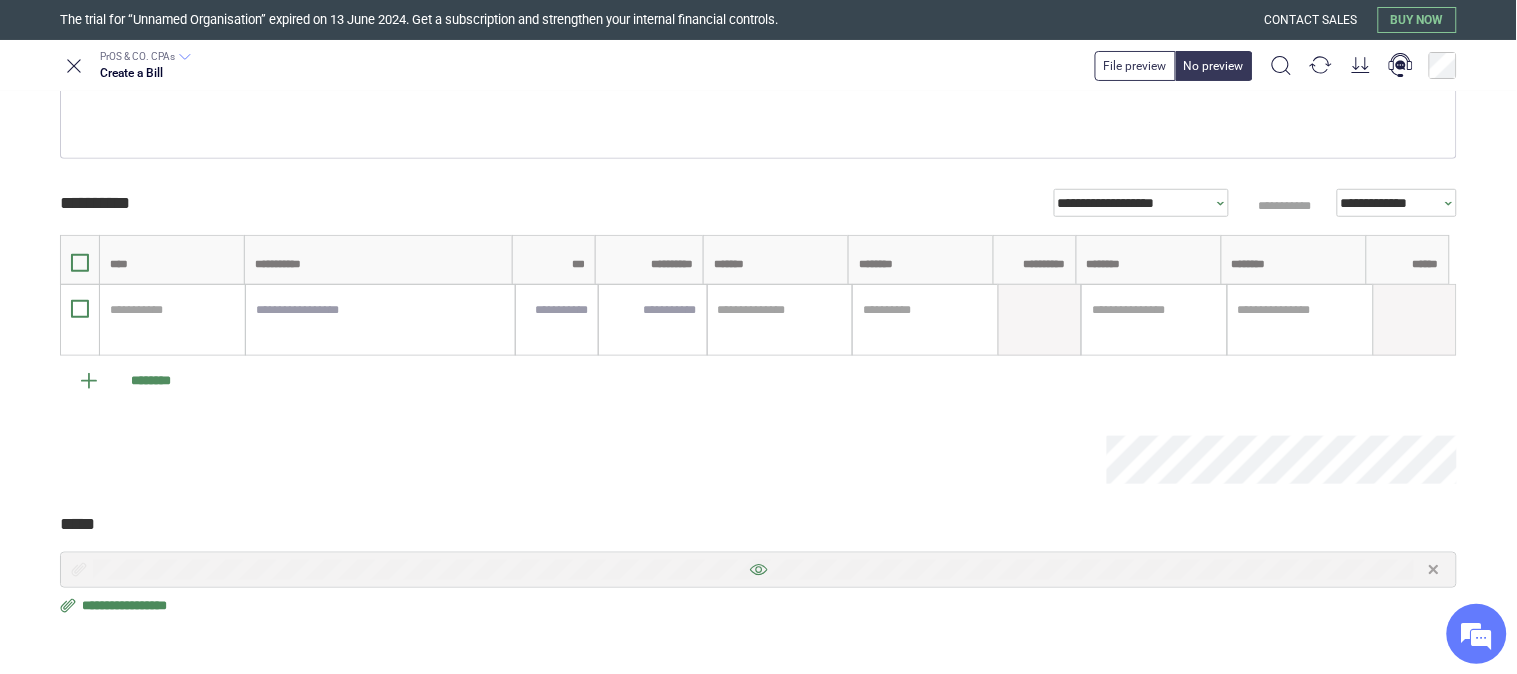 click at bounding box center (758, 570) 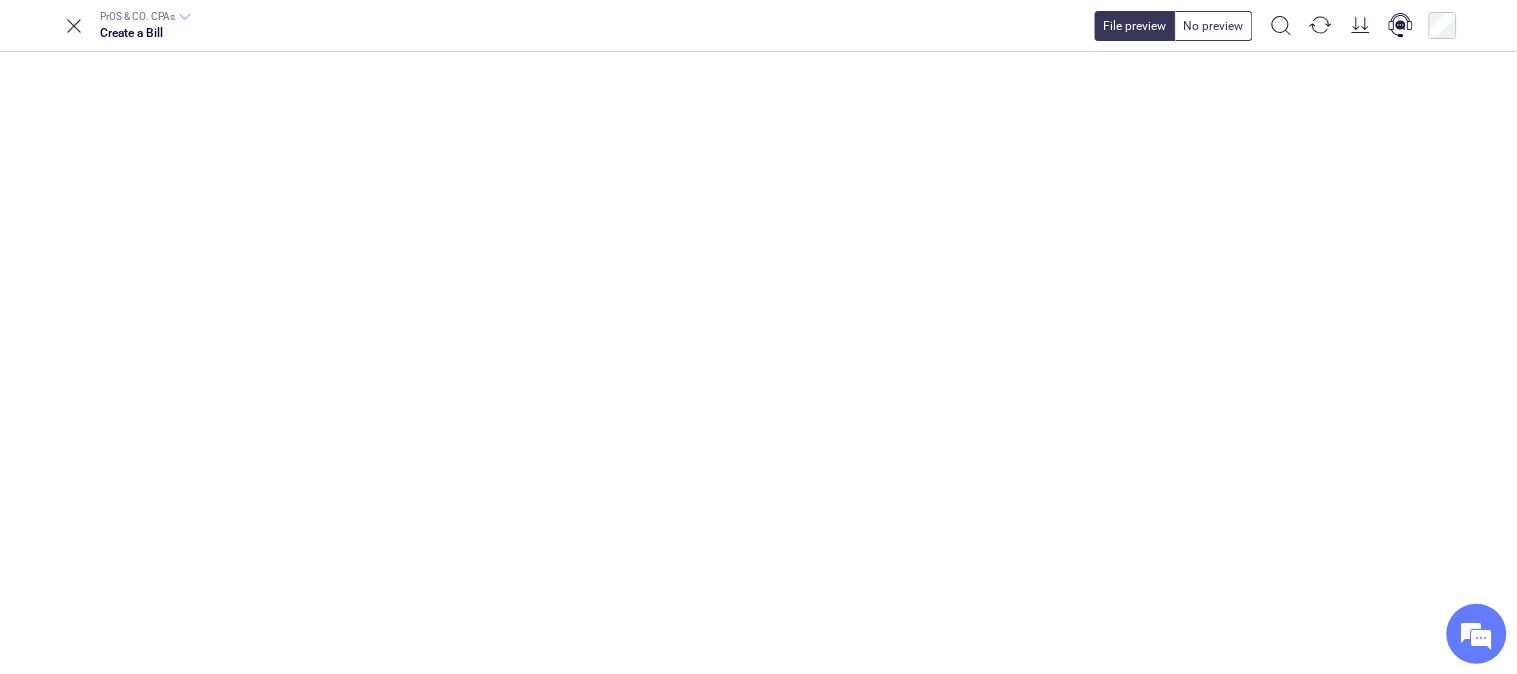 scroll, scrollTop: 0, scrollLeft: 0, axis: both 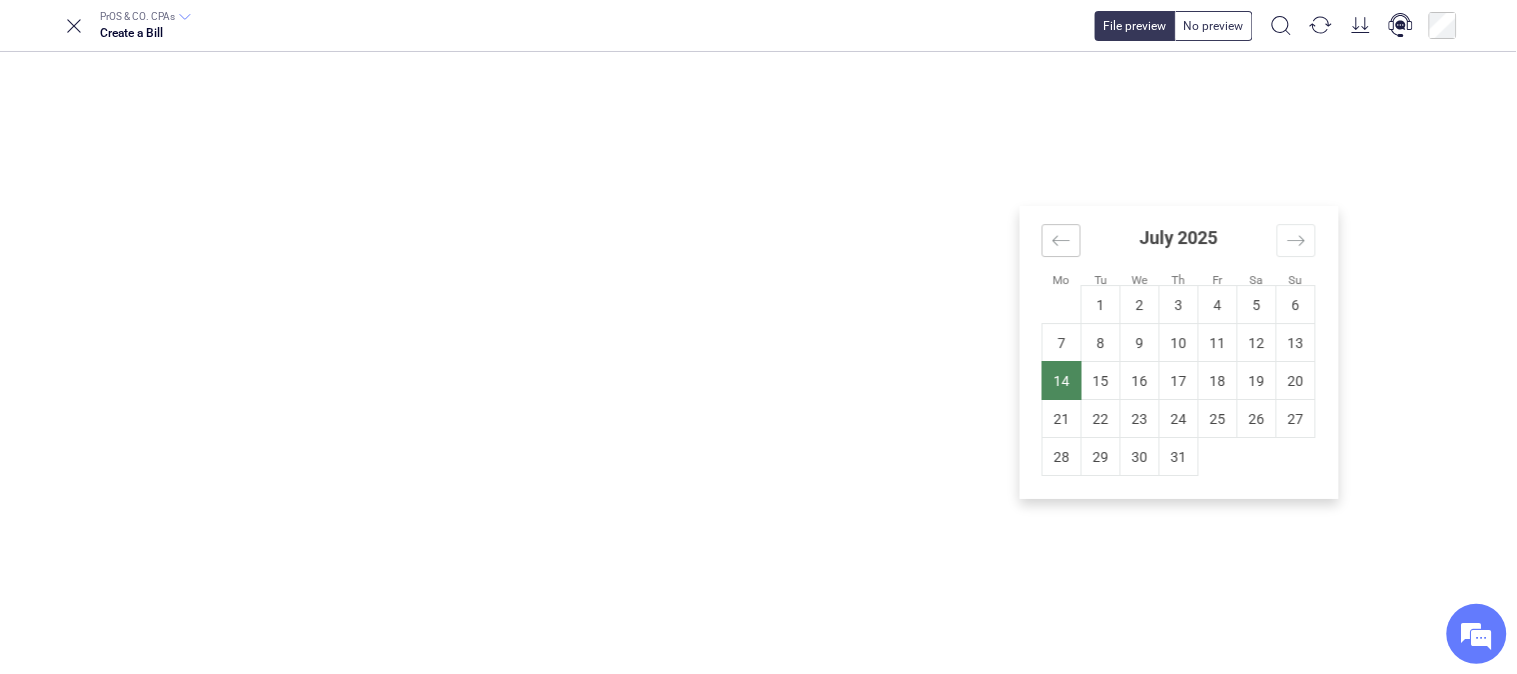 click at bounding box center [1061, 240] 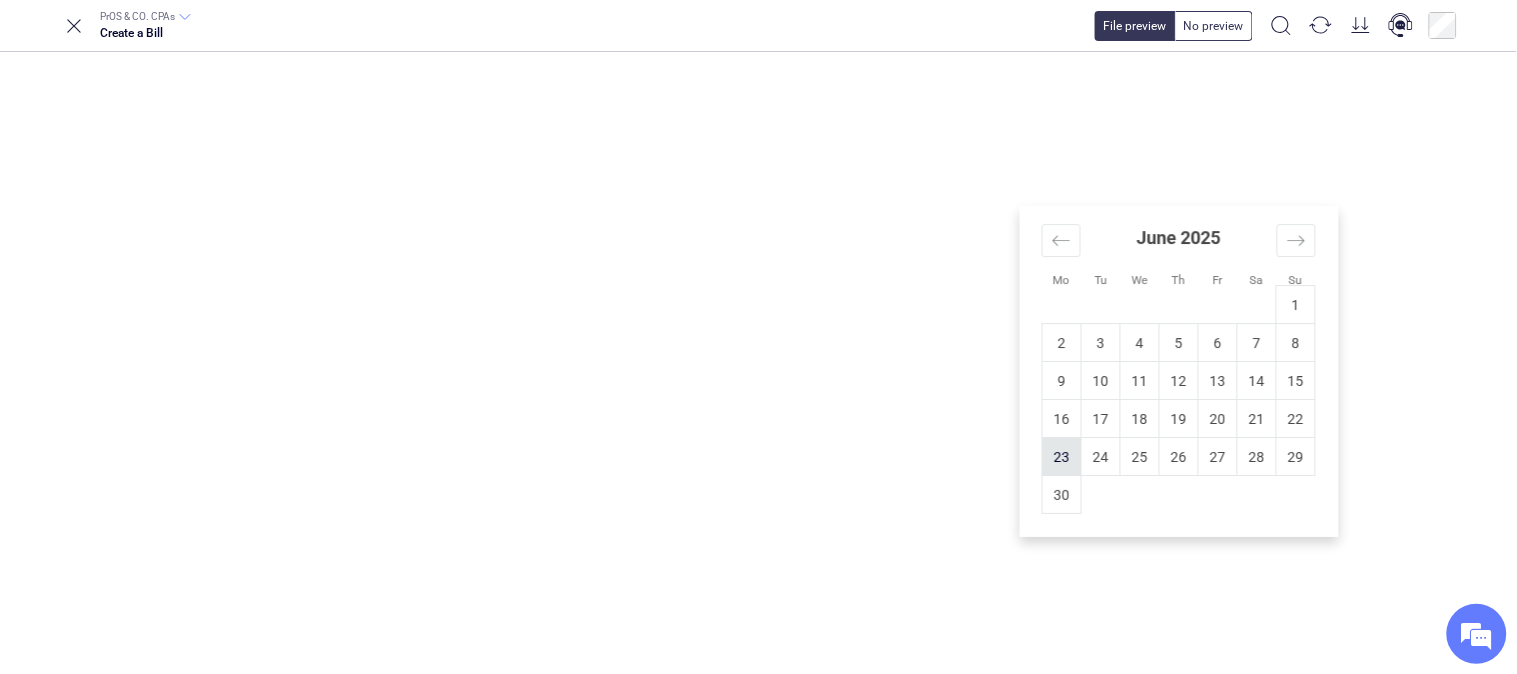 click on "23" at bounding box center (1062, 457) 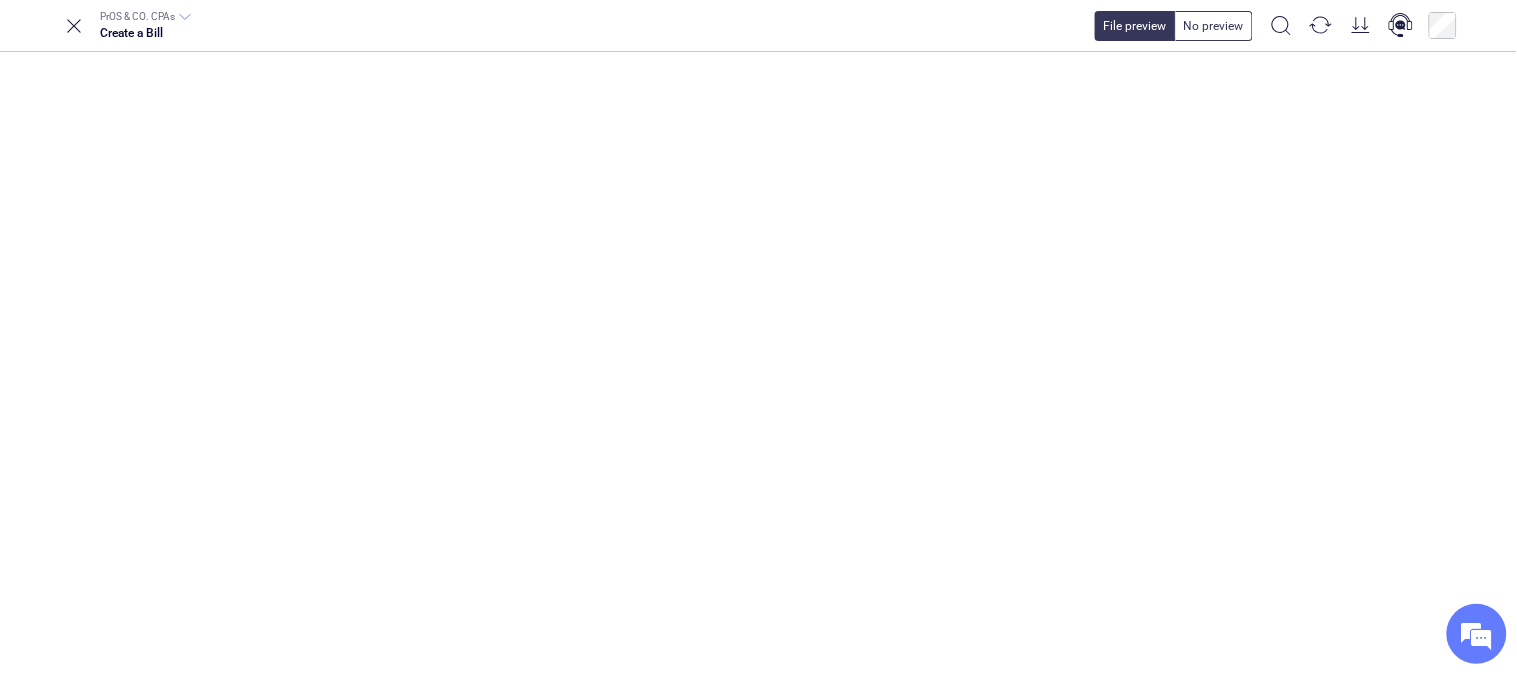 click on "**********" at bounding box center [2103, 220] 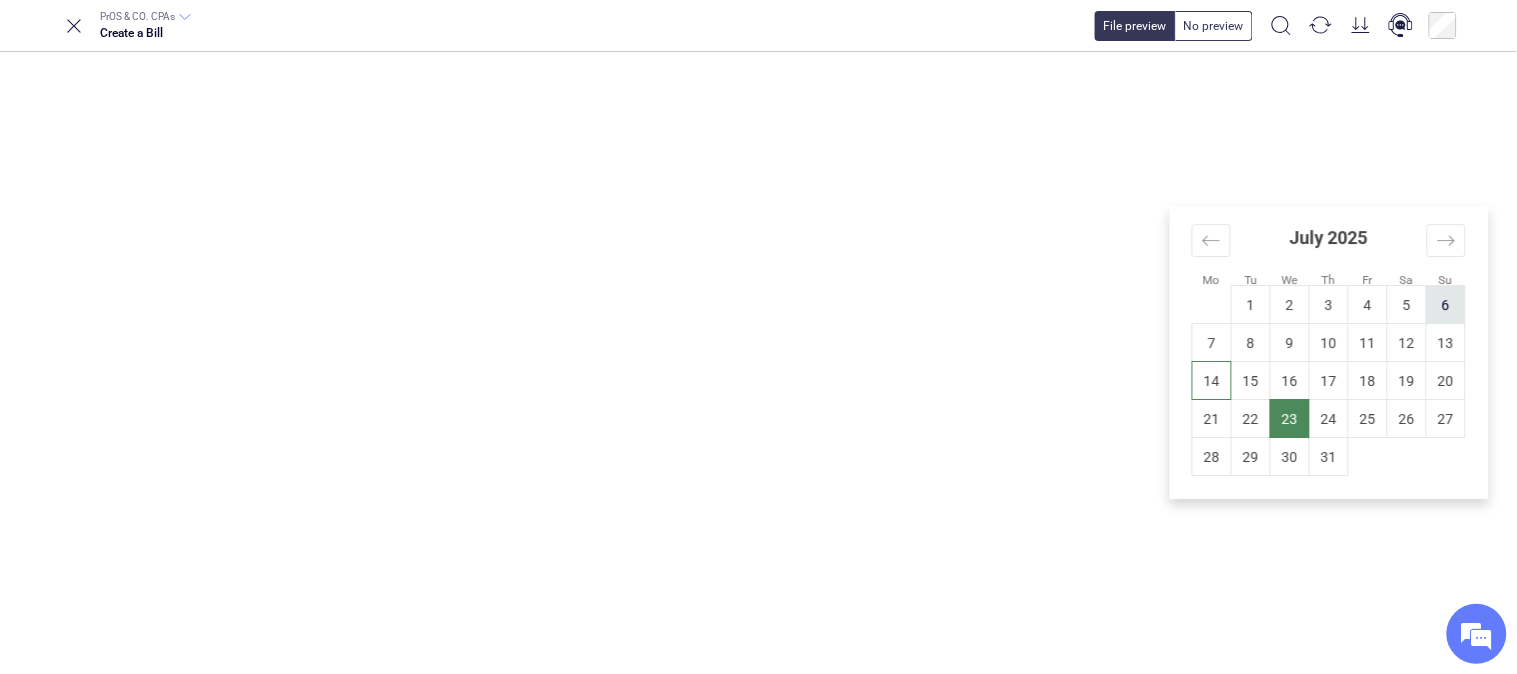 click on "6" at bounding box center (1446, 305) 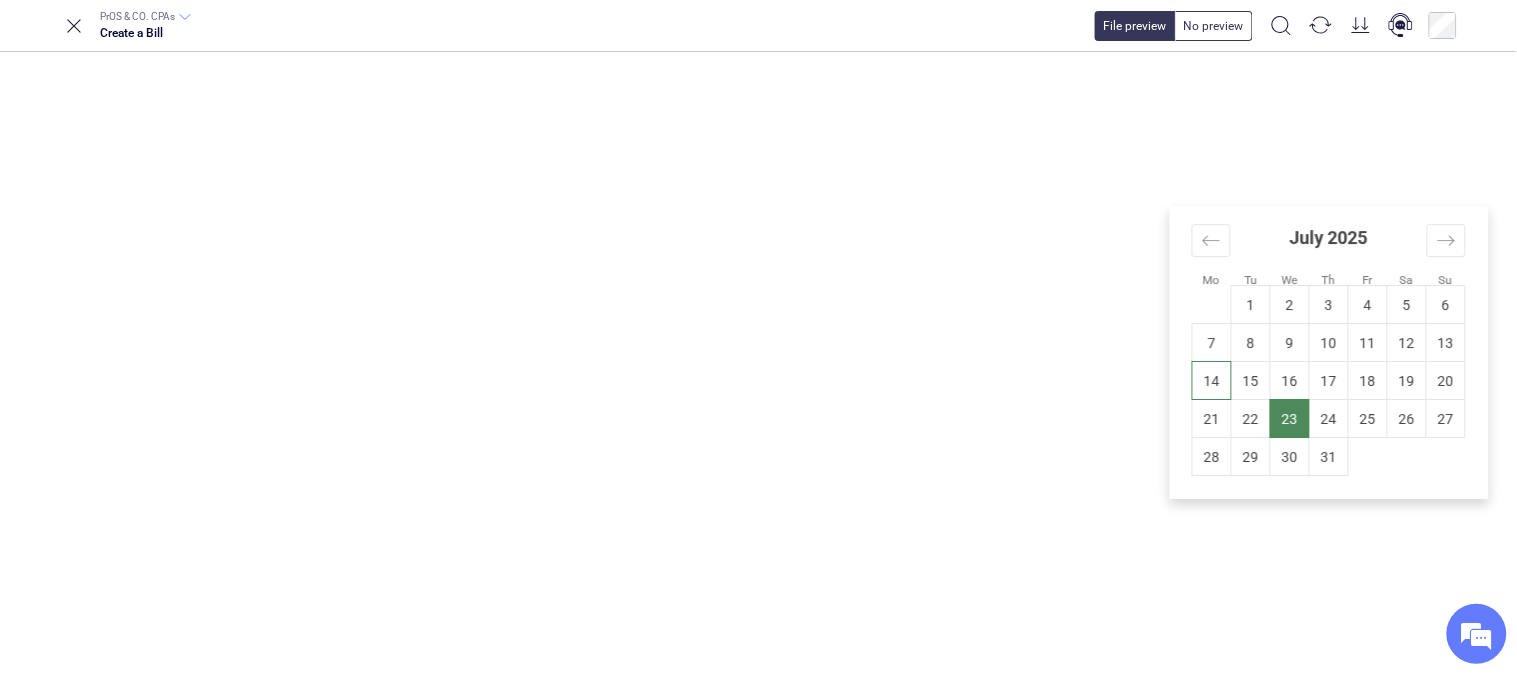 type on "**********" 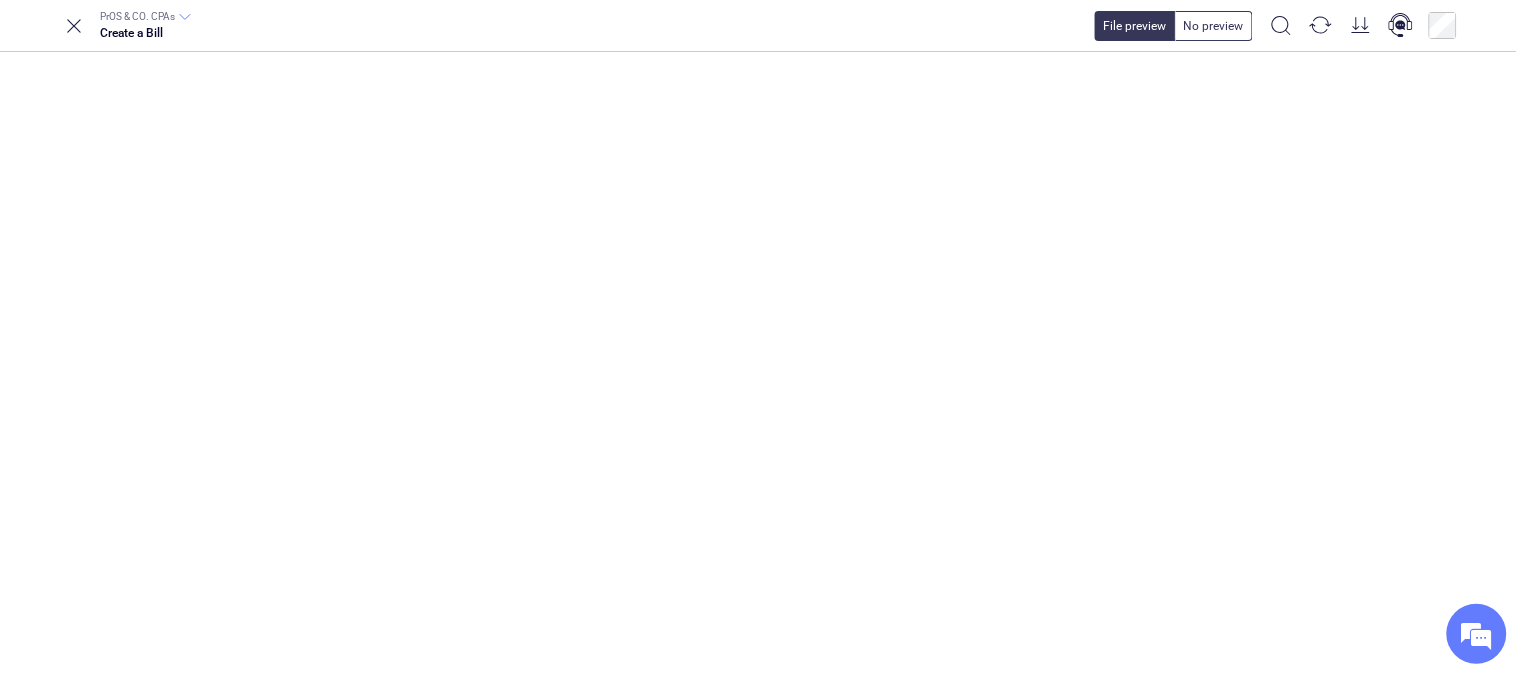 click on "**********" at bounding box center [2253, 221] 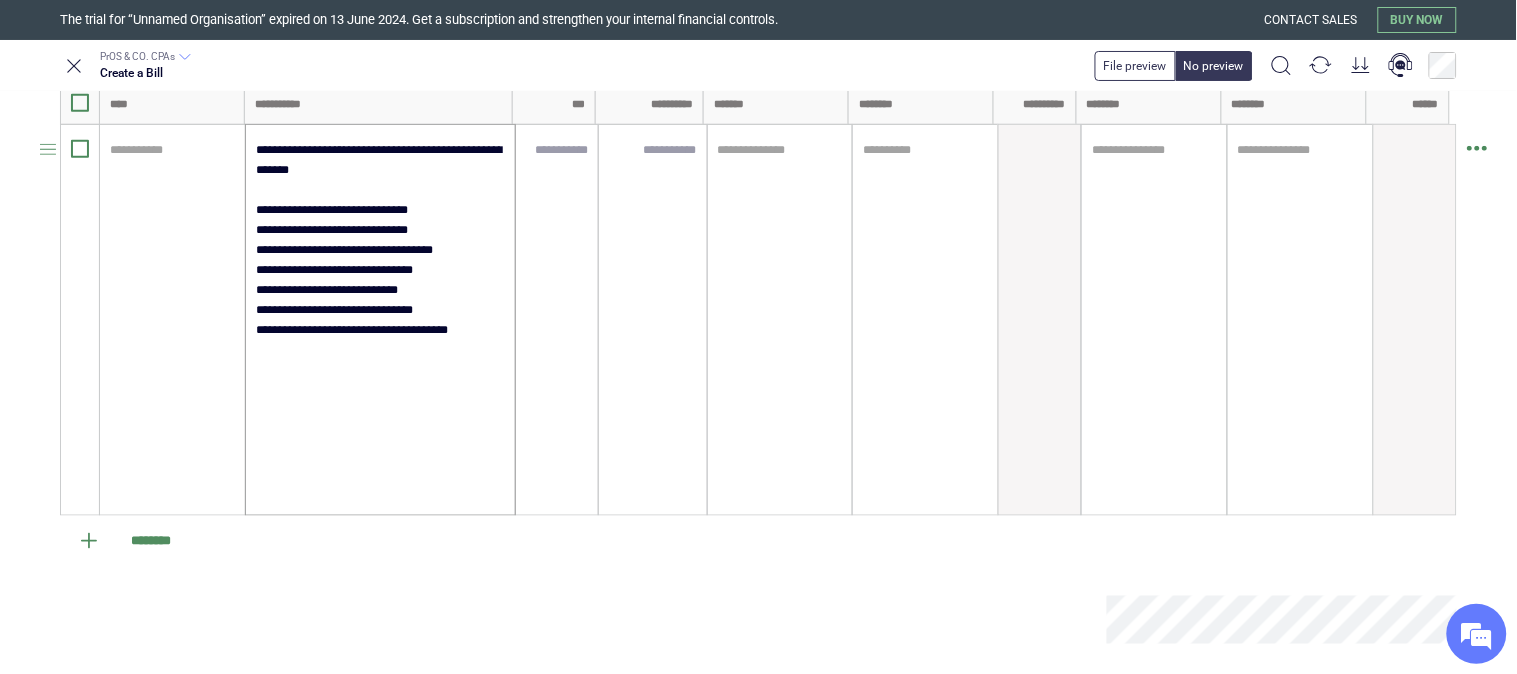 scroll, scrollTop: 653, scrollLeft: 0, axis: vertical 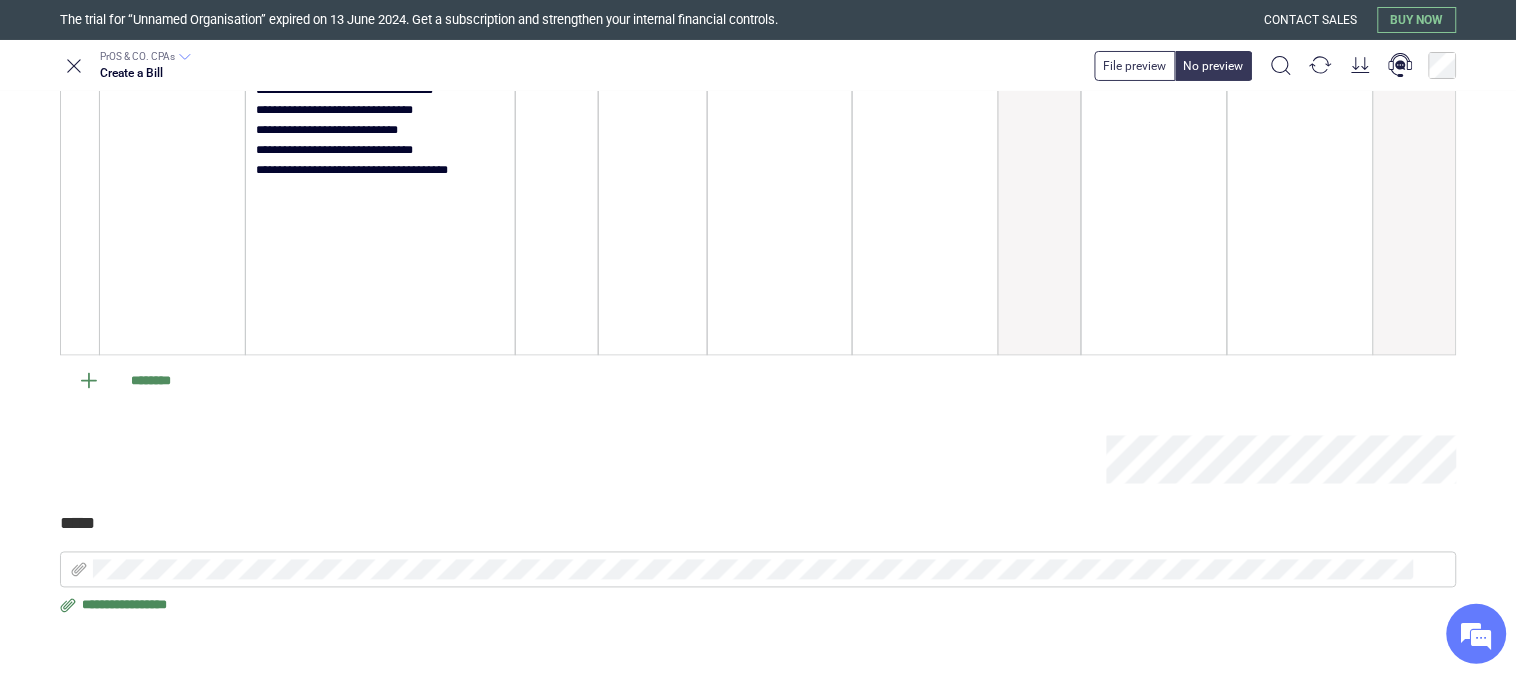 click on "*****" at bounding box center (755, 533) 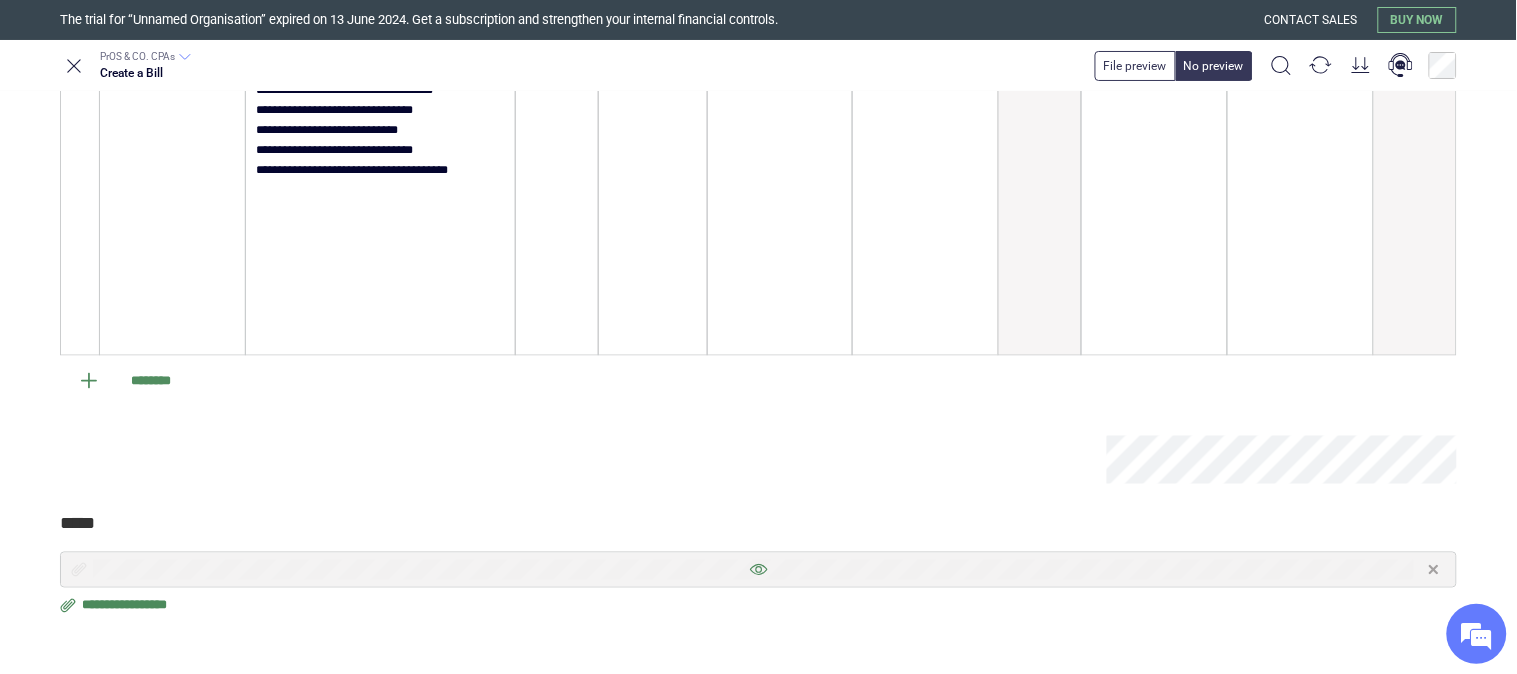 click at bounding box center (758, 570) 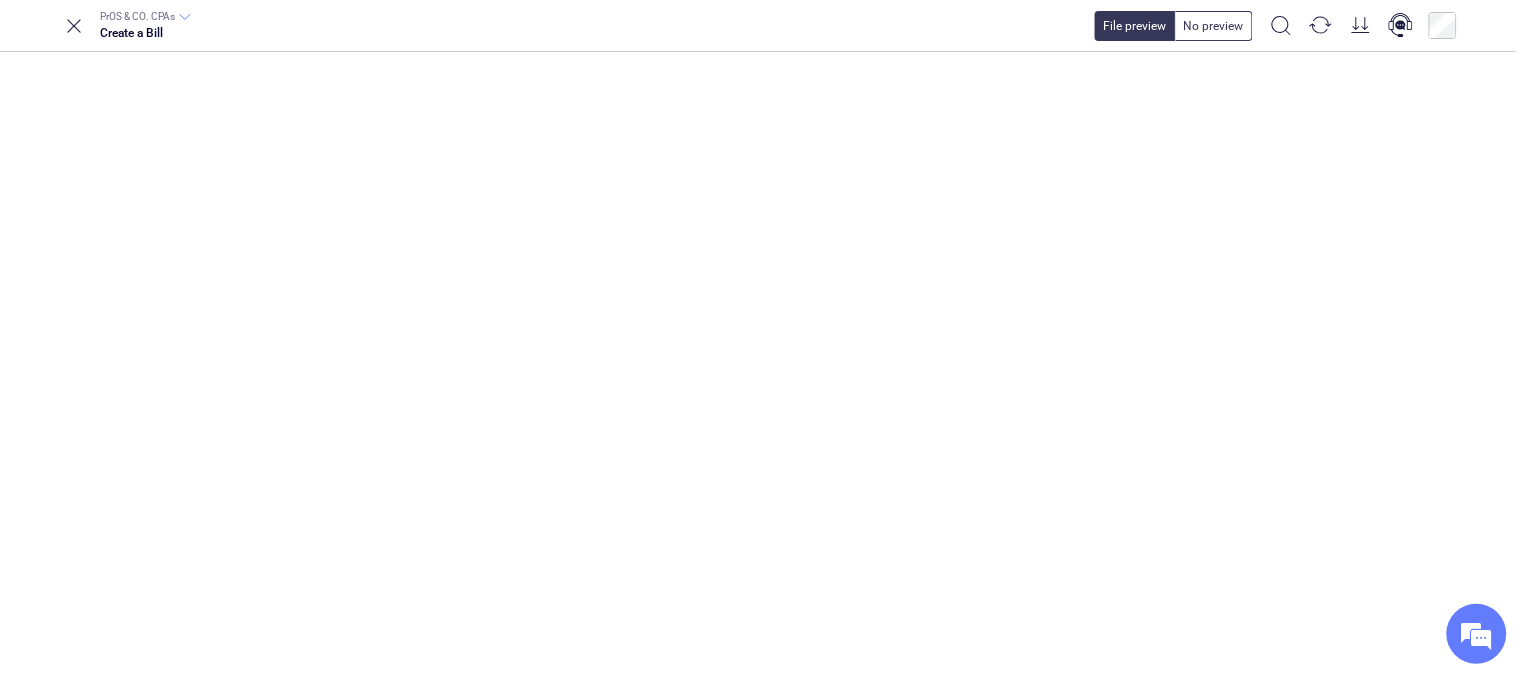 scroll, scrollTop: 398, scrollLeft: 0, axis: vertical 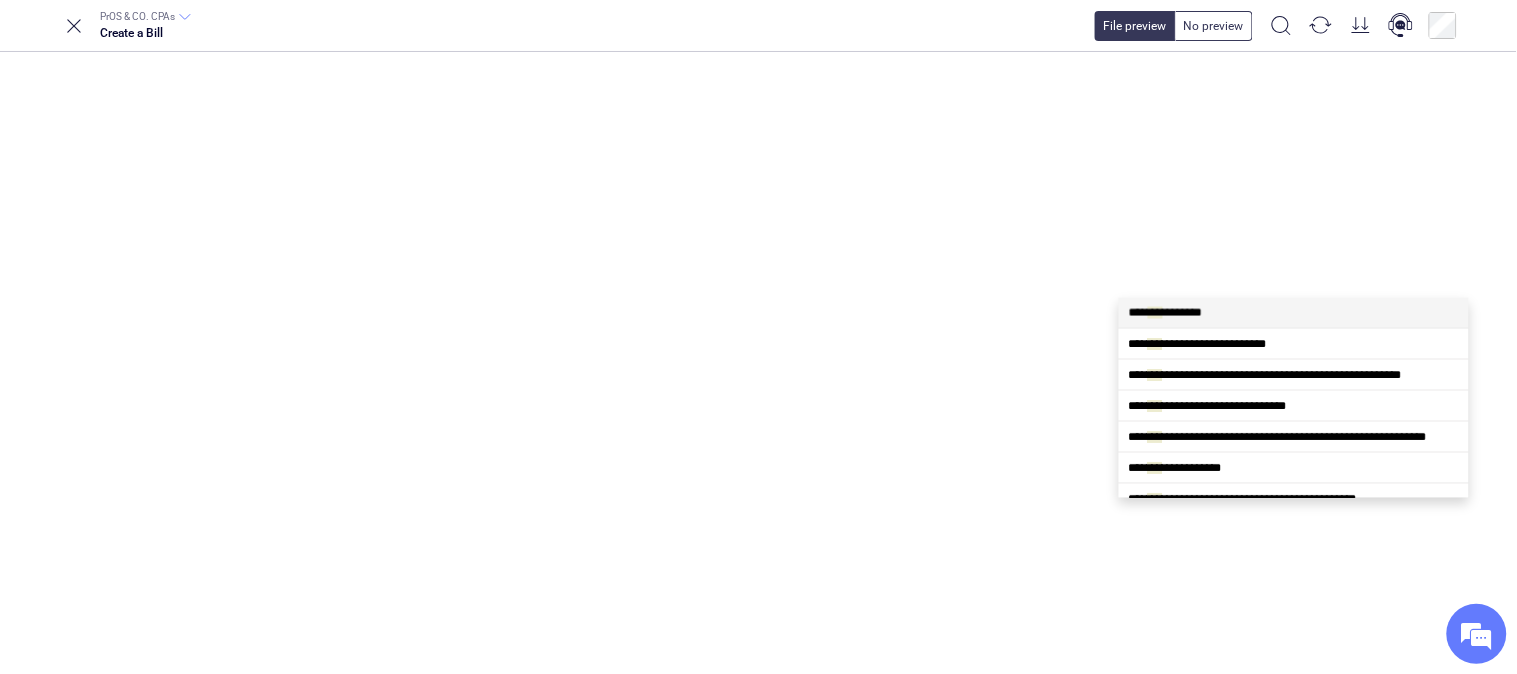 type on "****" 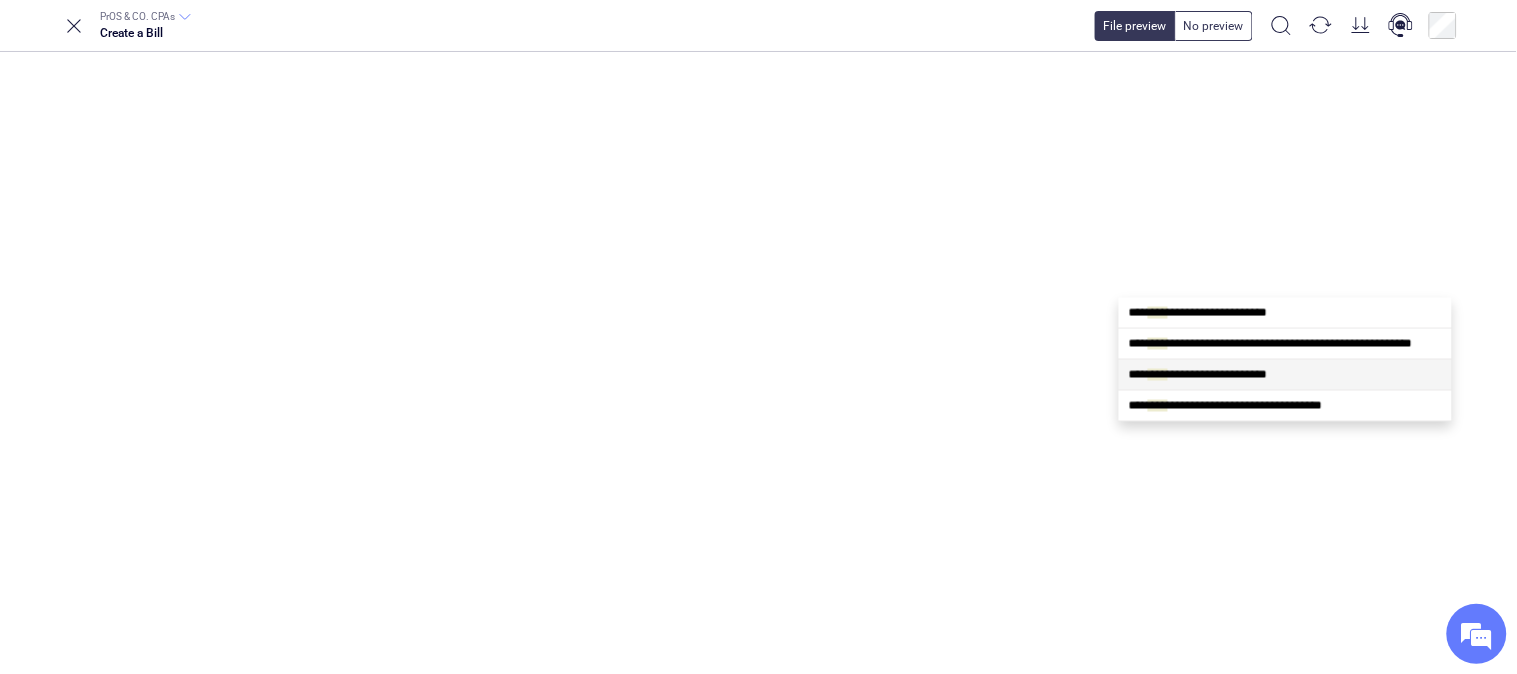 click on "****" at bounding box center [1158, 375] 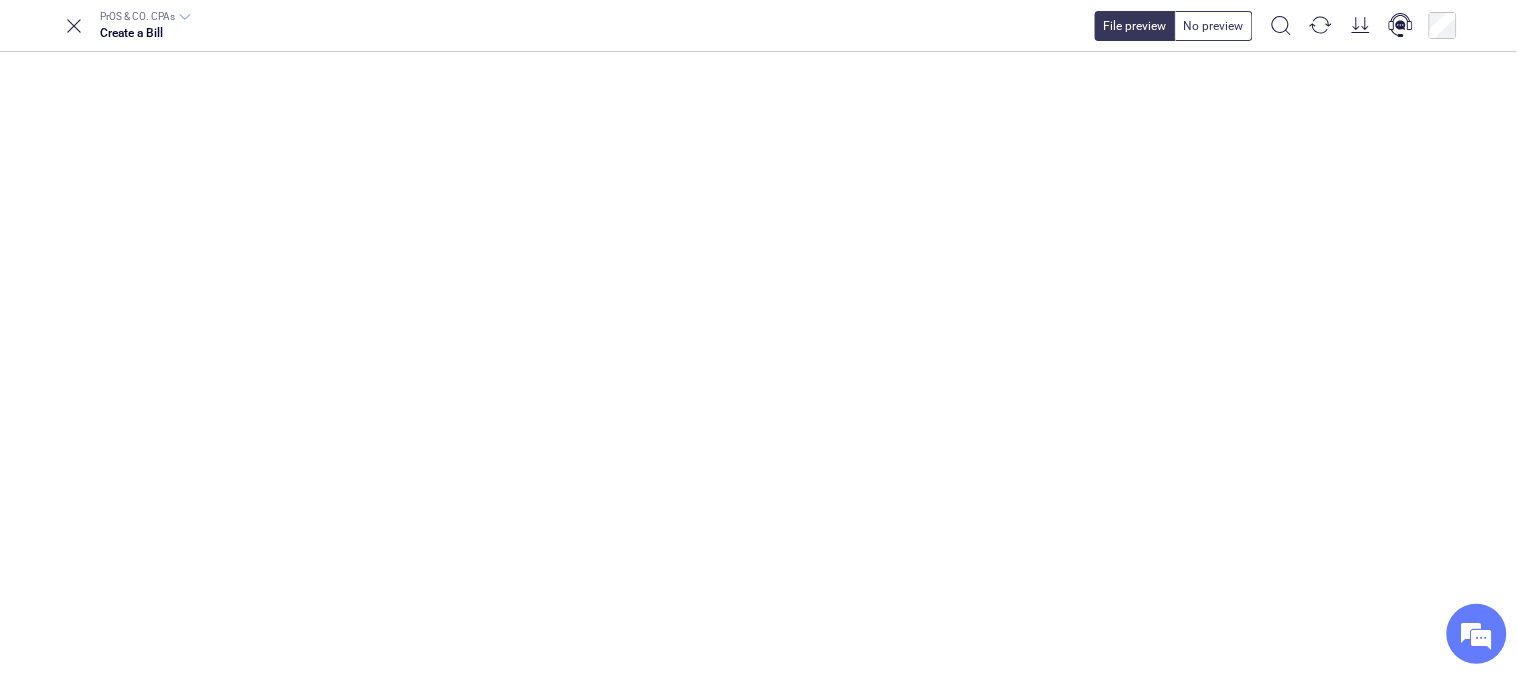 type on "**********" 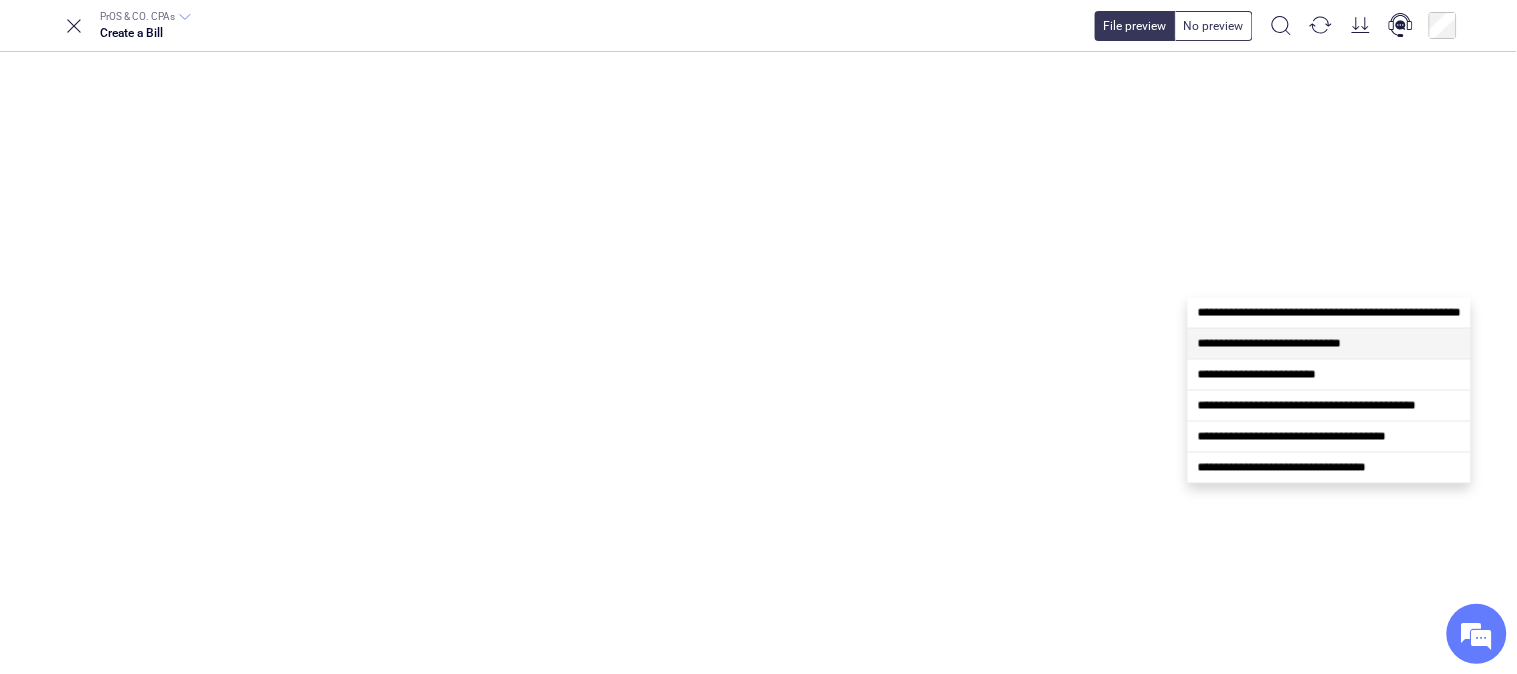 click on "**********" at bounding box center [1269, 344] 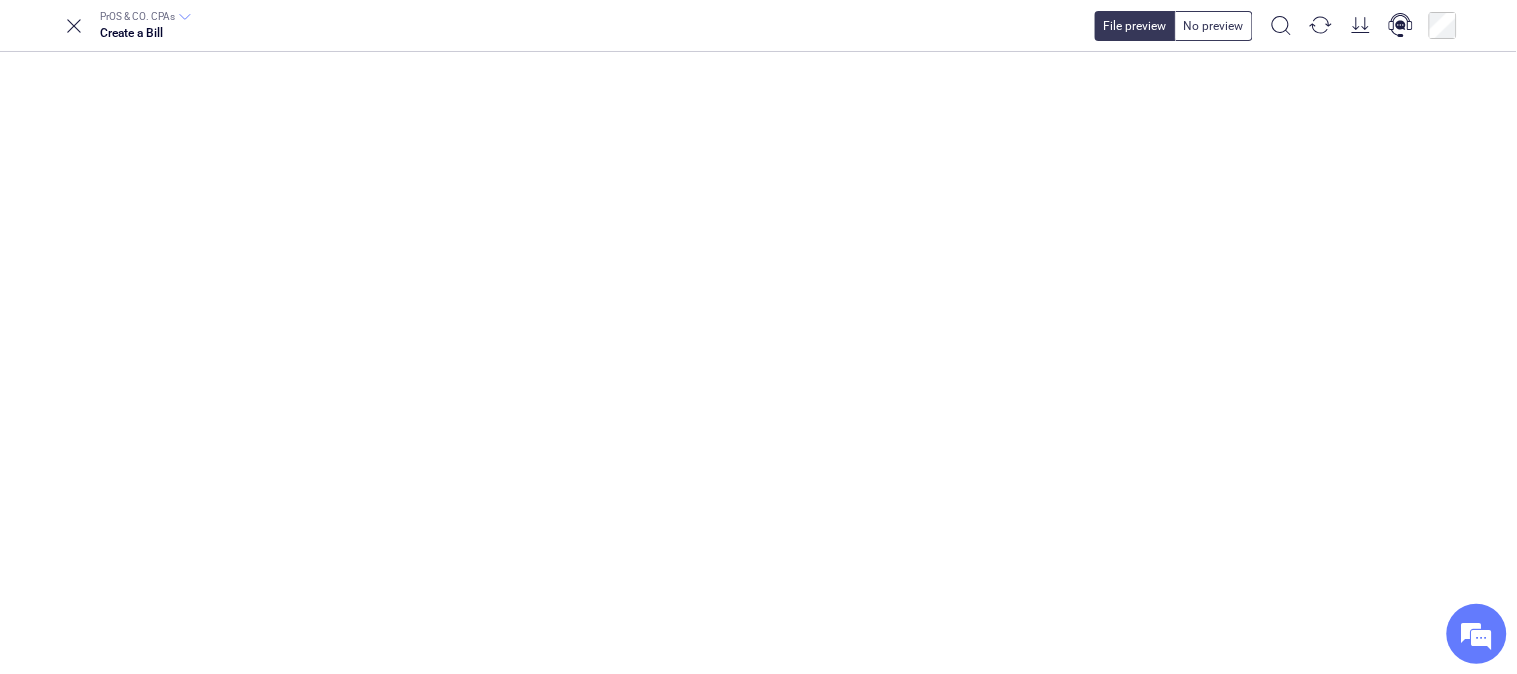 scroll, scrollTop: 541, scrollLeft: 0, axis: vertical 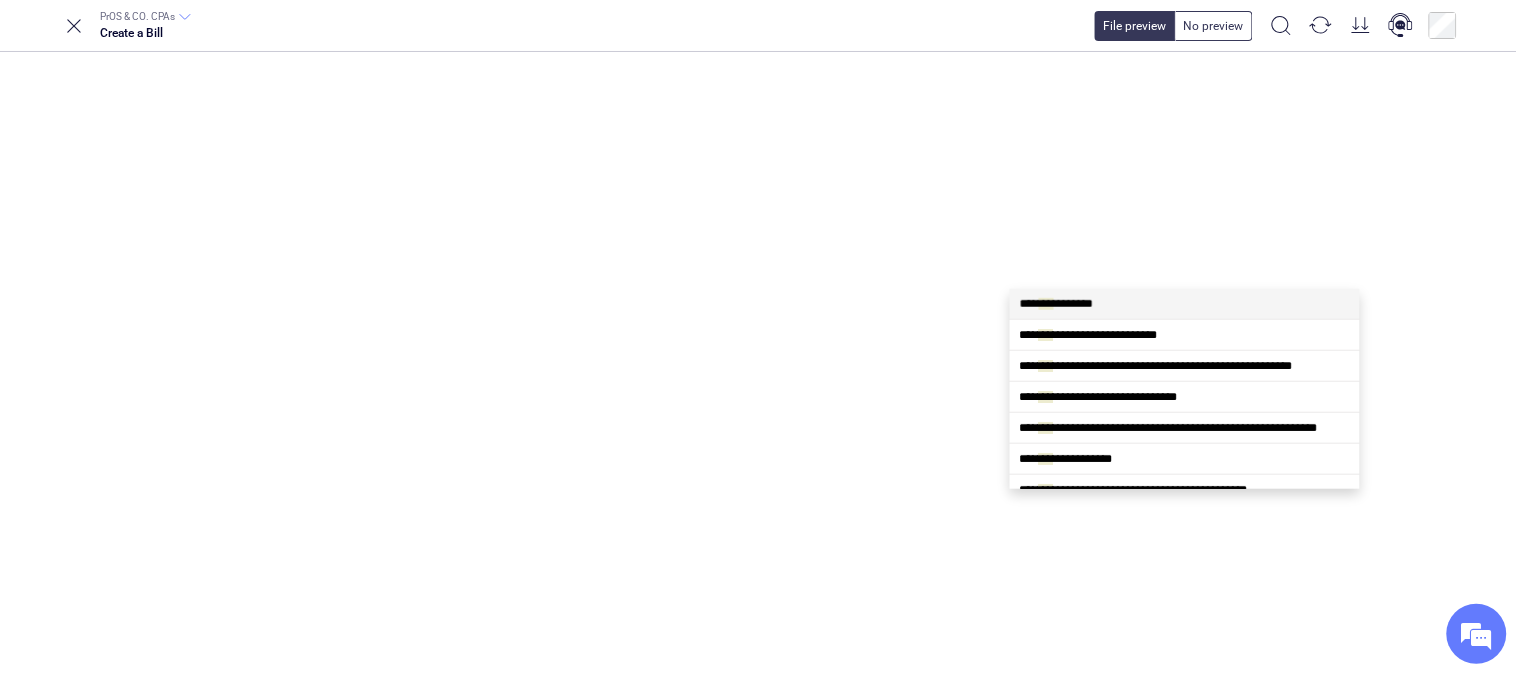 type on "****" 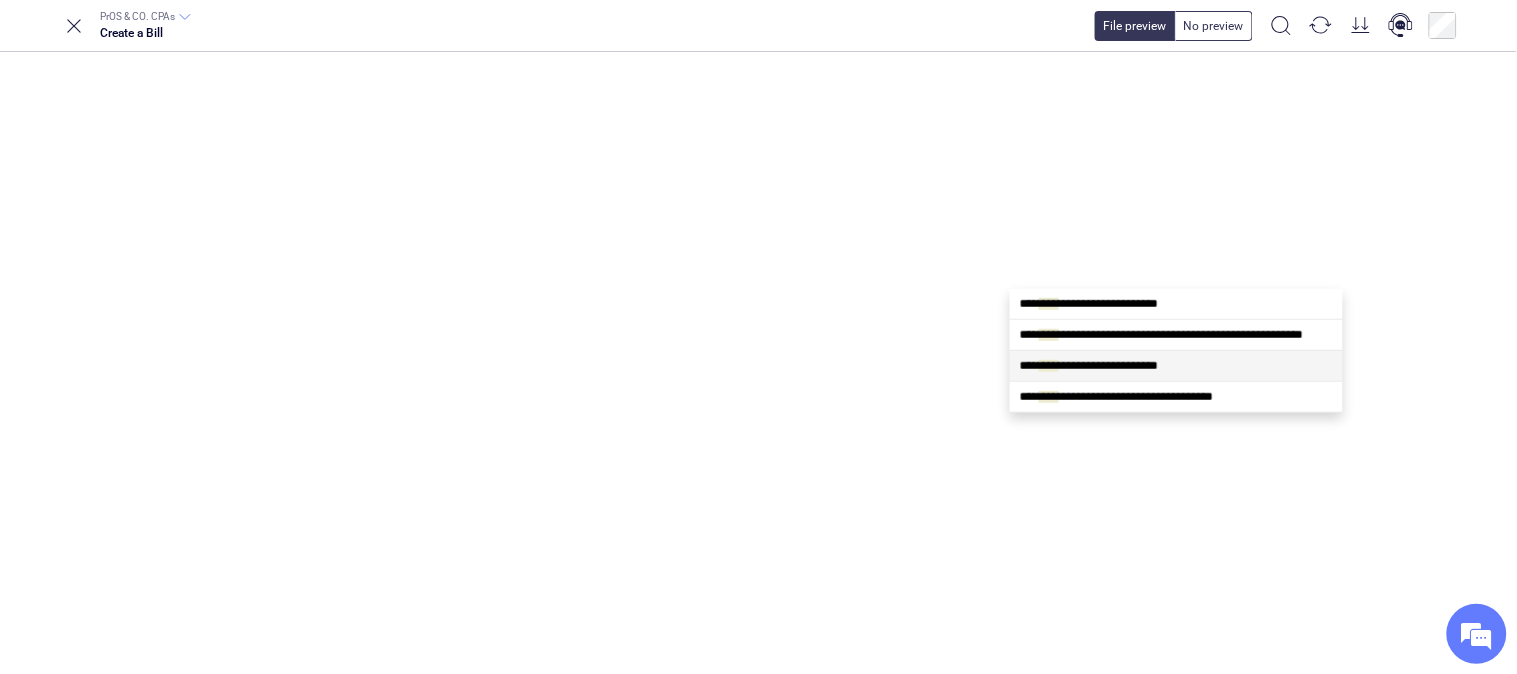 click on "**********" at bounding box center (1089, 366) 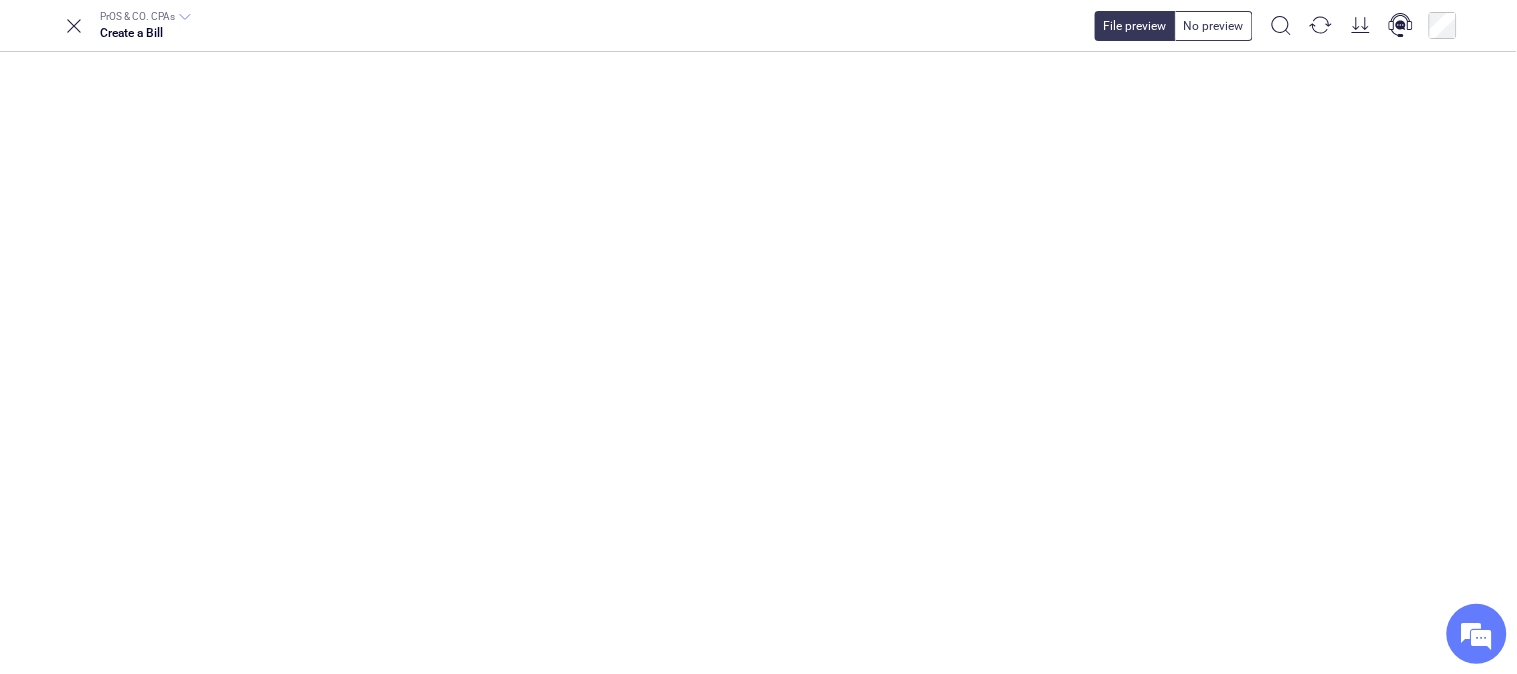 type on "**********" 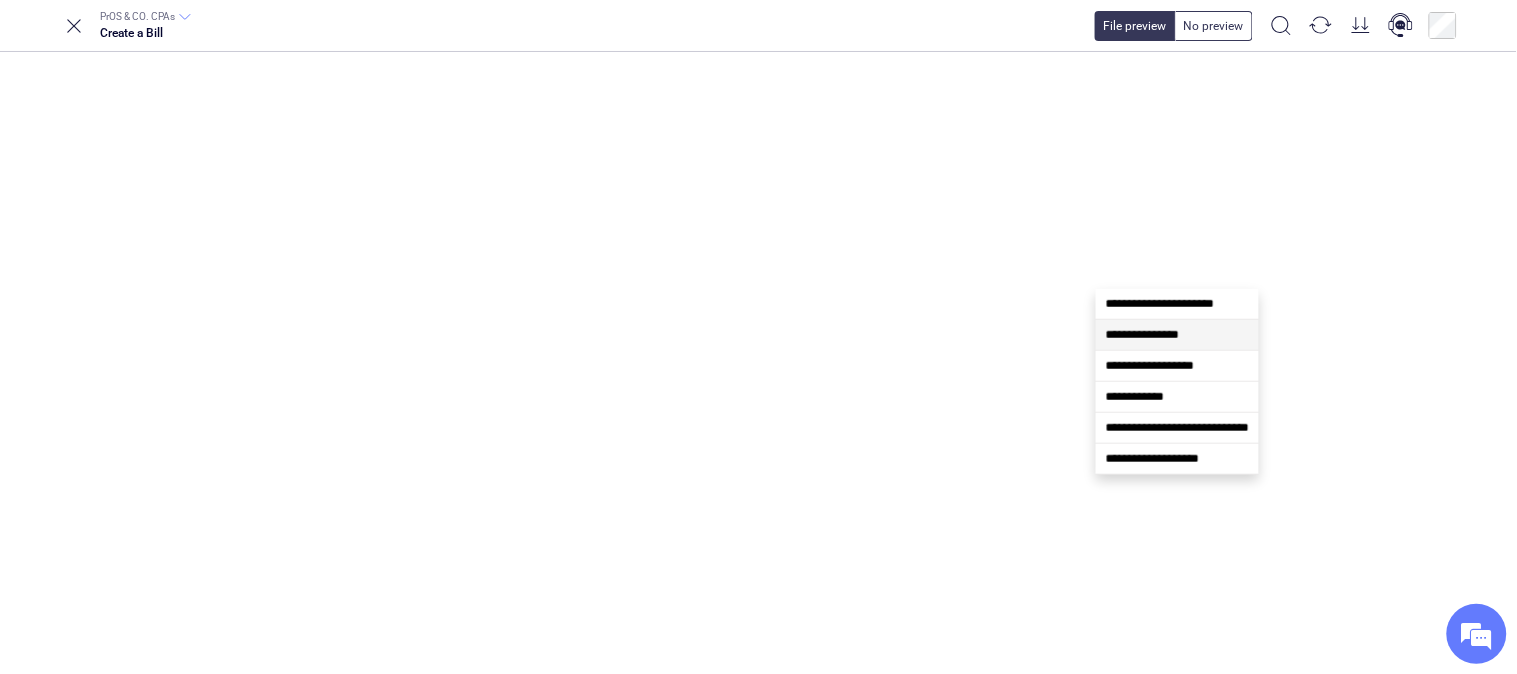 click at bounding box center (2136, 944) 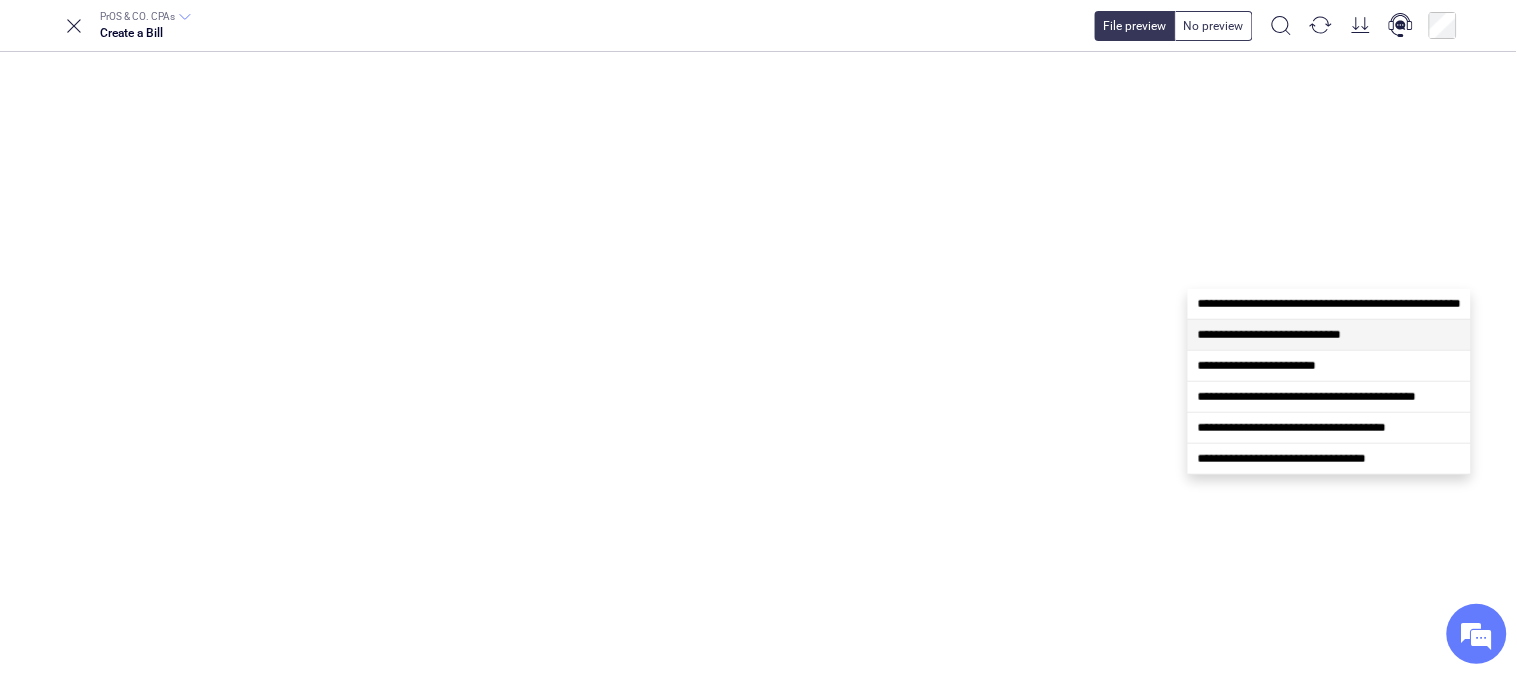 click on "**********" at bounding box center [1329, 335] 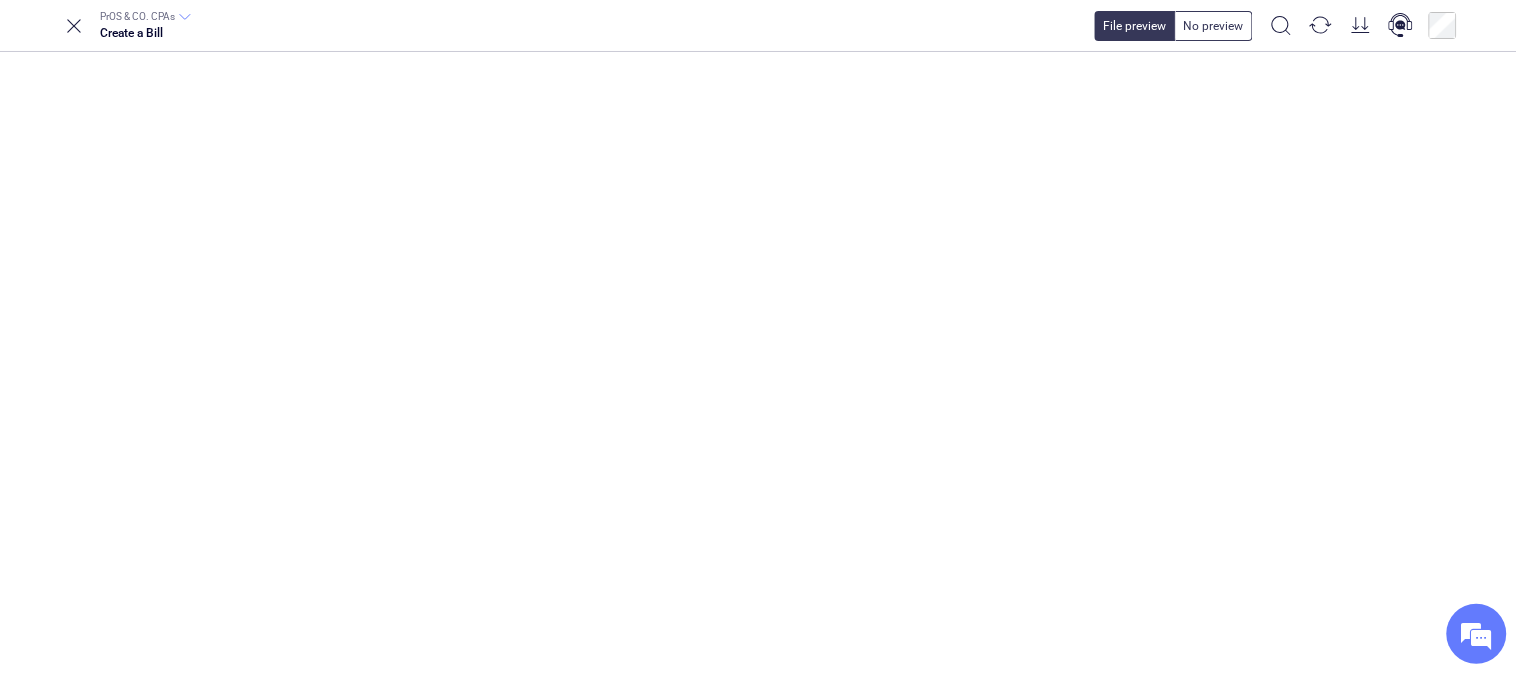 scroll, scrollTop: 194, scrollLeft: 108, axis: both 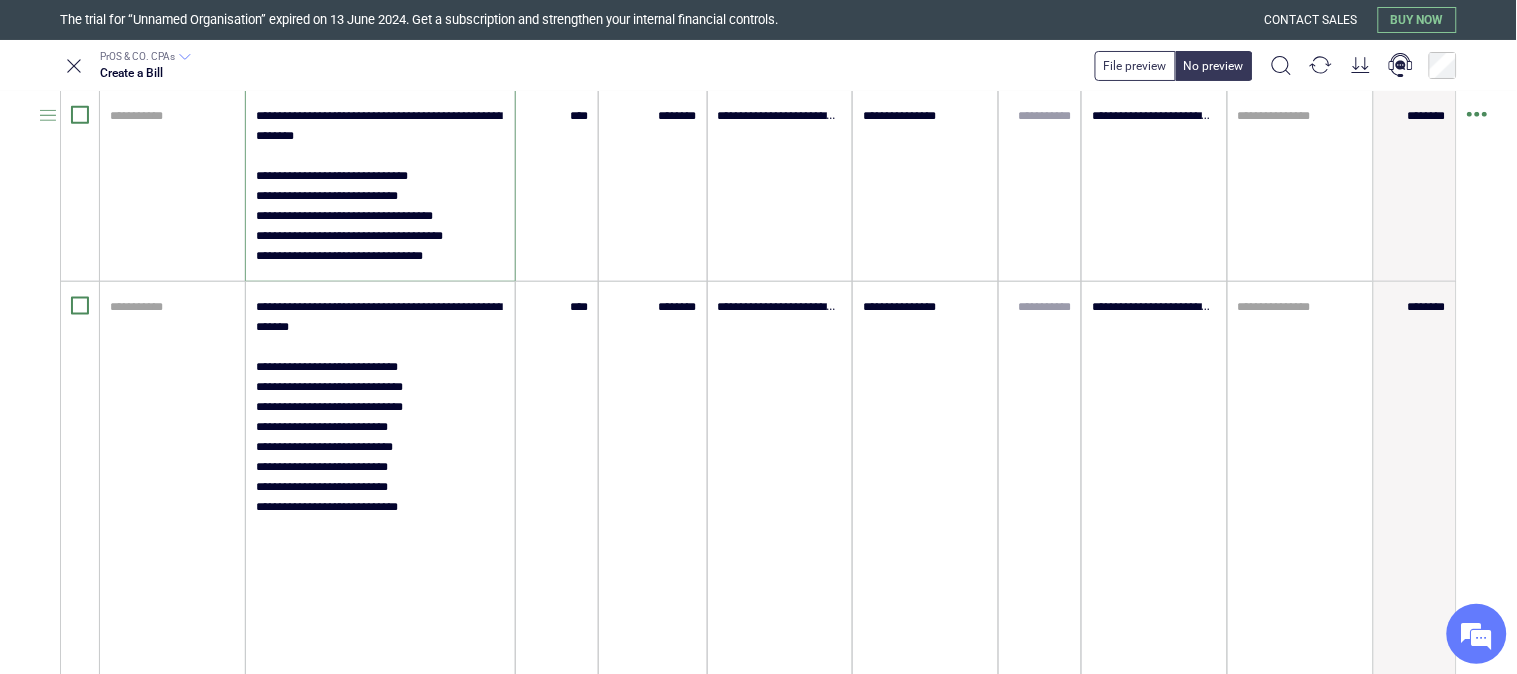 click on "**********" at bounding box center (758, 402) 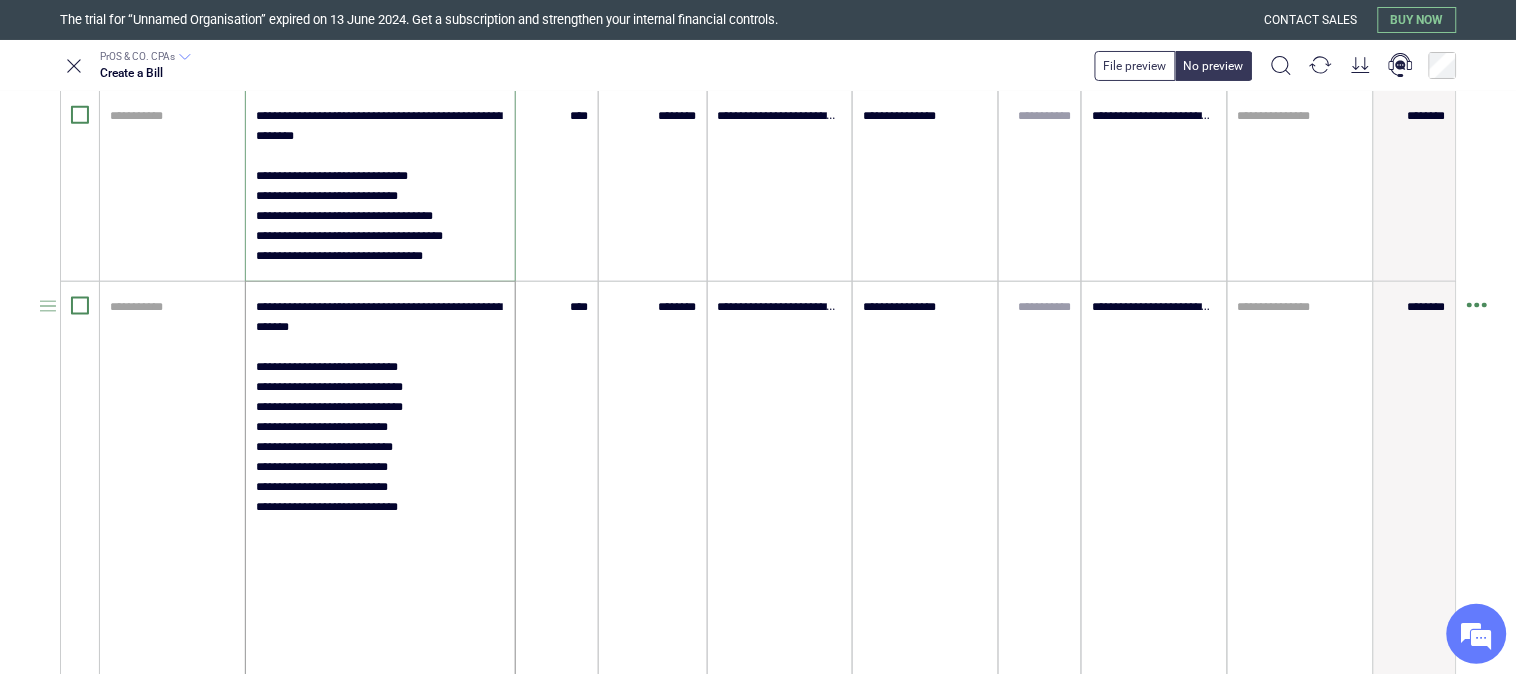 scroll, scrollTop: 638, scrollLeft: 0, axis: vertical 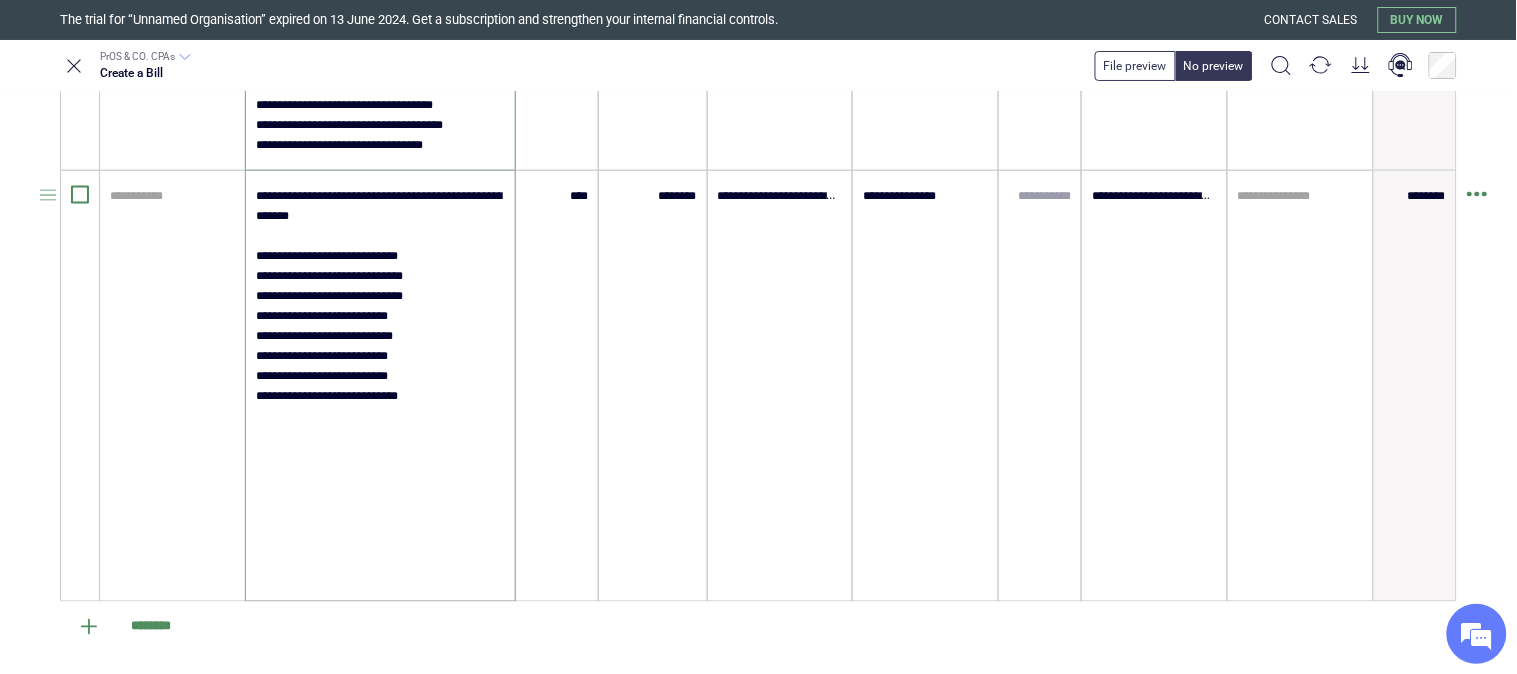 click on "**********" at bounding box center (380, 386) 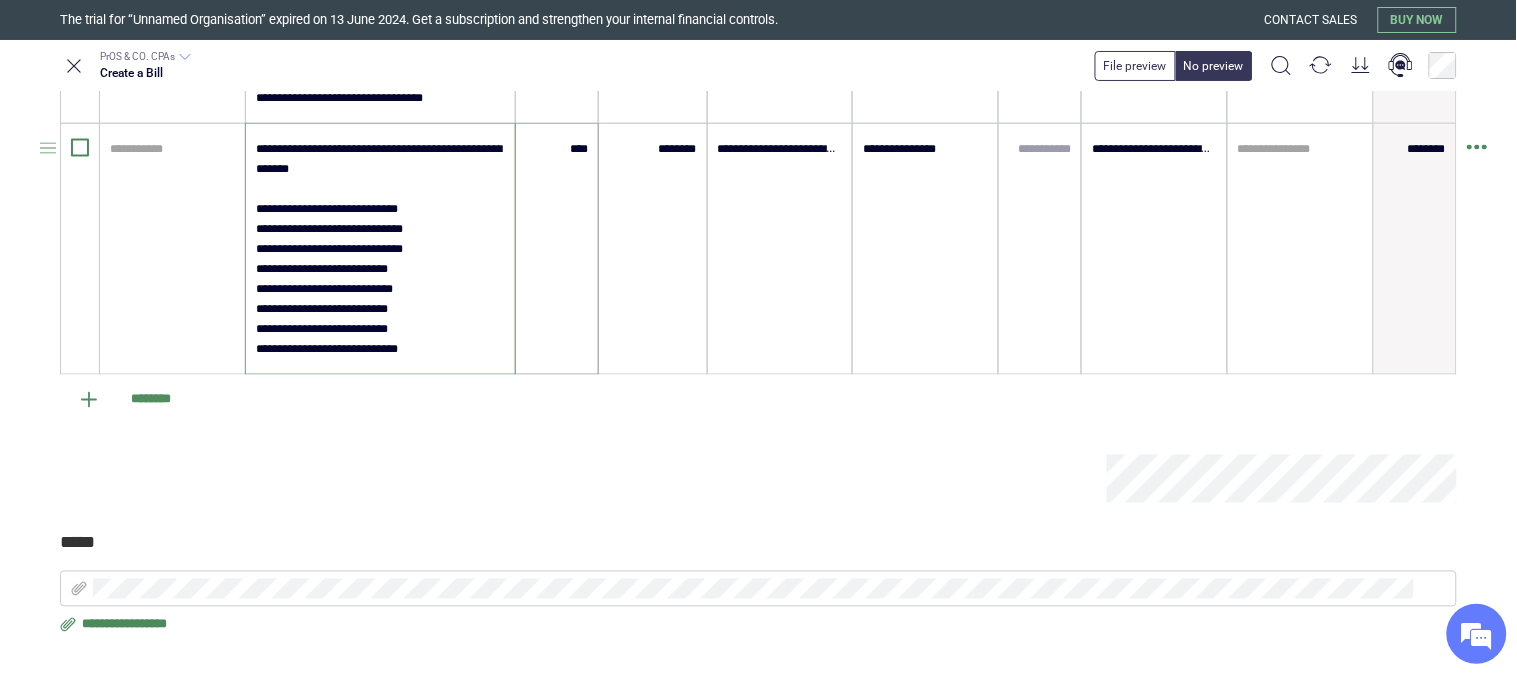 scroll, scrollTop: 704, scrollLeft: 0, axis: vertical 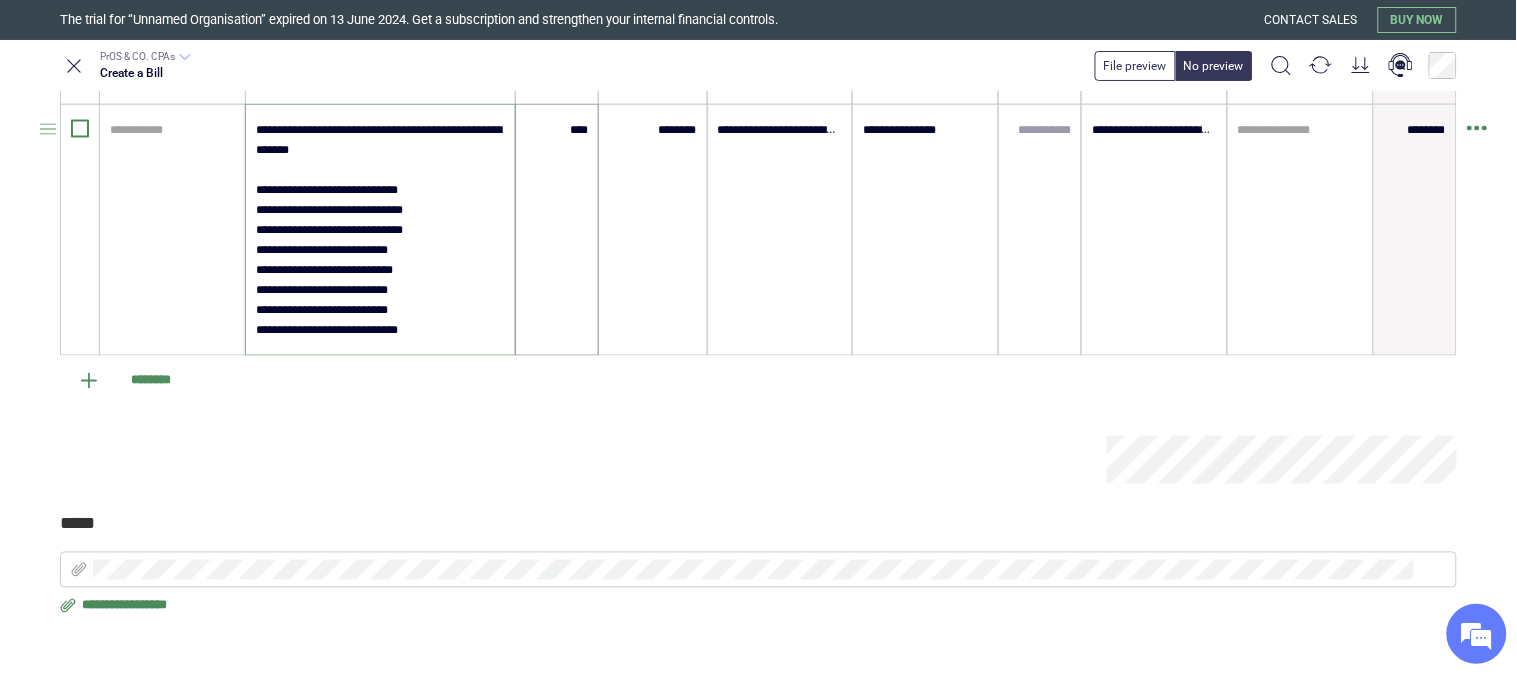 click on "********" at bounding box center [755, 381] 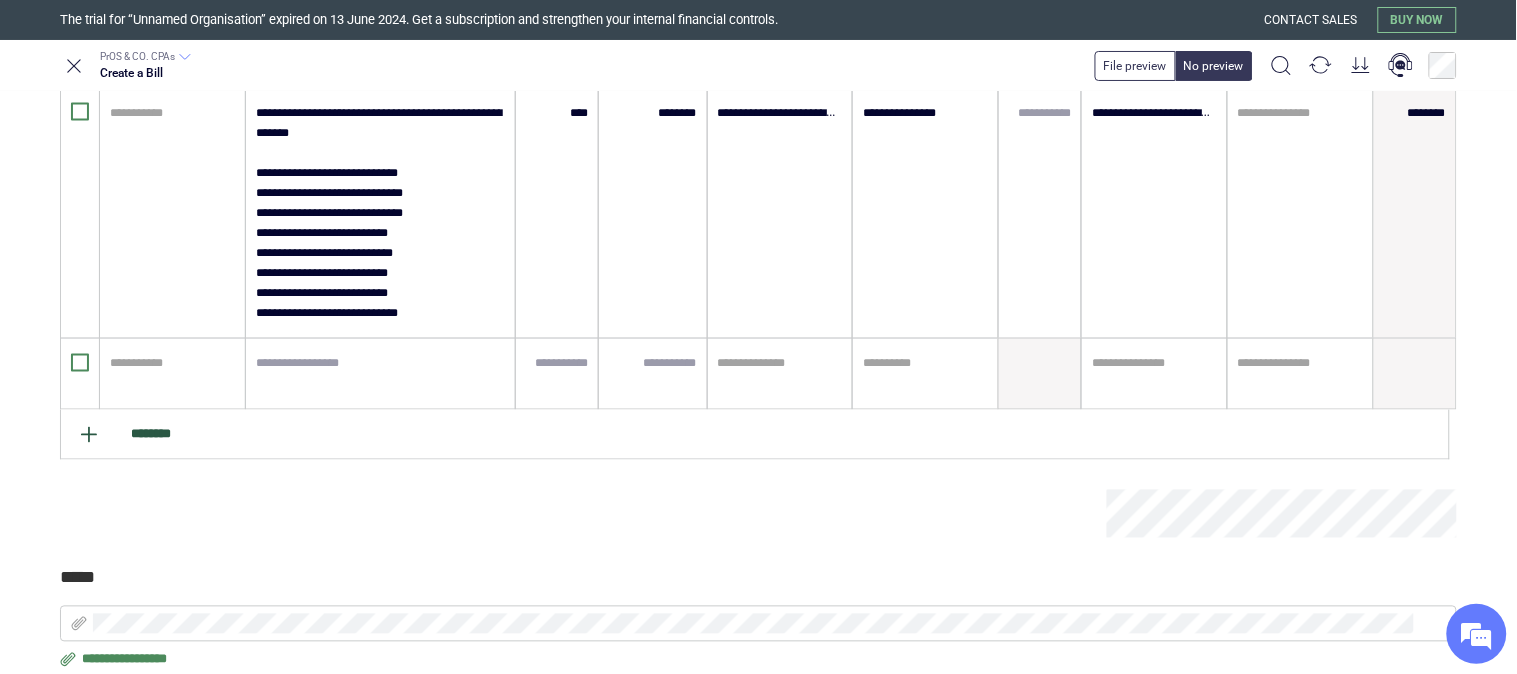 scroll, scrollTop: 775, scrollLeft: 0, axis: vertical 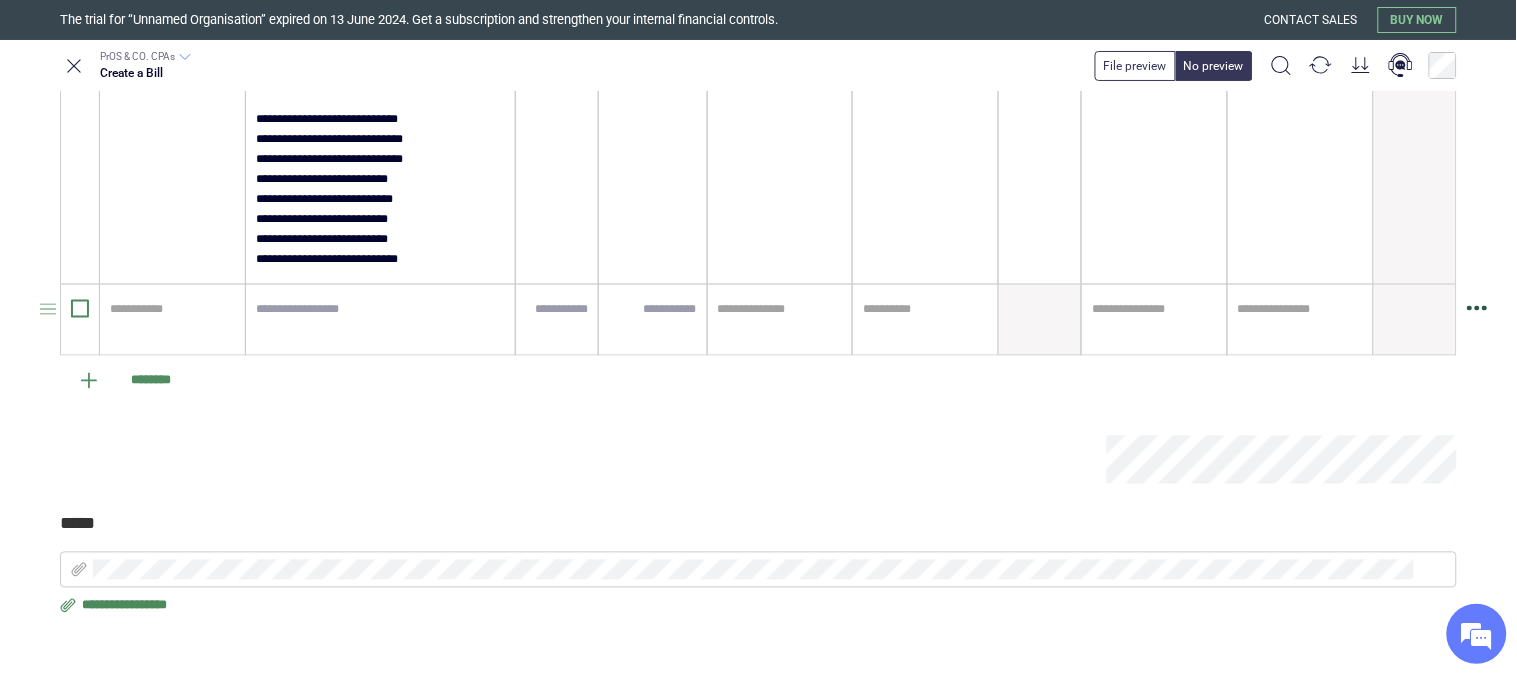 click 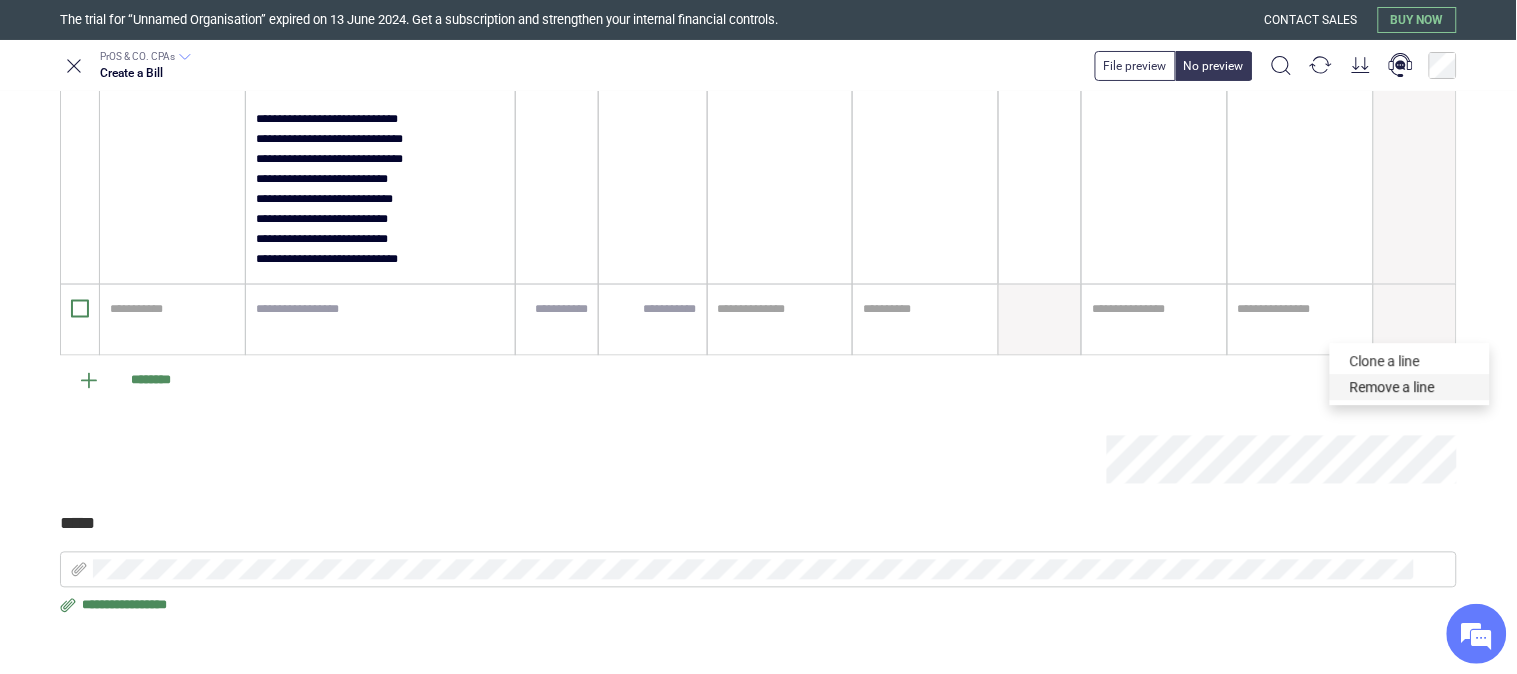 click on "Remove a line" at bounding box center (1410, 387) 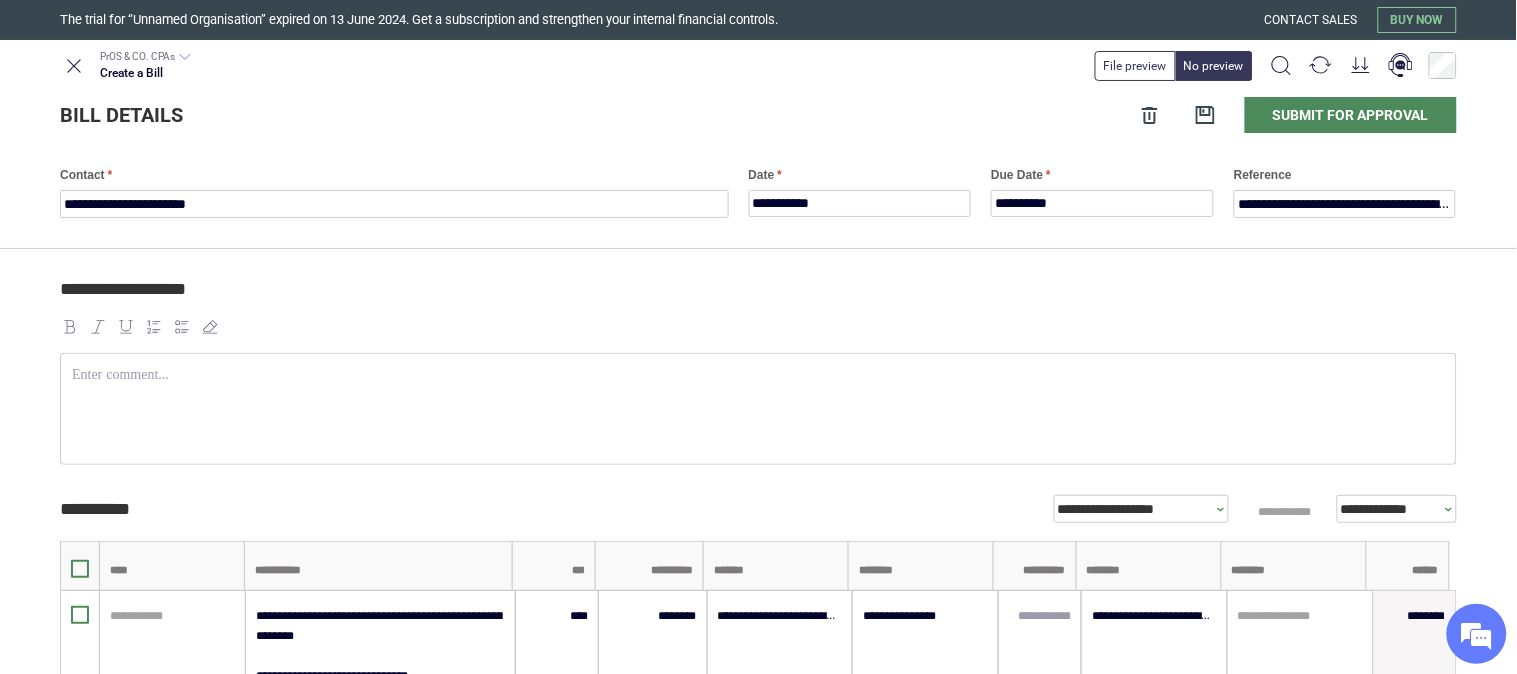 scroll, scrollTop: 111, scrollLeft: 0, axis: vertical 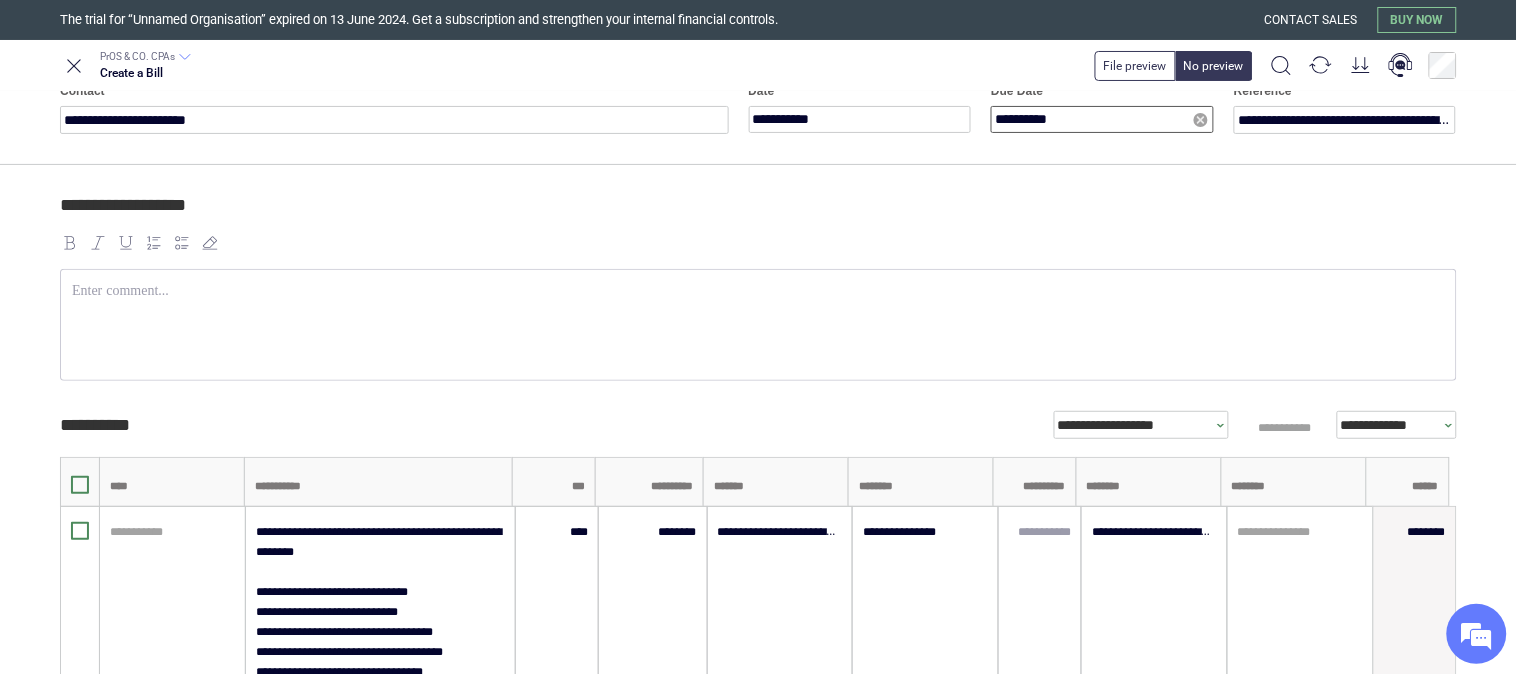 click on "**********" at bounding box center [1102, 119] 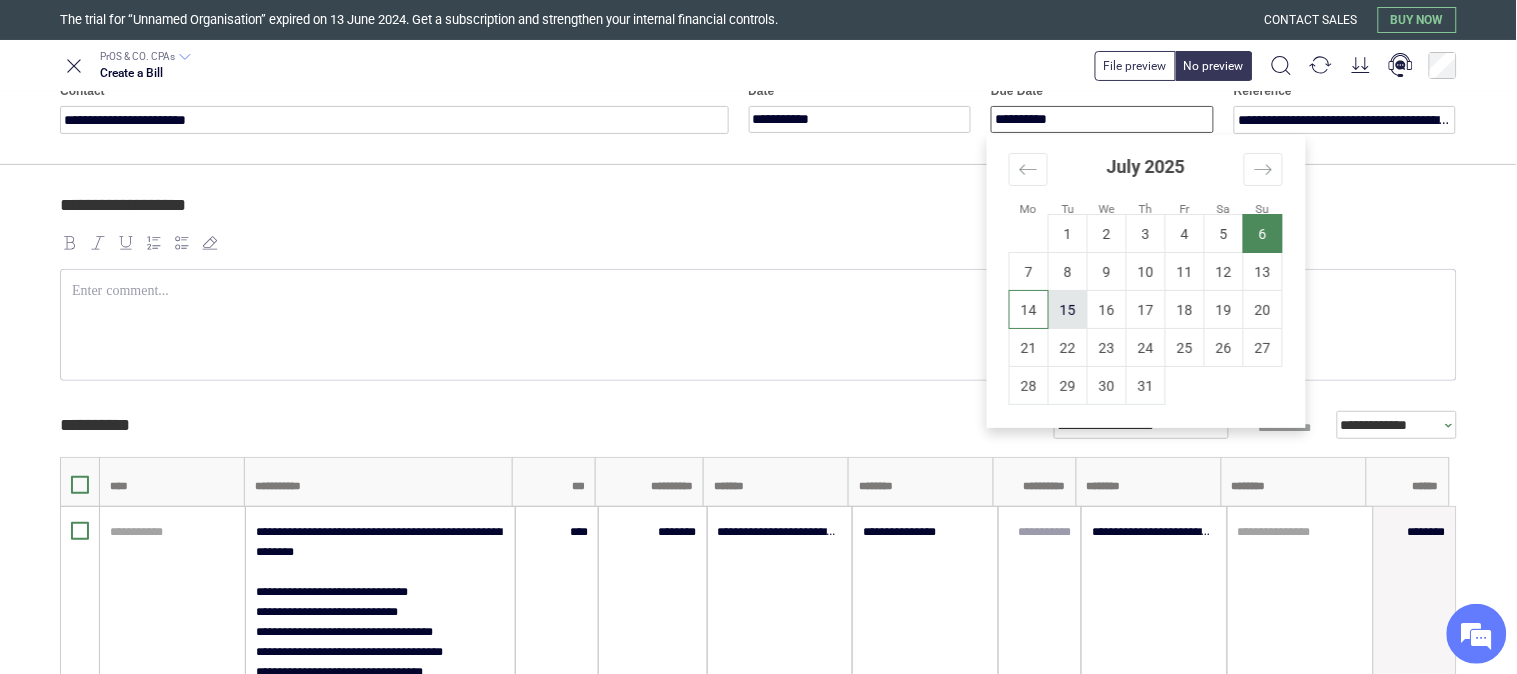click on "15" at bounding box center [1068, 310] 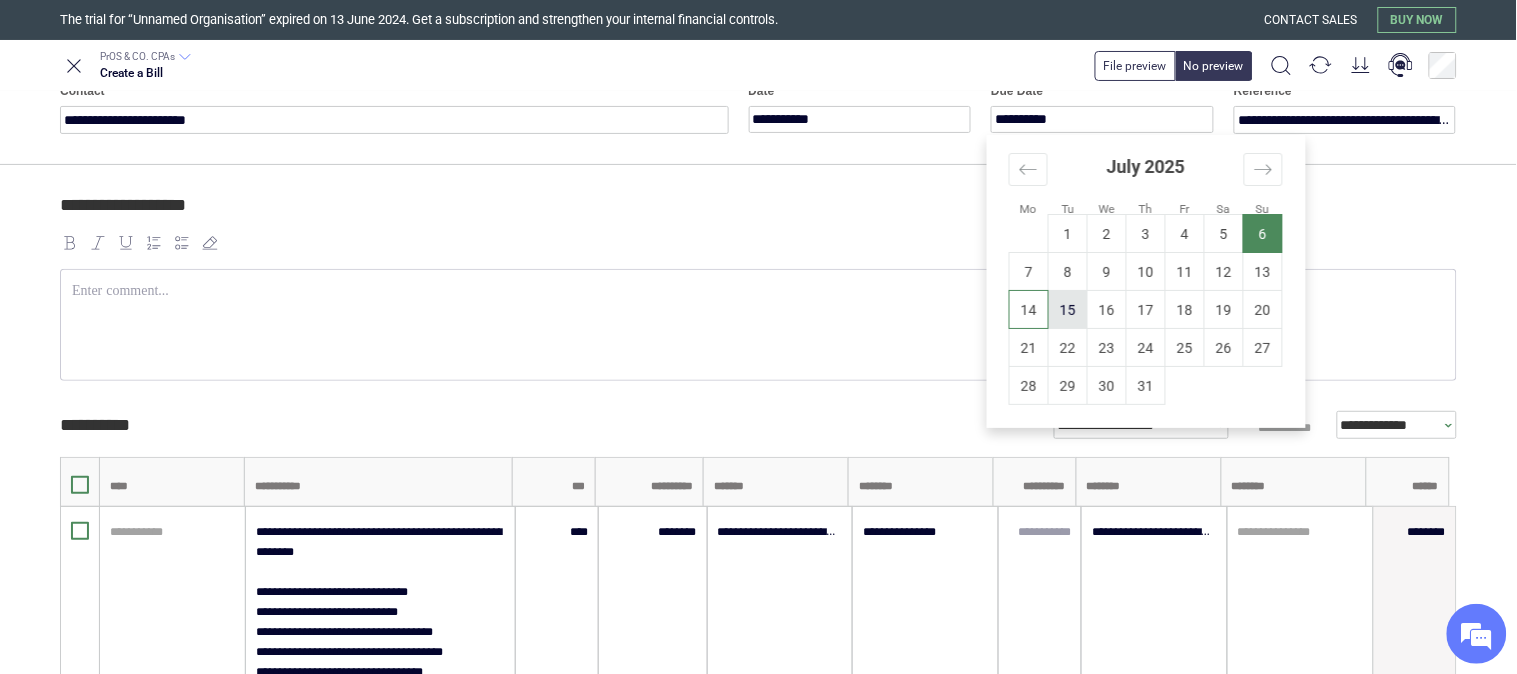 type on "**********" 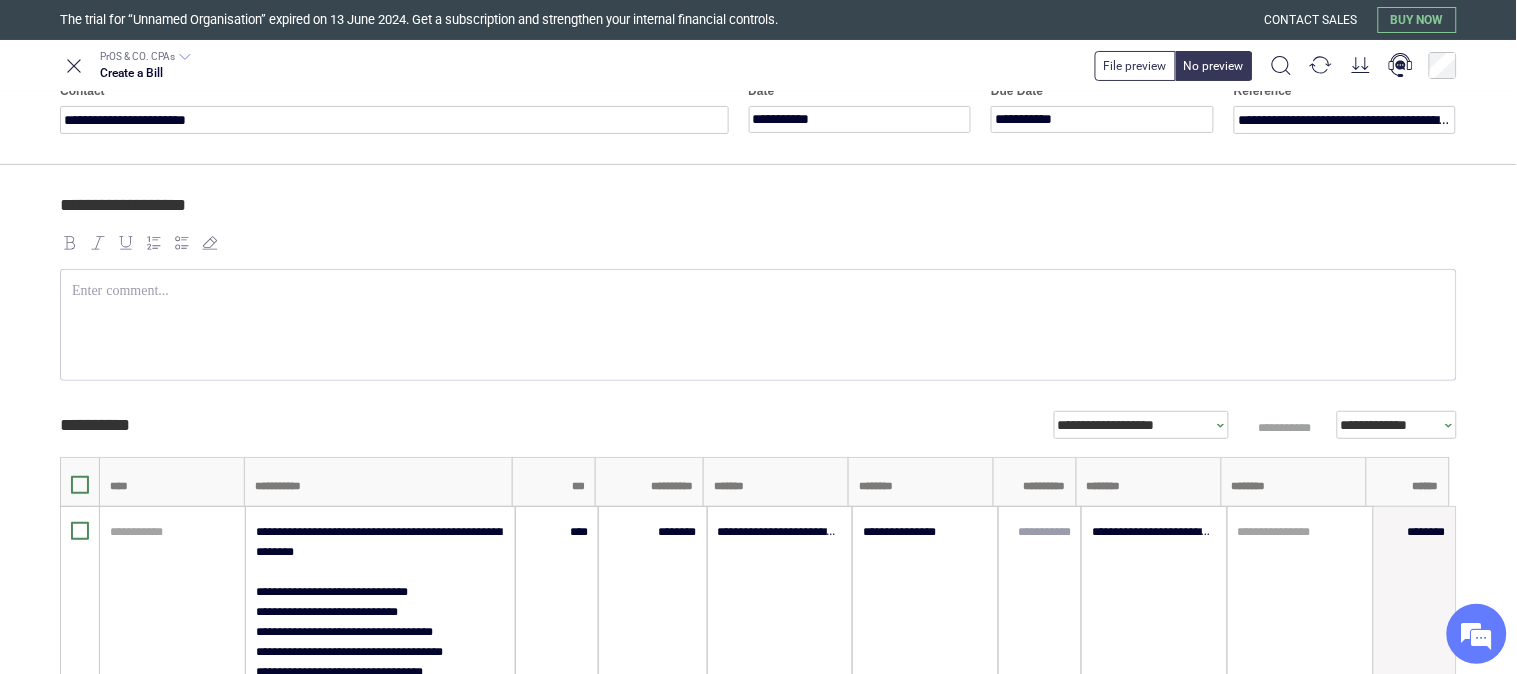 scroll, scrollTop: 0, scrollLeft: 0, axis: both 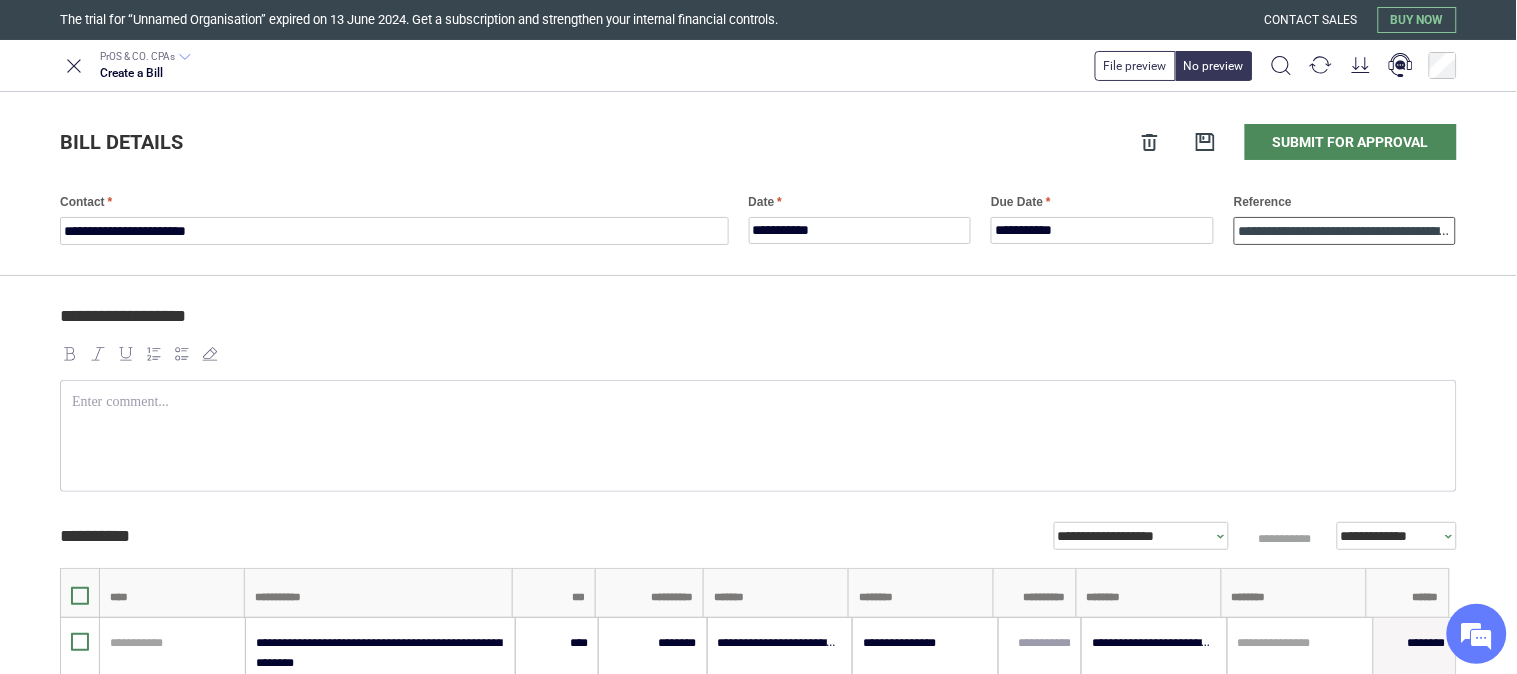 click on "**********" at bounding box center [1345, 231] 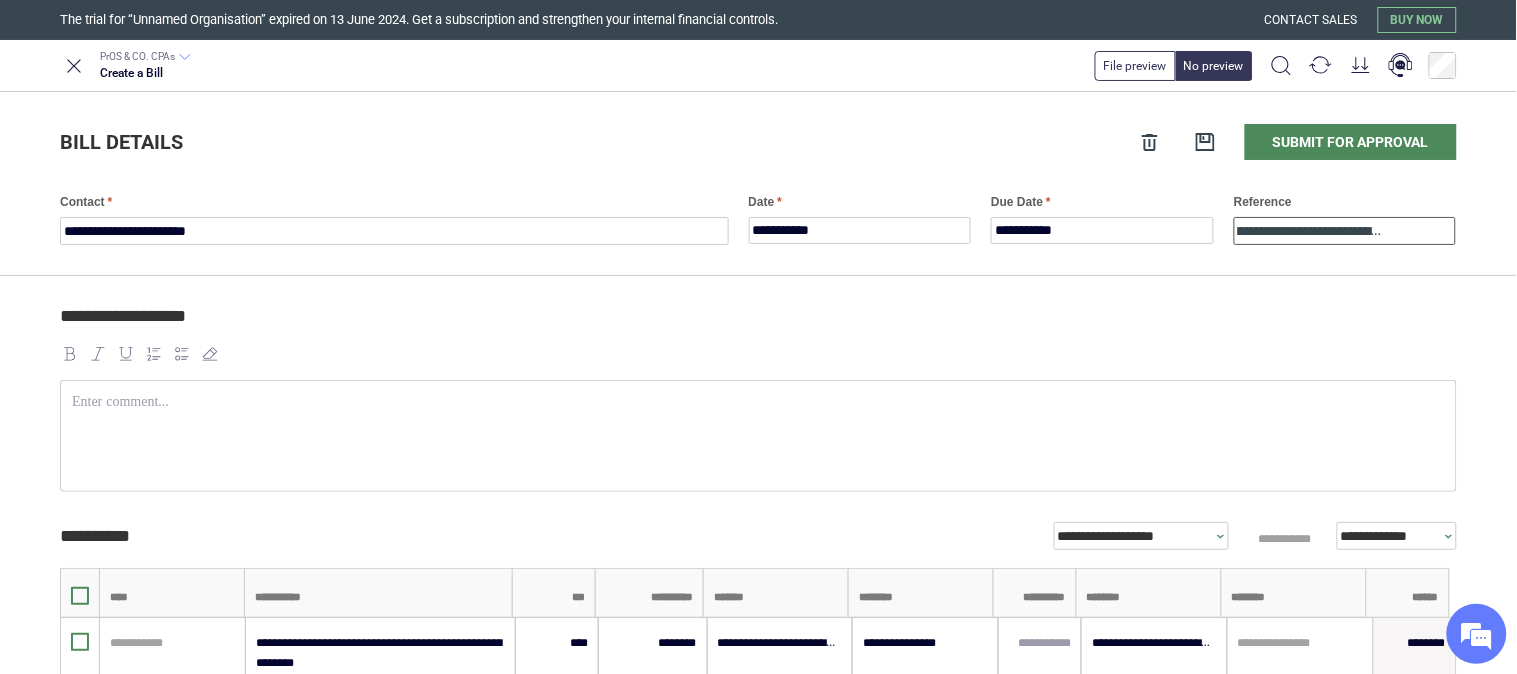 scroll, scrollTop: 0, scrollLeft: 125, axis: horizontal 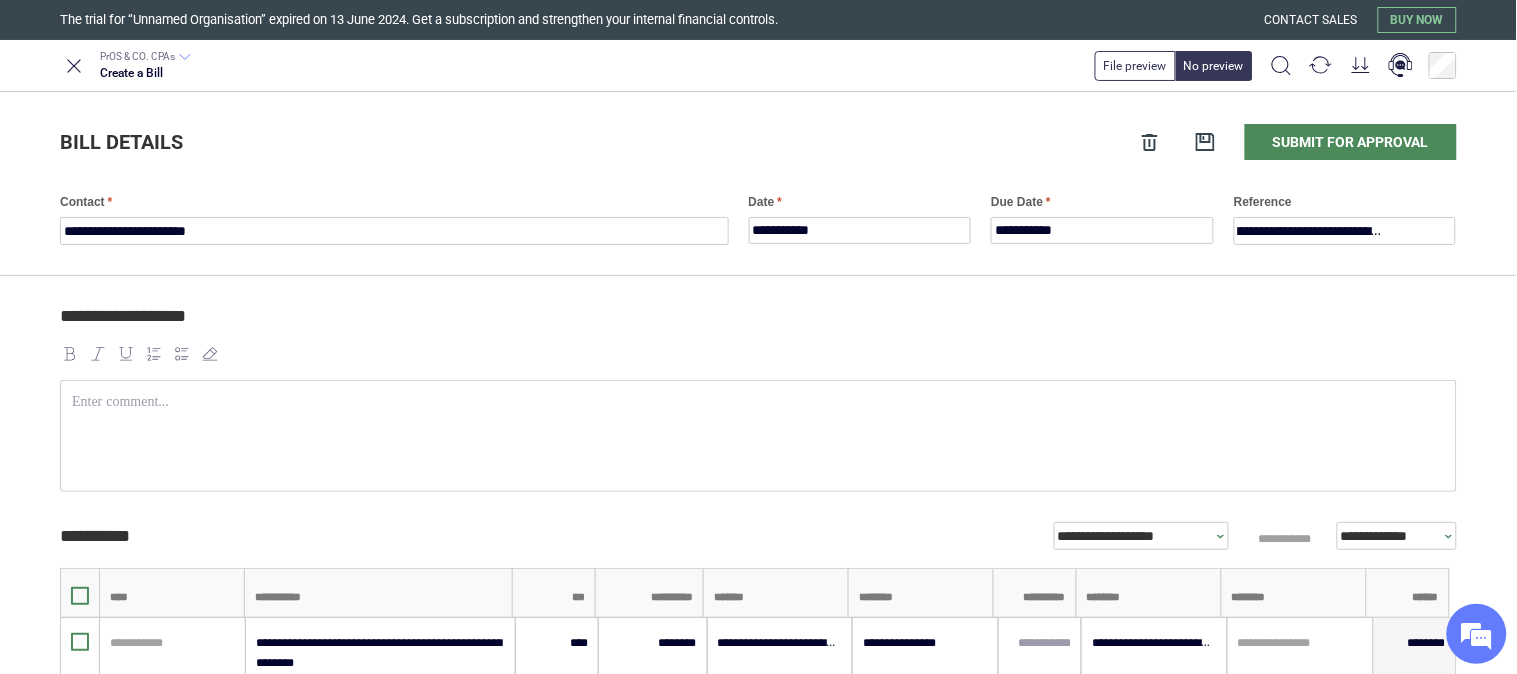 click on "**********" at bounding box center (755, 325) 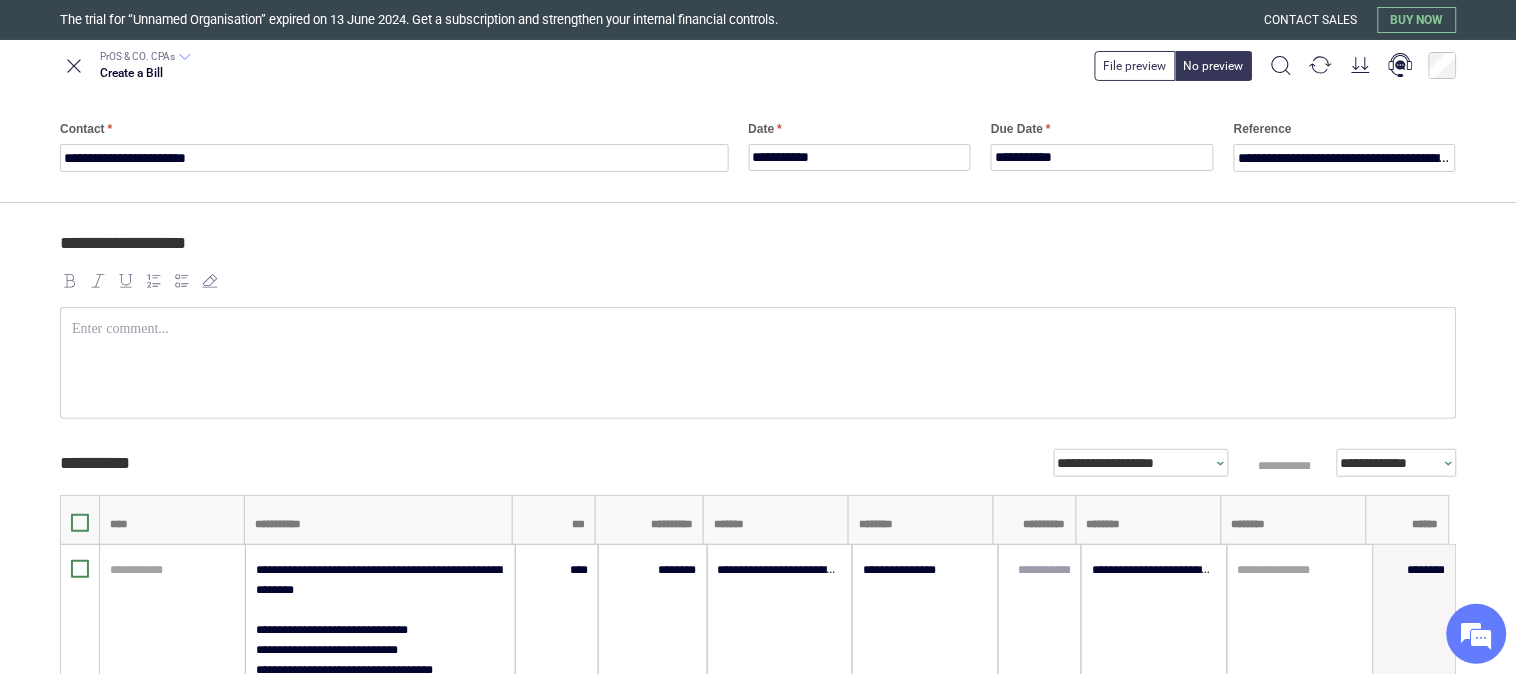 scroll, scrollTop: 0, scrollLeft: 0, axis: both 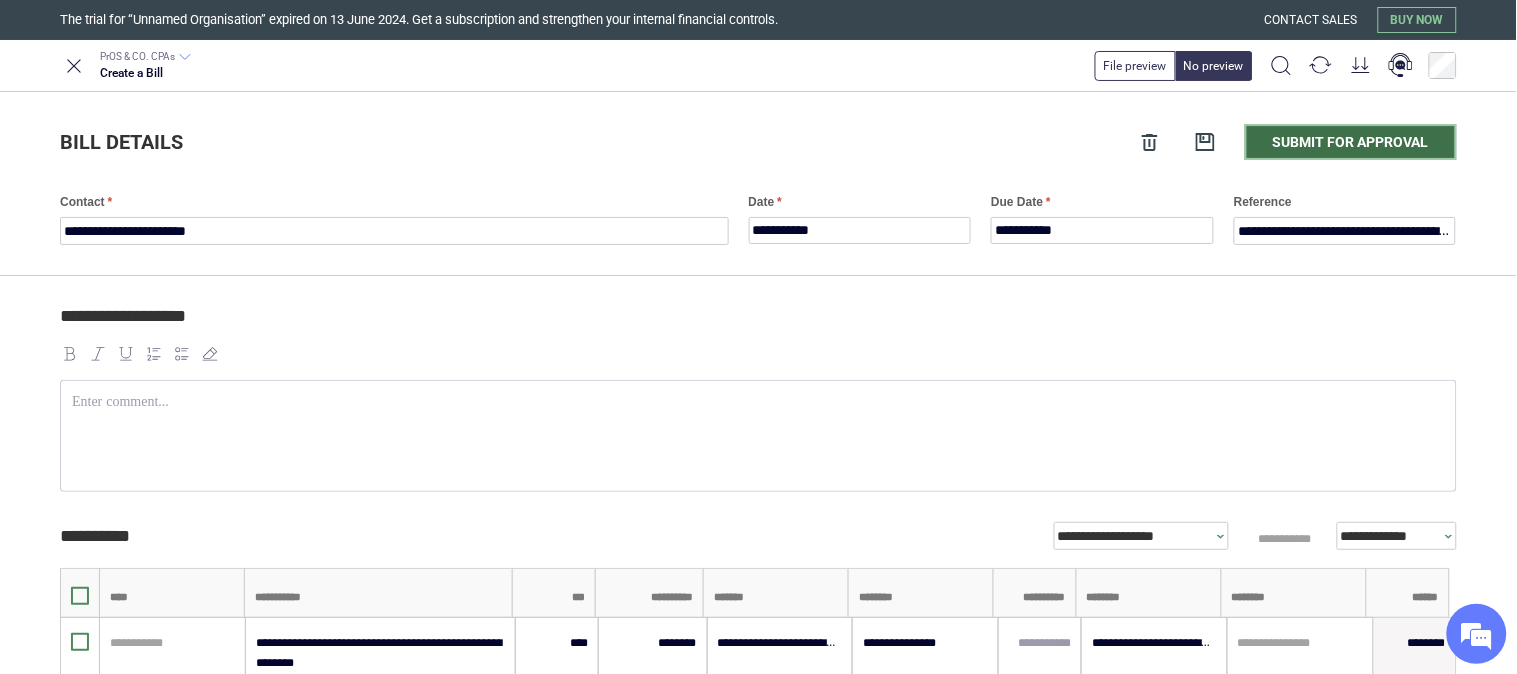 click on "Submit for approval" at bounding box center (1351, 142) 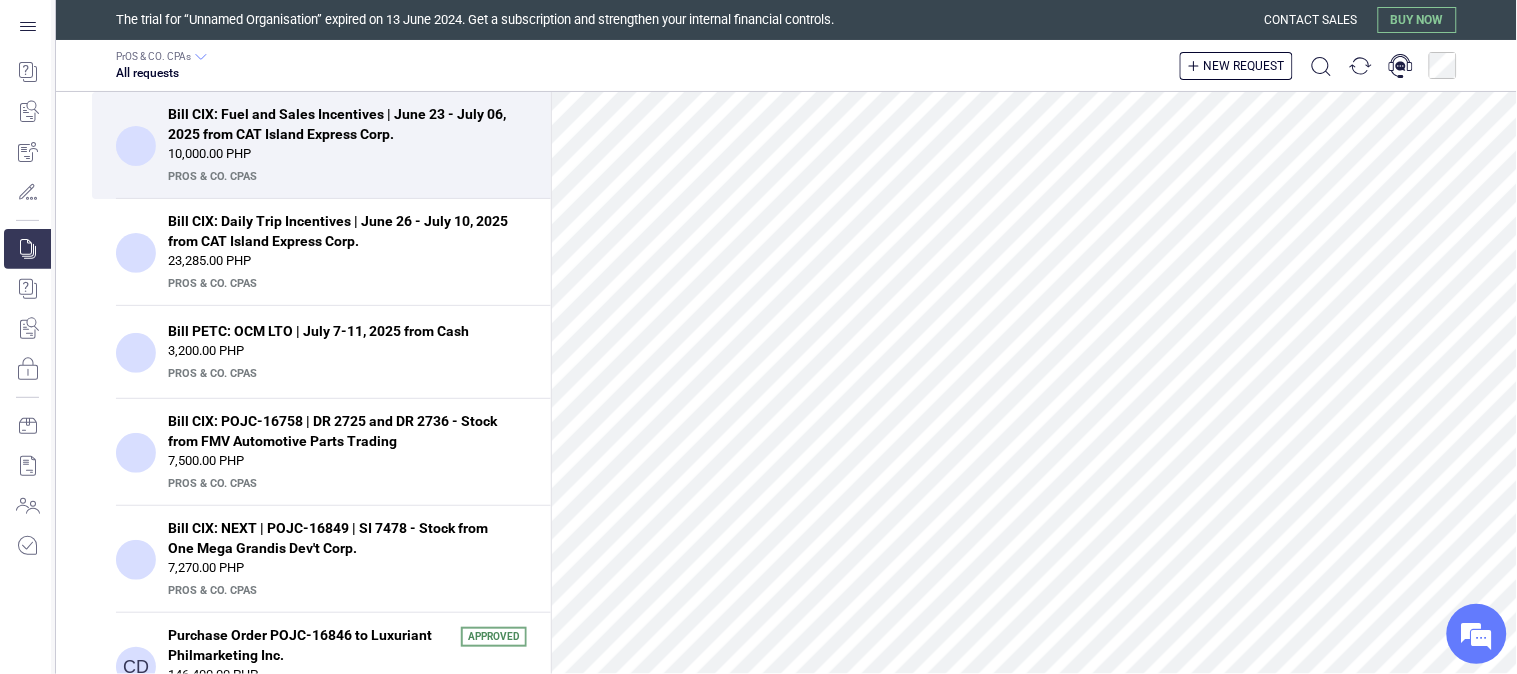 scroll, scrollTop: 444, scrollLeft: 0, axis: vertical 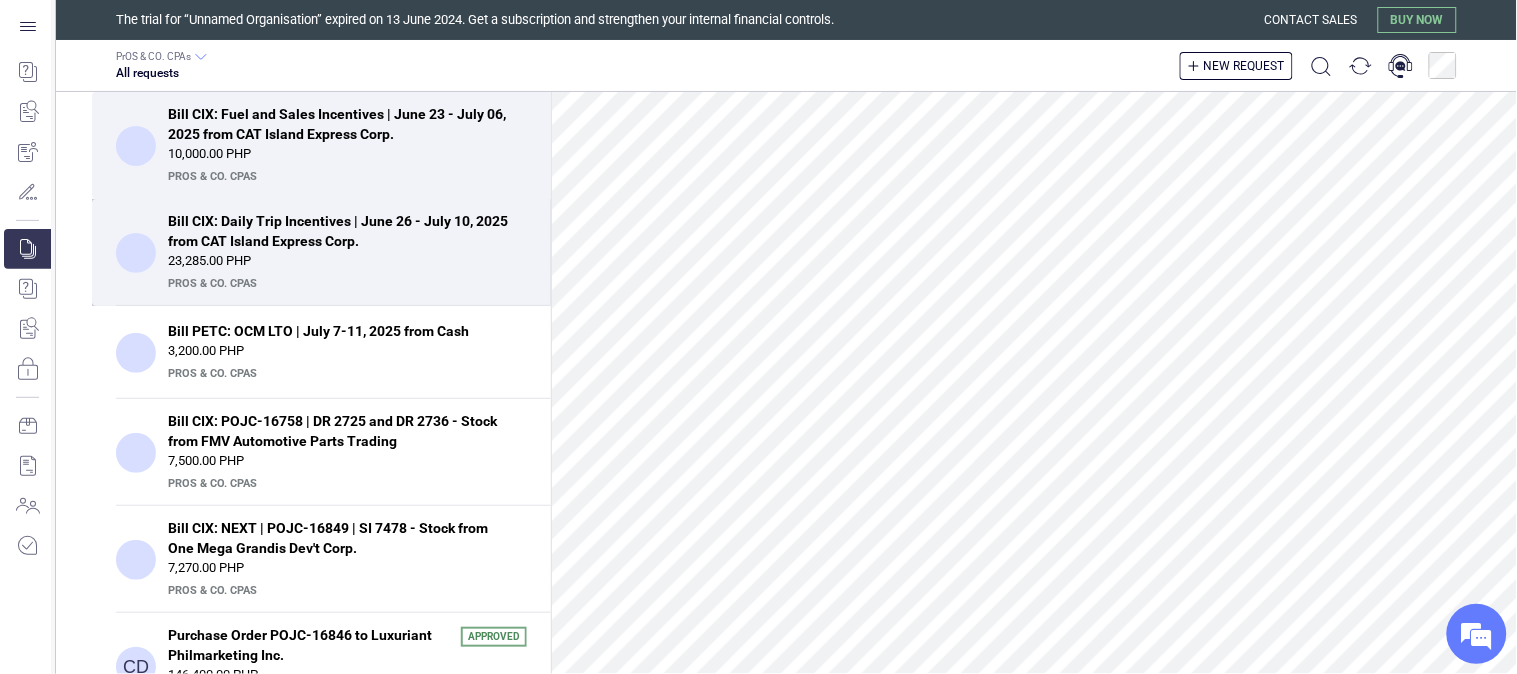 click on "23,285.00 PHP" at bounding box center [347, 261] 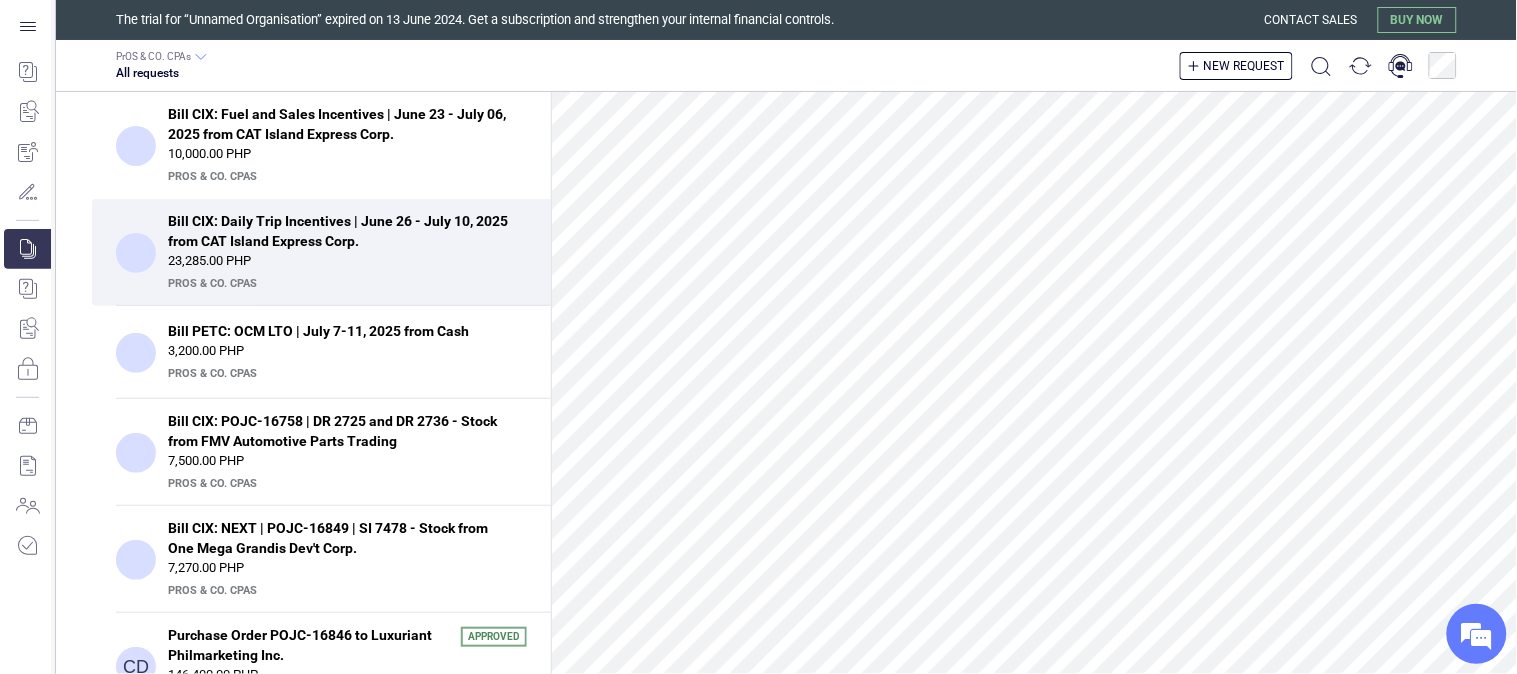 scroll, scrollTop: 777, scrollLeft: 0, axis: vertical 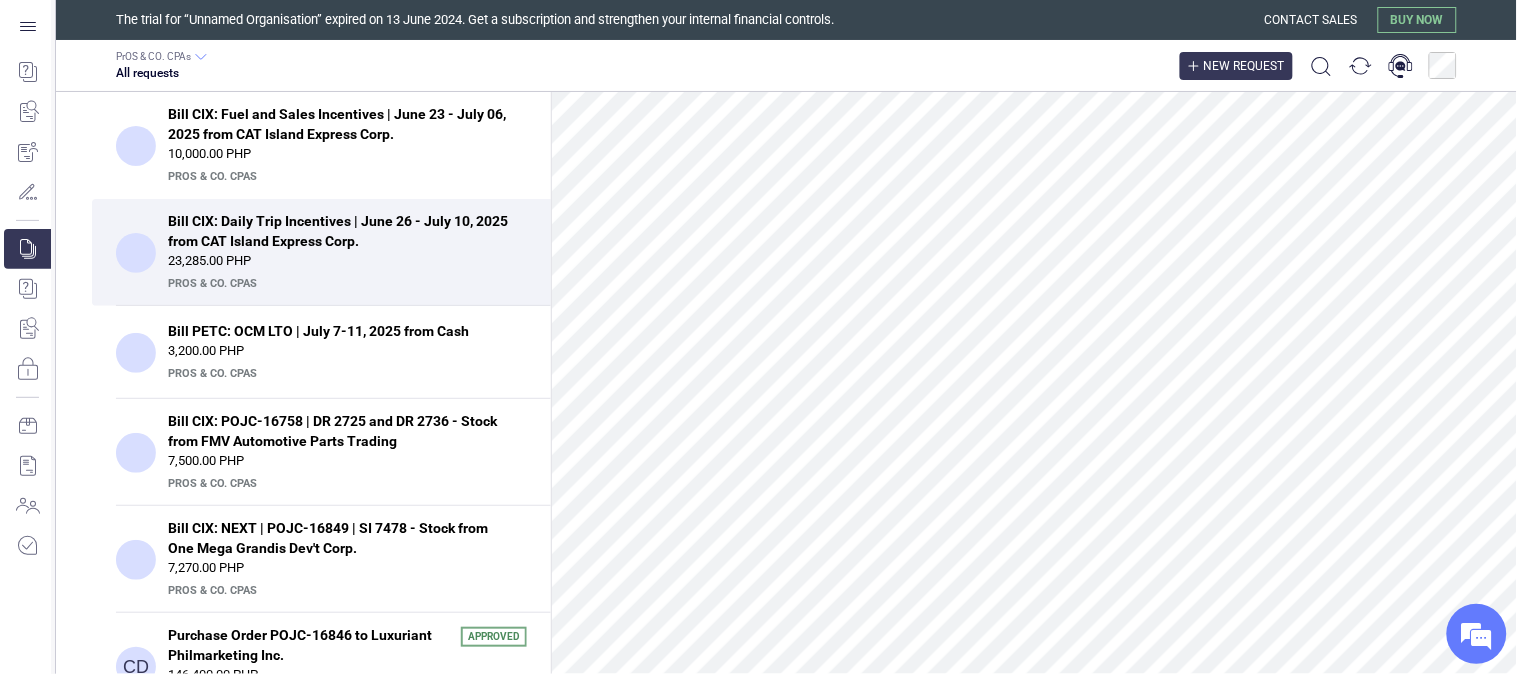 click on "New request" at bounding box center (1244, 66) 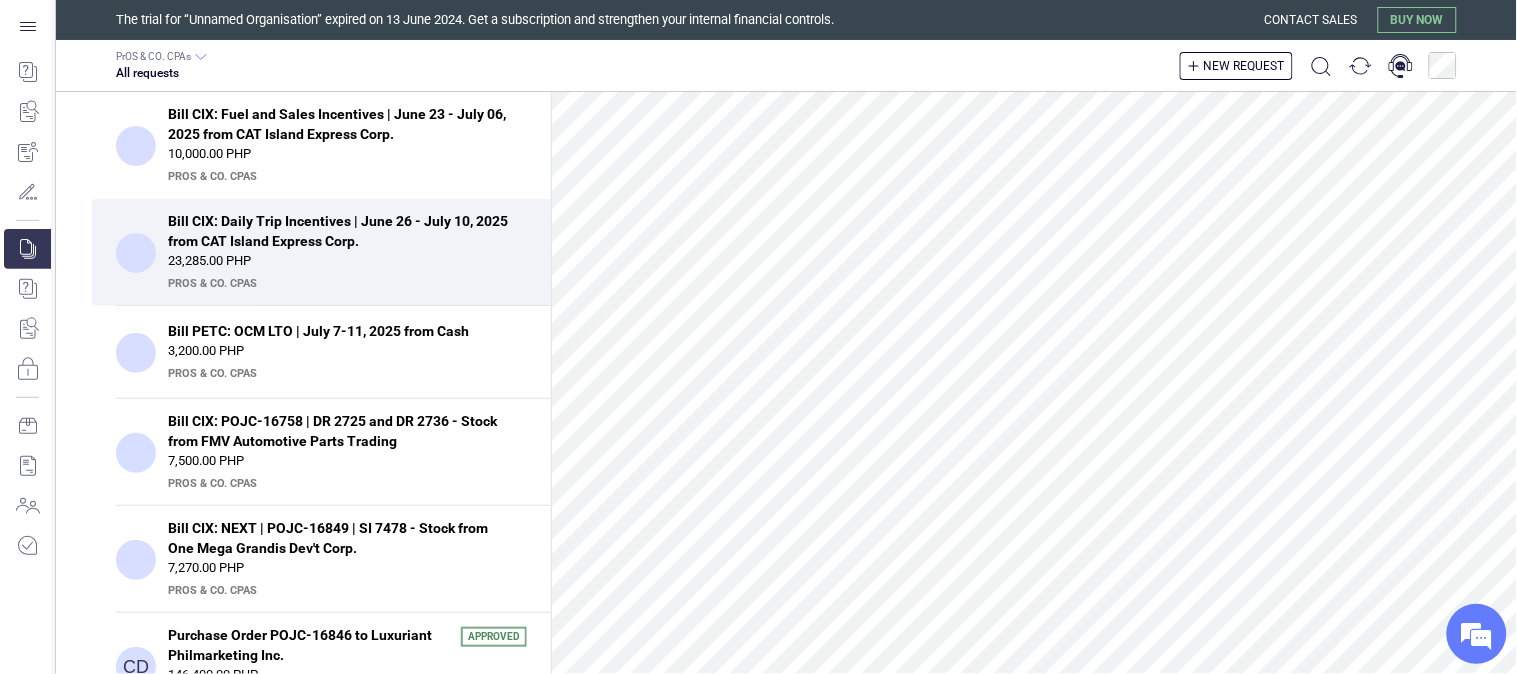 click on "PrOS & CO. CPAs" at bounding box center [0, 0] 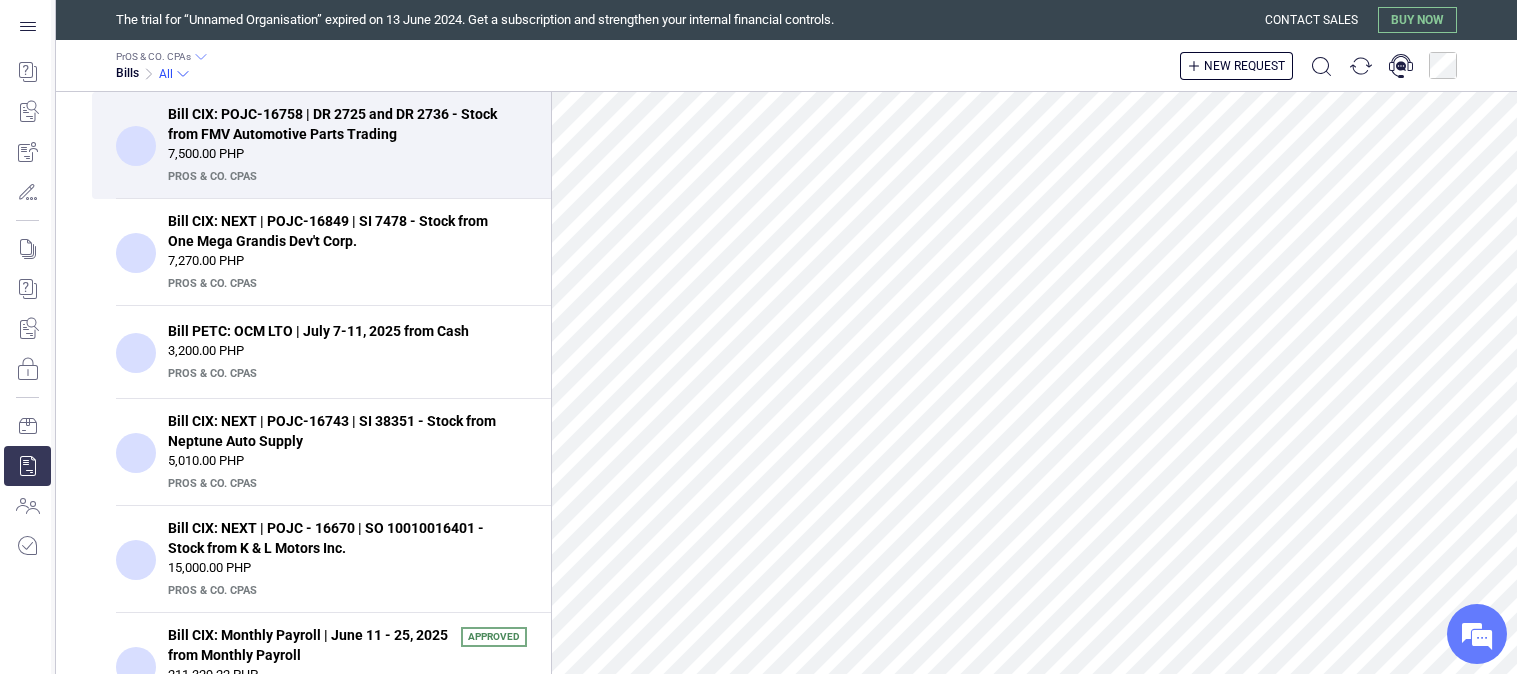 scroll, scrollTop: 0, scrollLeft: 0, axis: both 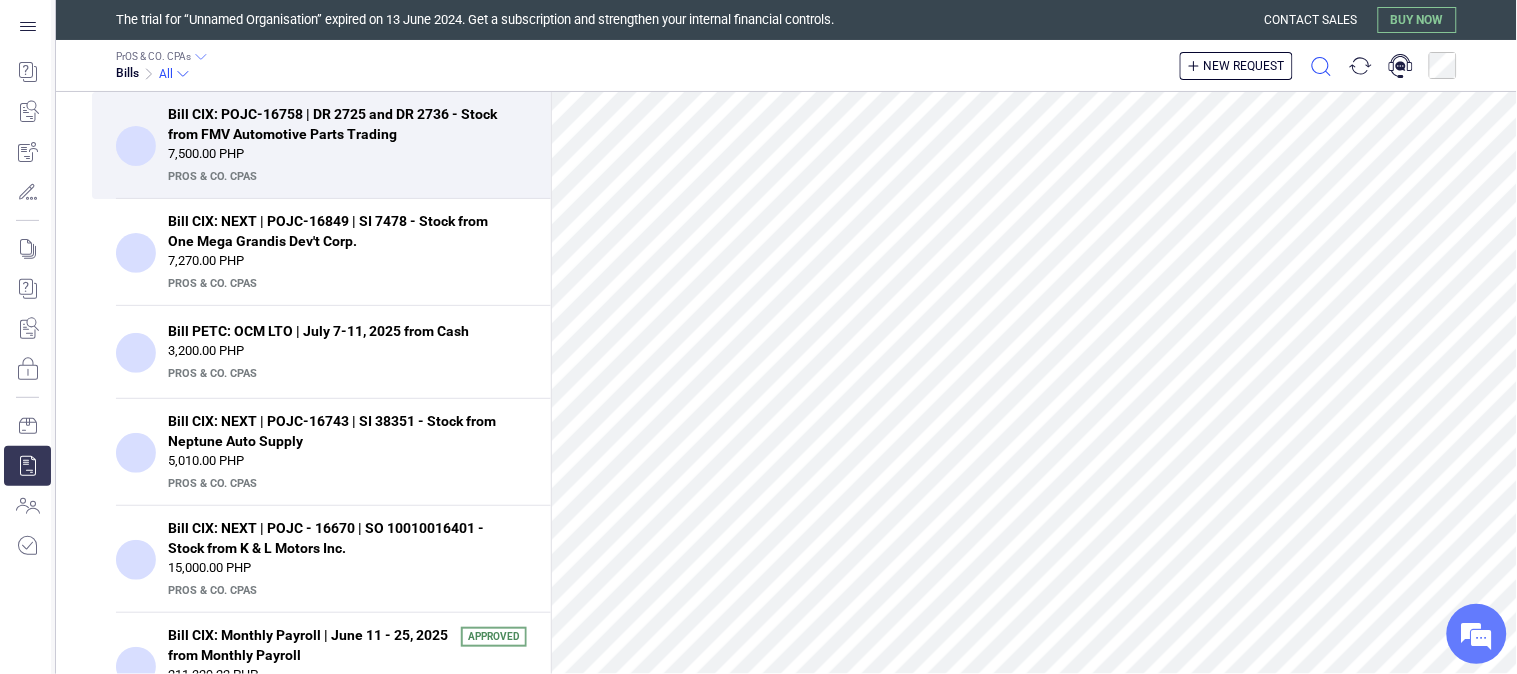 click 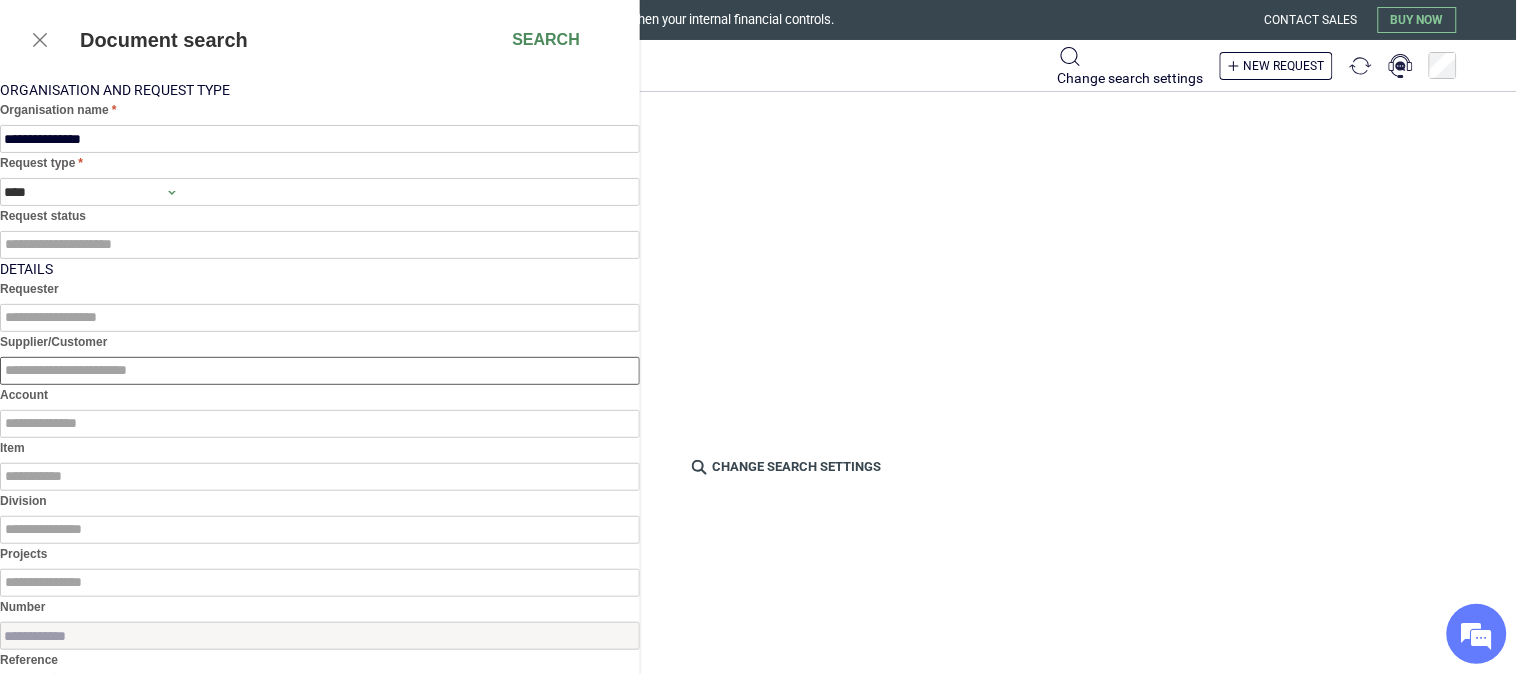 click at bounding box center (320, 371) 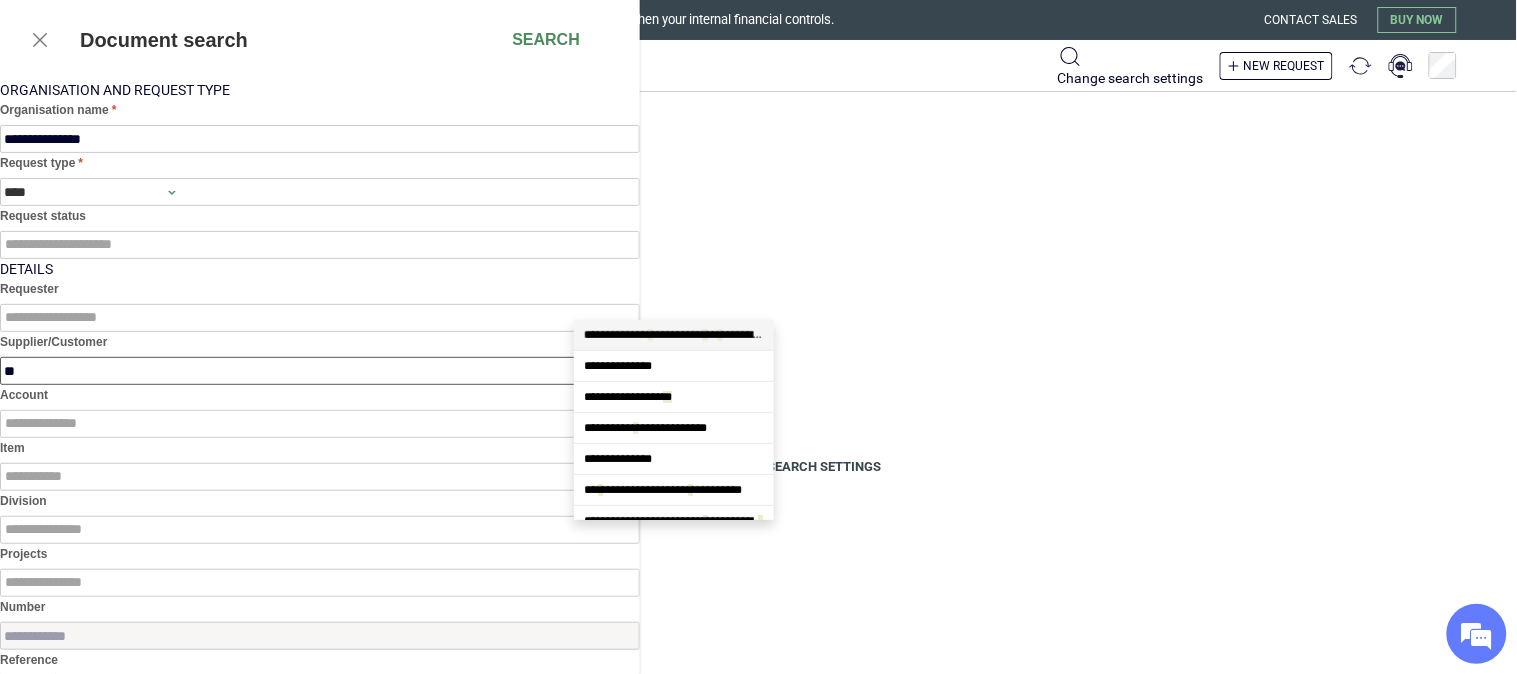 scroll, scrollTop: 173, scrollLeft: 0, axis: vertical 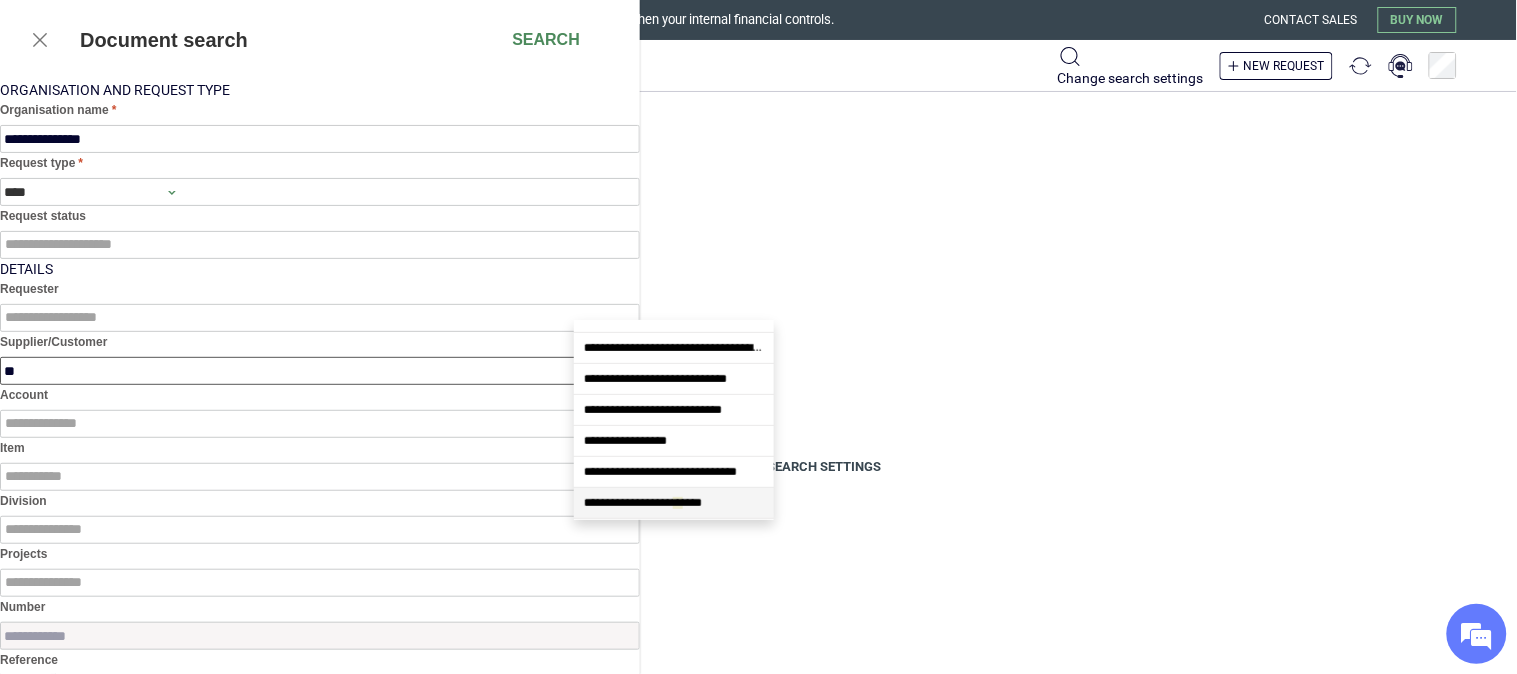 type on "***" 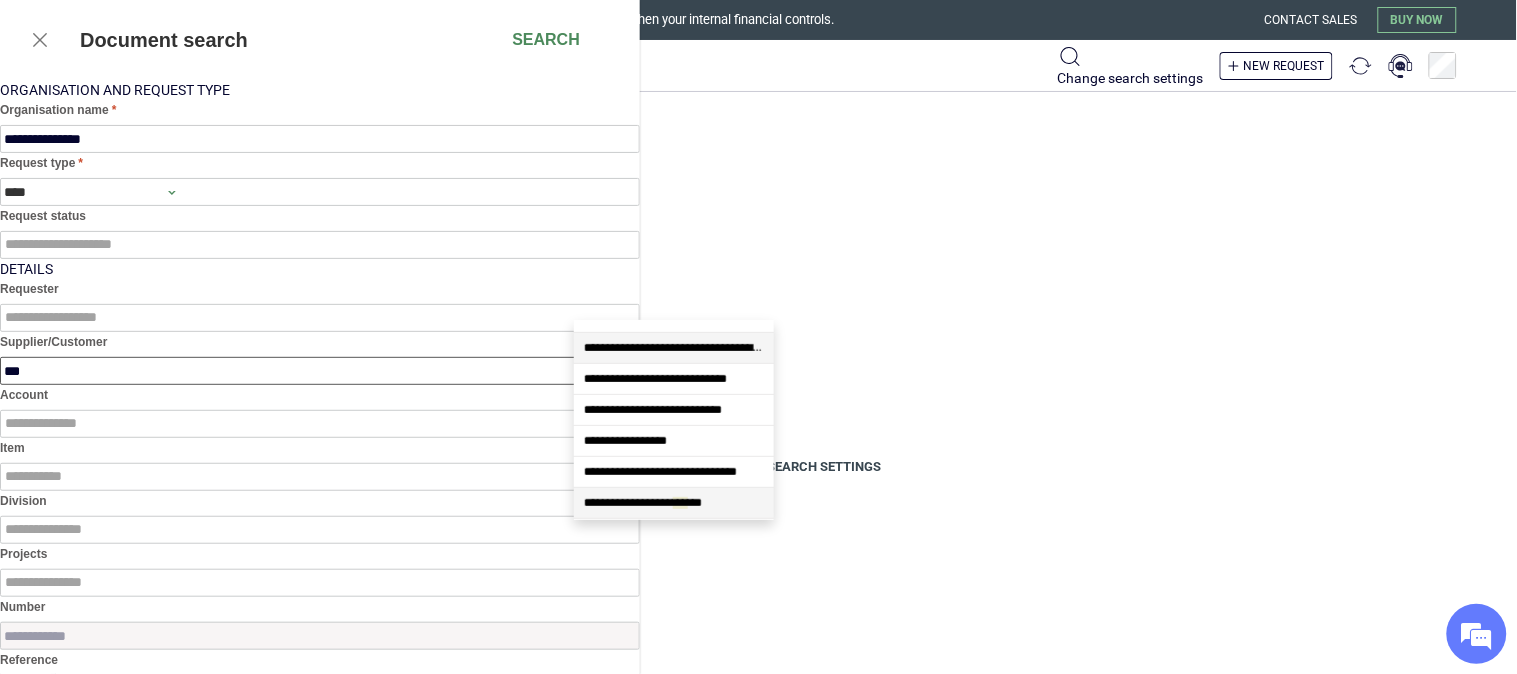 scroll, scrollTop: 0, scrollLeft: 0, axis: both 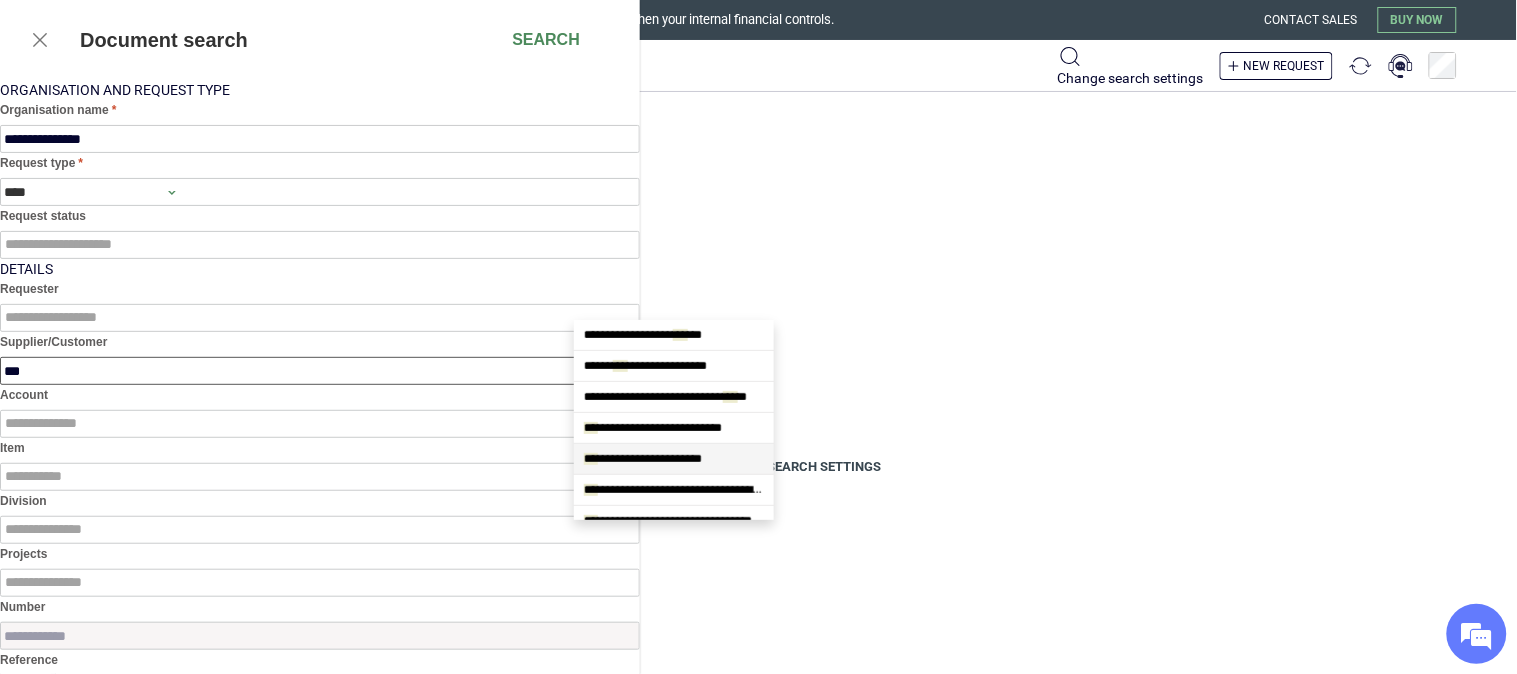 click on "**********" at bounding box center (643, 459) 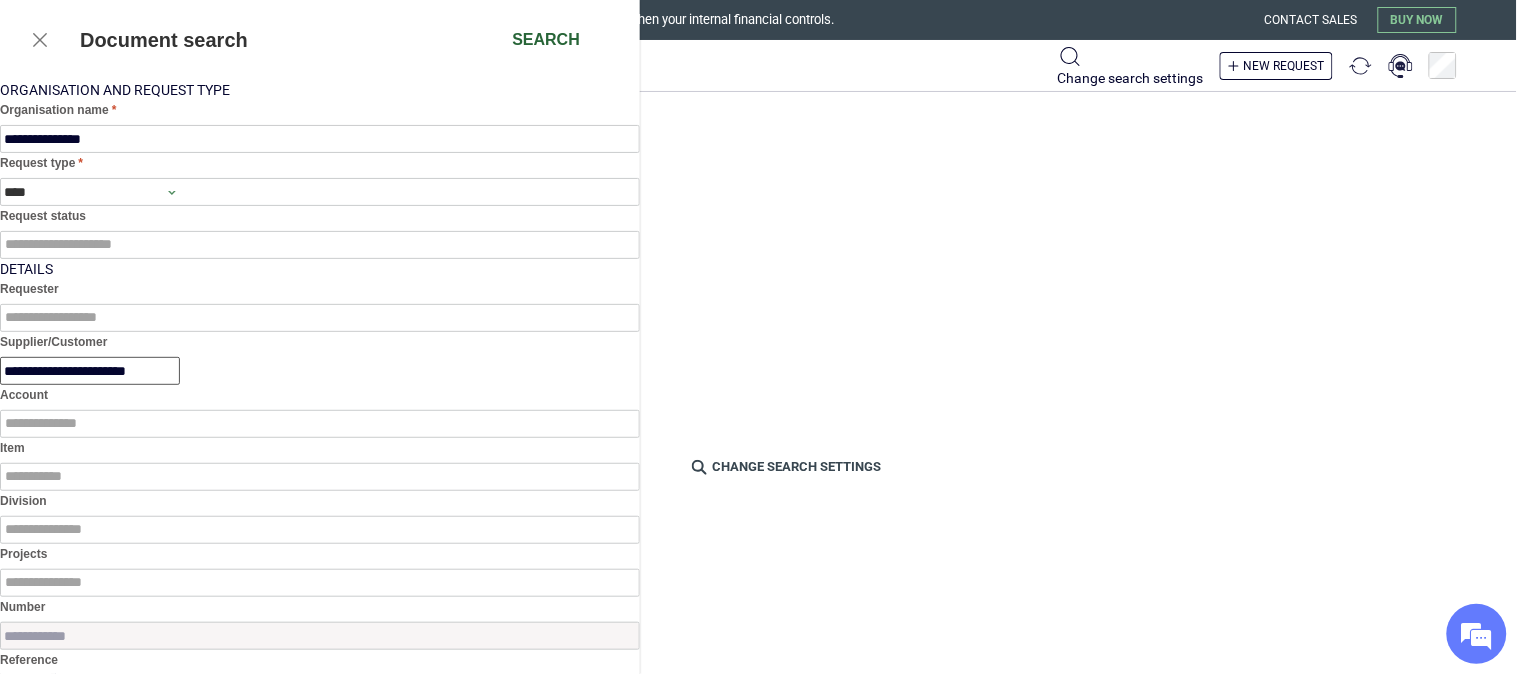 type on "**********" 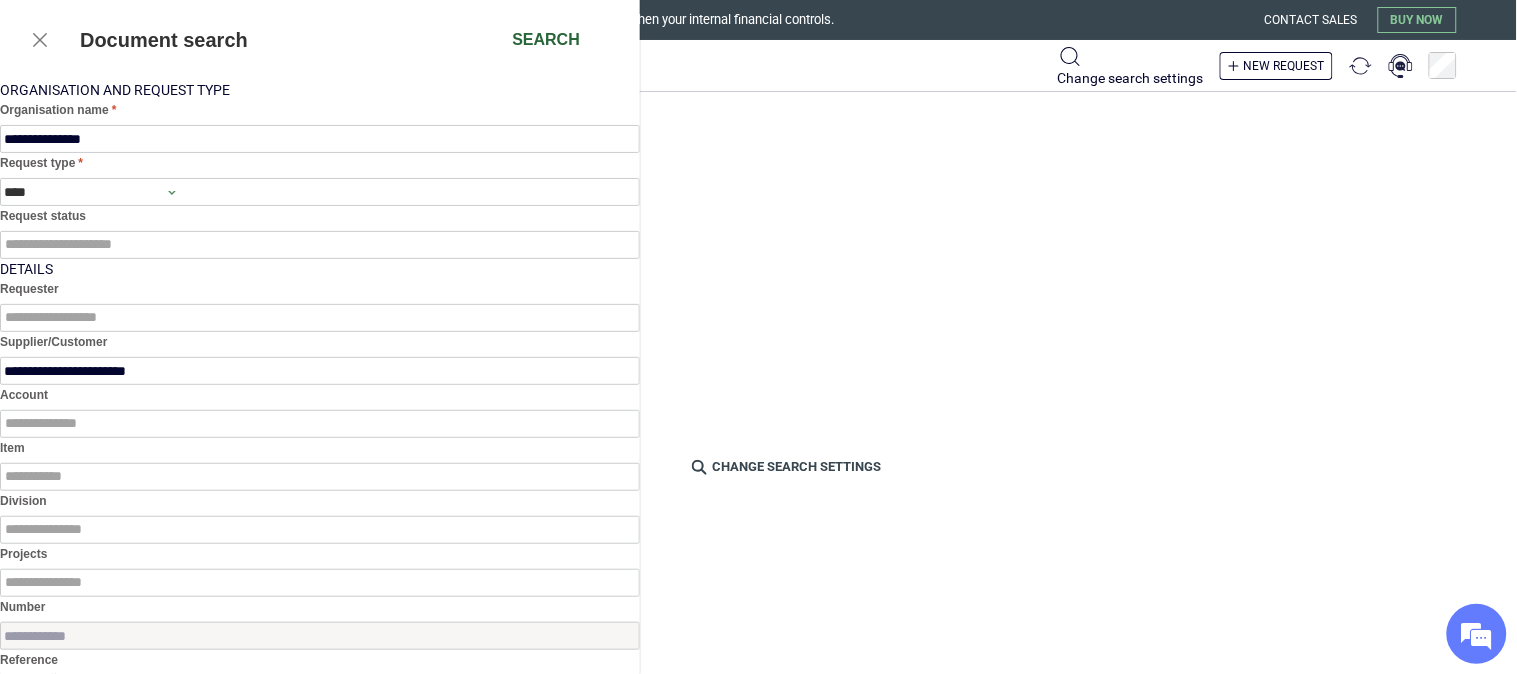 click on "Search" at bounding box center (546, 40) 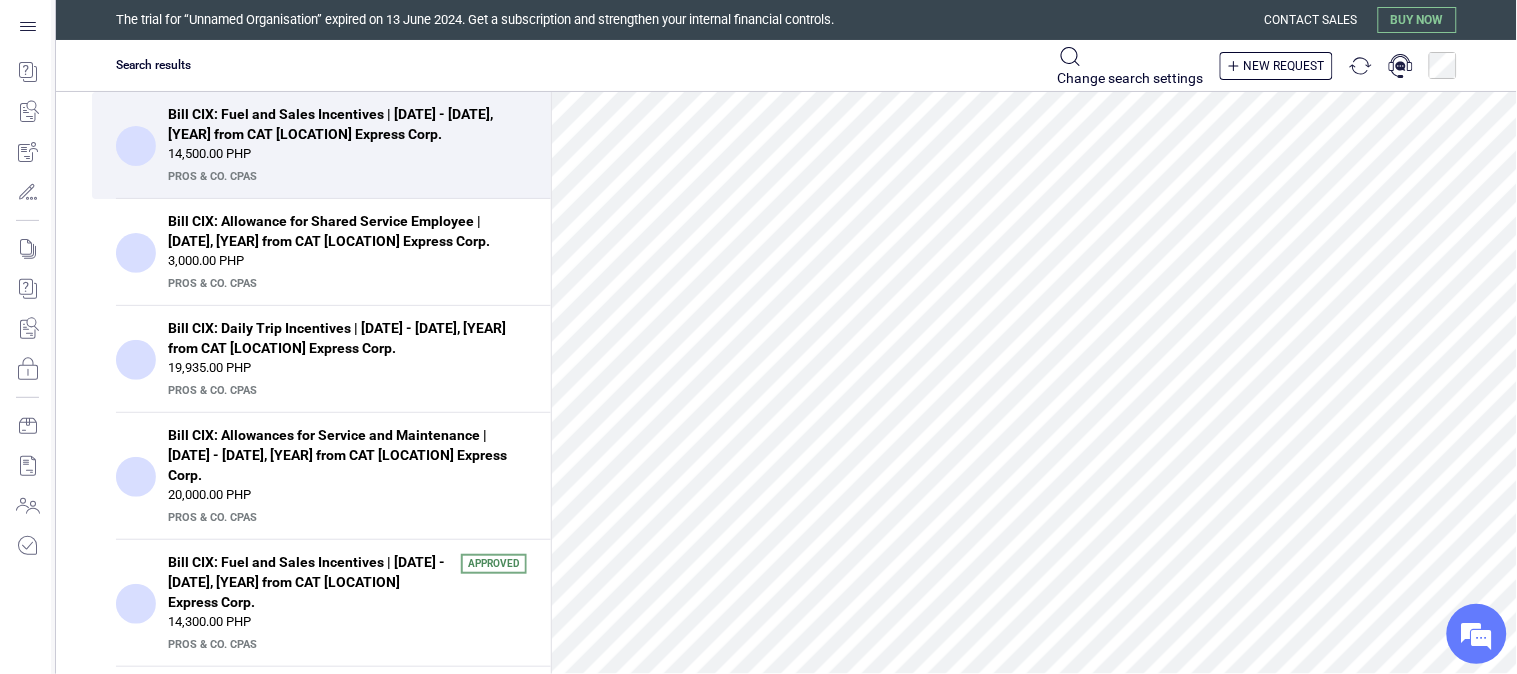 click on "Bill CIX: Fuel and Sales Incentives | [DATE] - [DATE], [YEAR] from CAT Island Express Corp." at bounding box center (341, 124) 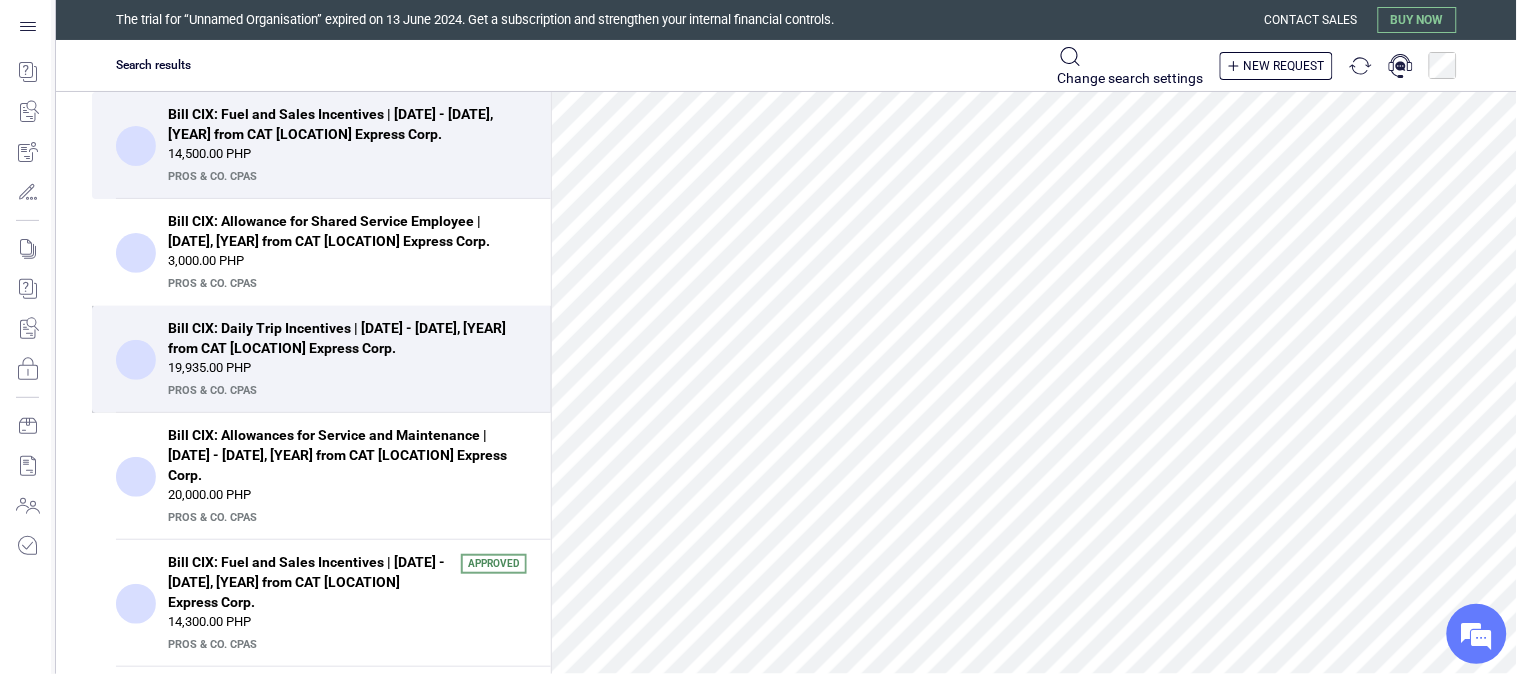 click on "Bill CIX: Daily Trip Incentives | [DATE] - [DATE], [YEAR] from CAT Island Express Corp." at bounding box center [341, 338] 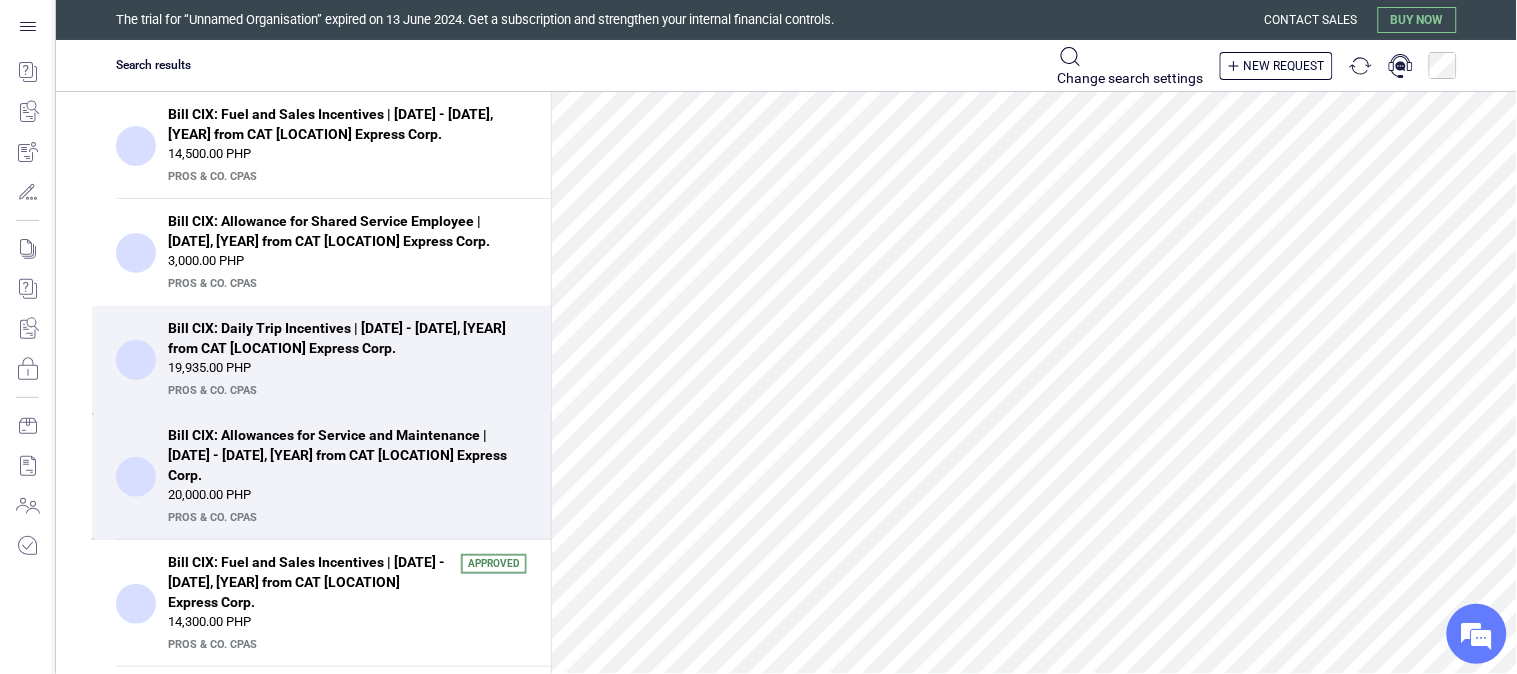 scroll, scrollTop: 111, scrollLeft: 0, axis: vertical 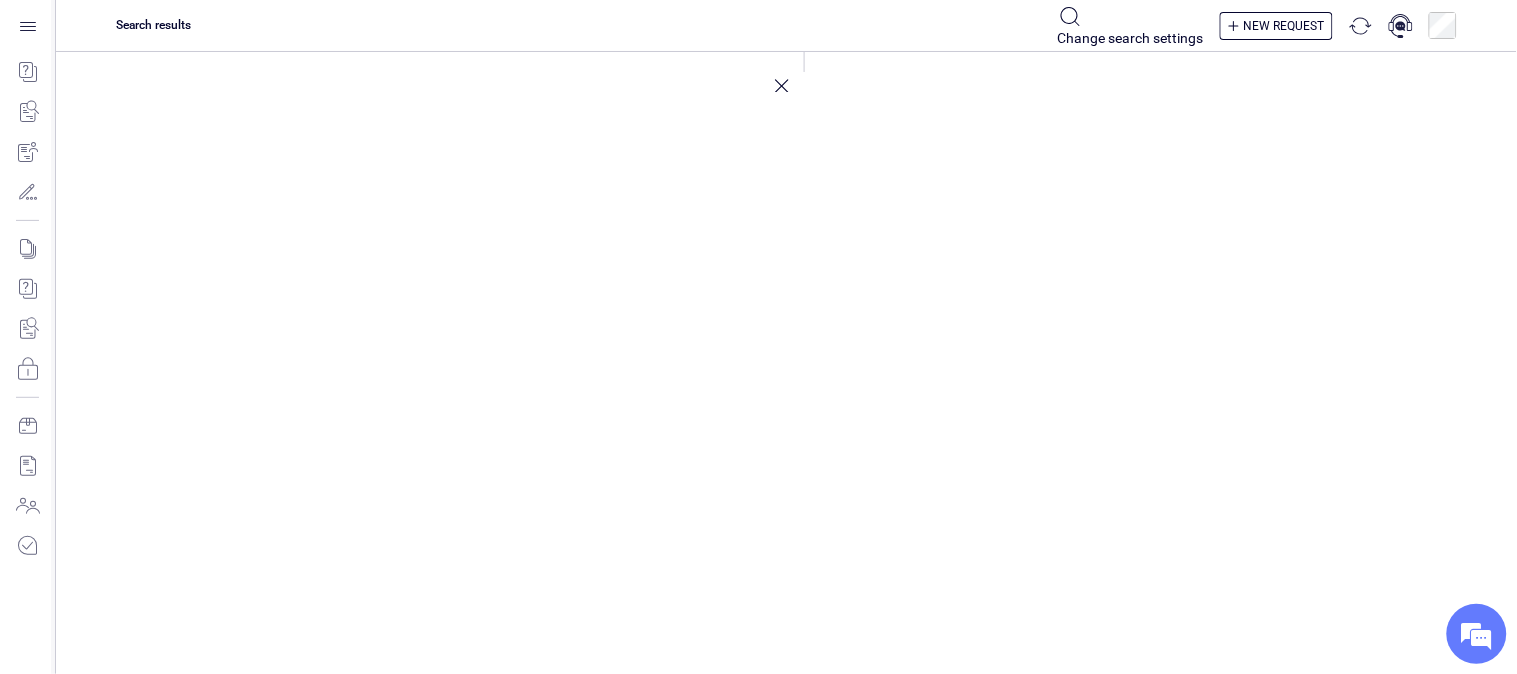 drag, startPoint x: 1140, startPoint y: 288, endPoint x: 1298, endPoint y: 306, distance: 159.02202 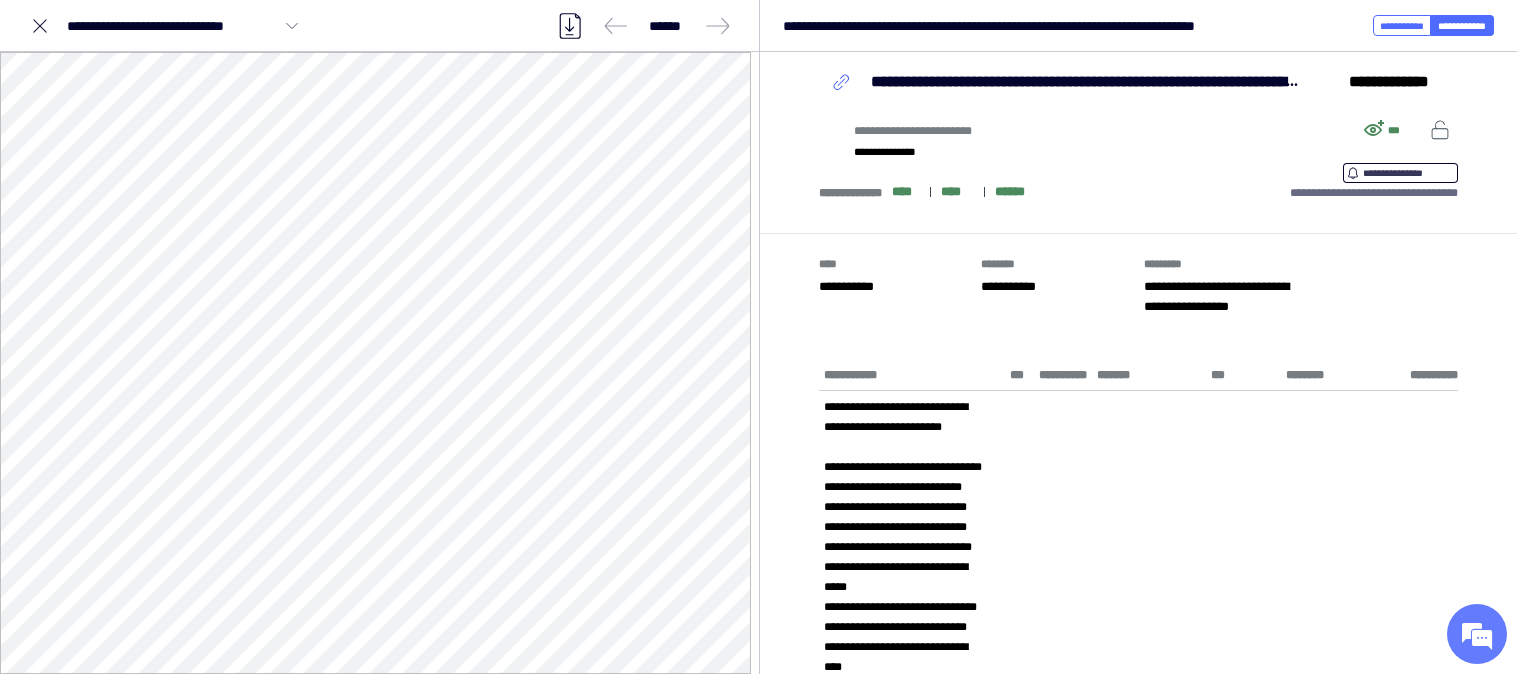 scroll, scrollTop: 0, scrollLeft: 0, axis: both 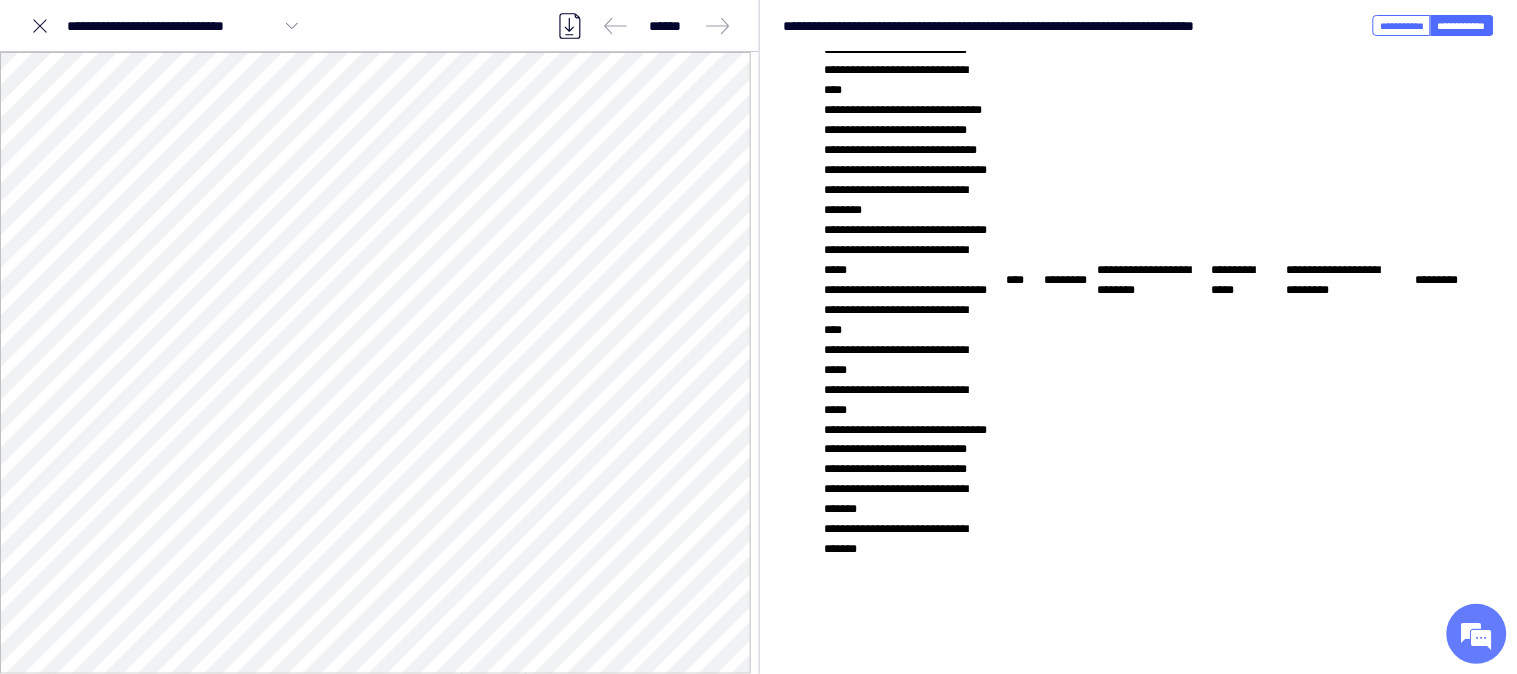 click on "*********" at bounding box center [1061, 281] 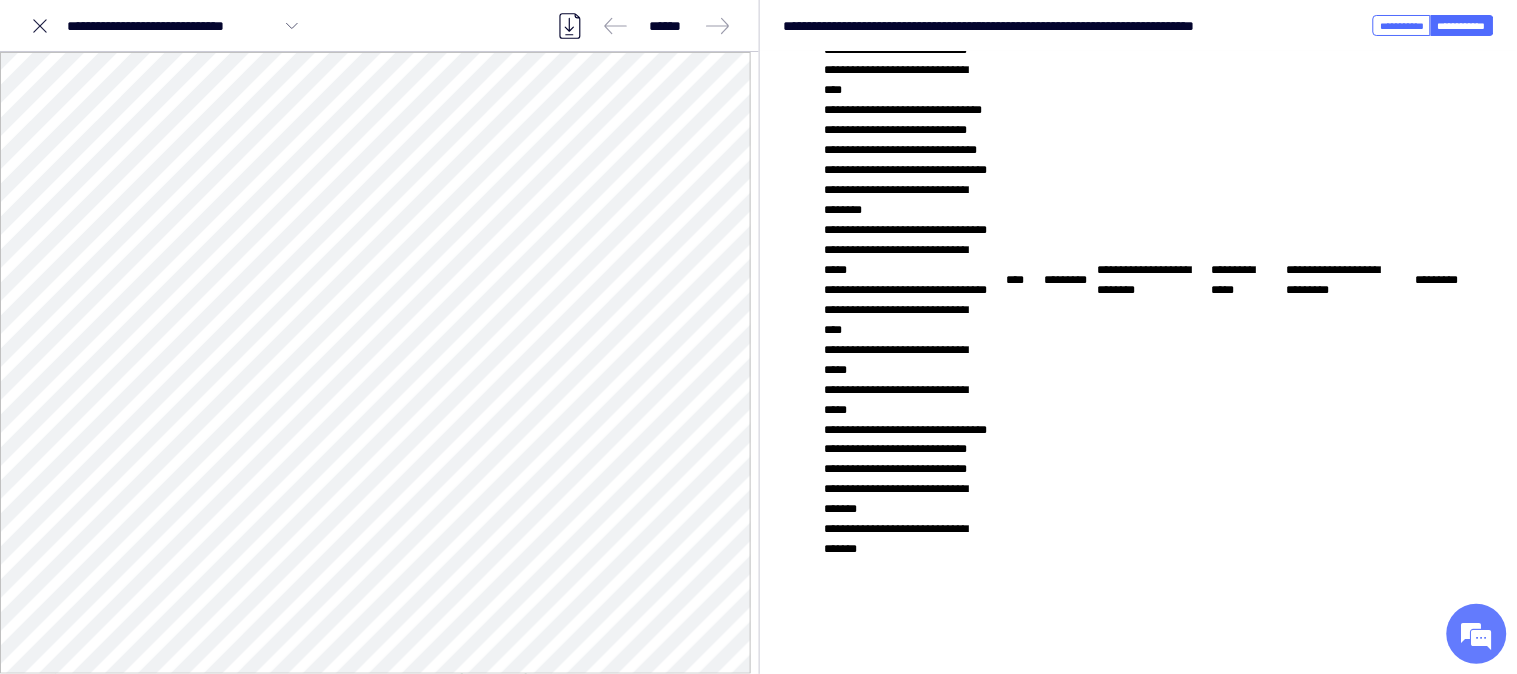 click 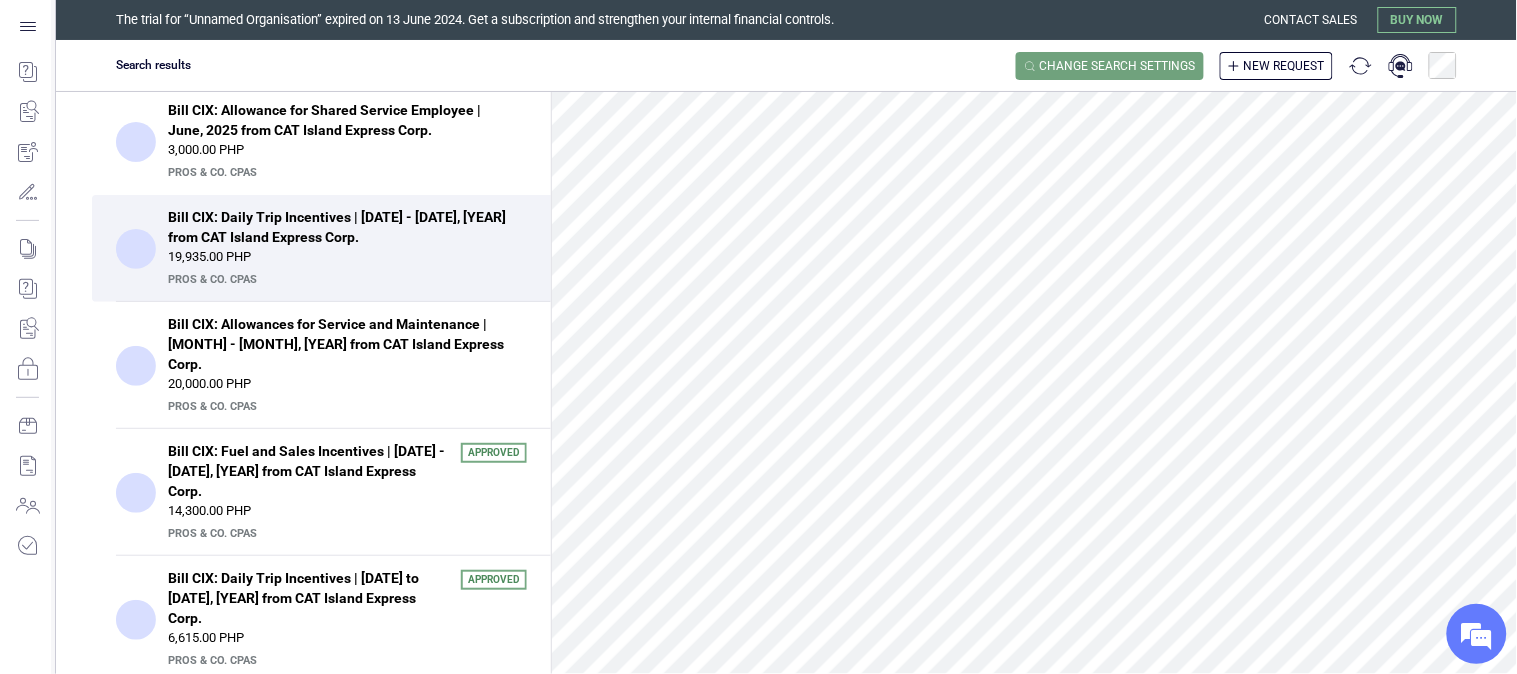 scroll, scrollTop: 0, scrollLeft: 0, axis: both 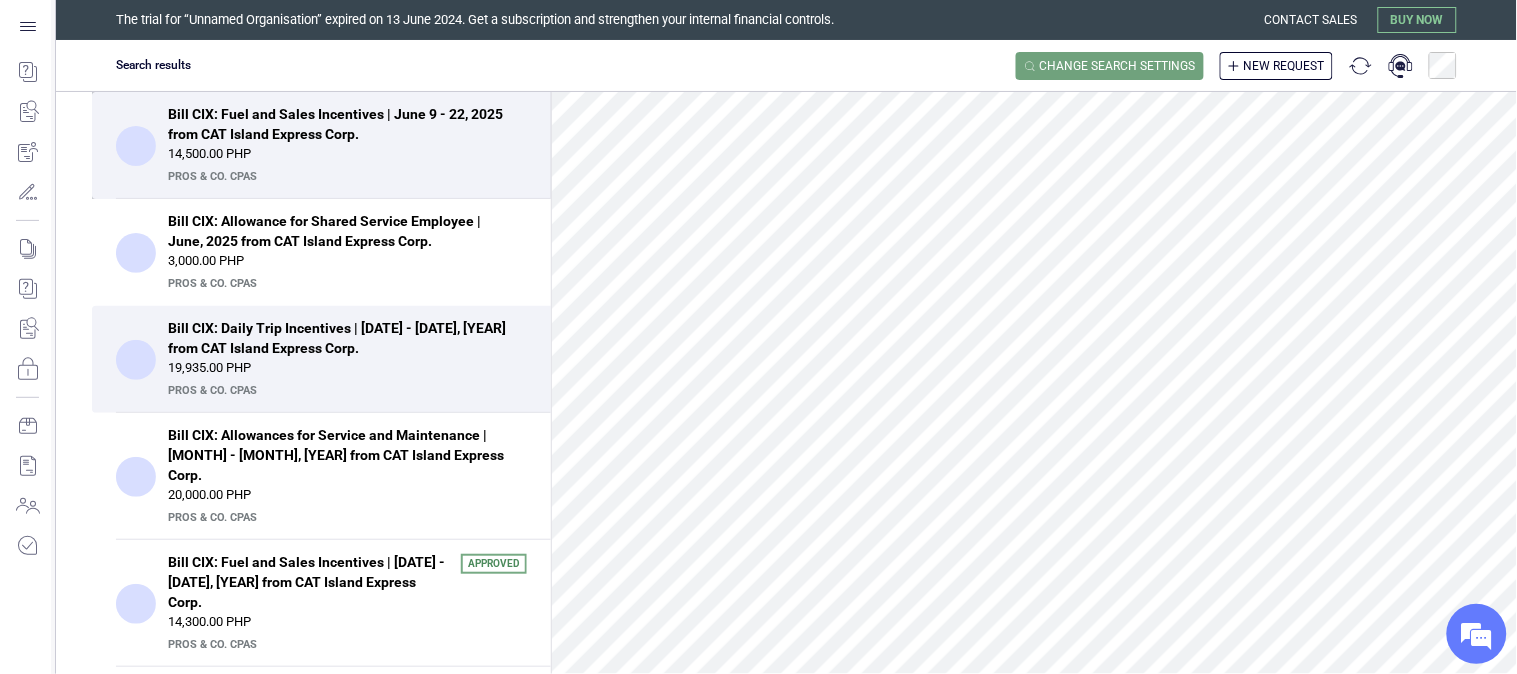 click on "Bill CIX: Fuel and Sales Incentives | [DATE] - [DATE], [YEAR] from CAT Island Express Corp." at bounding box center (341, 124) 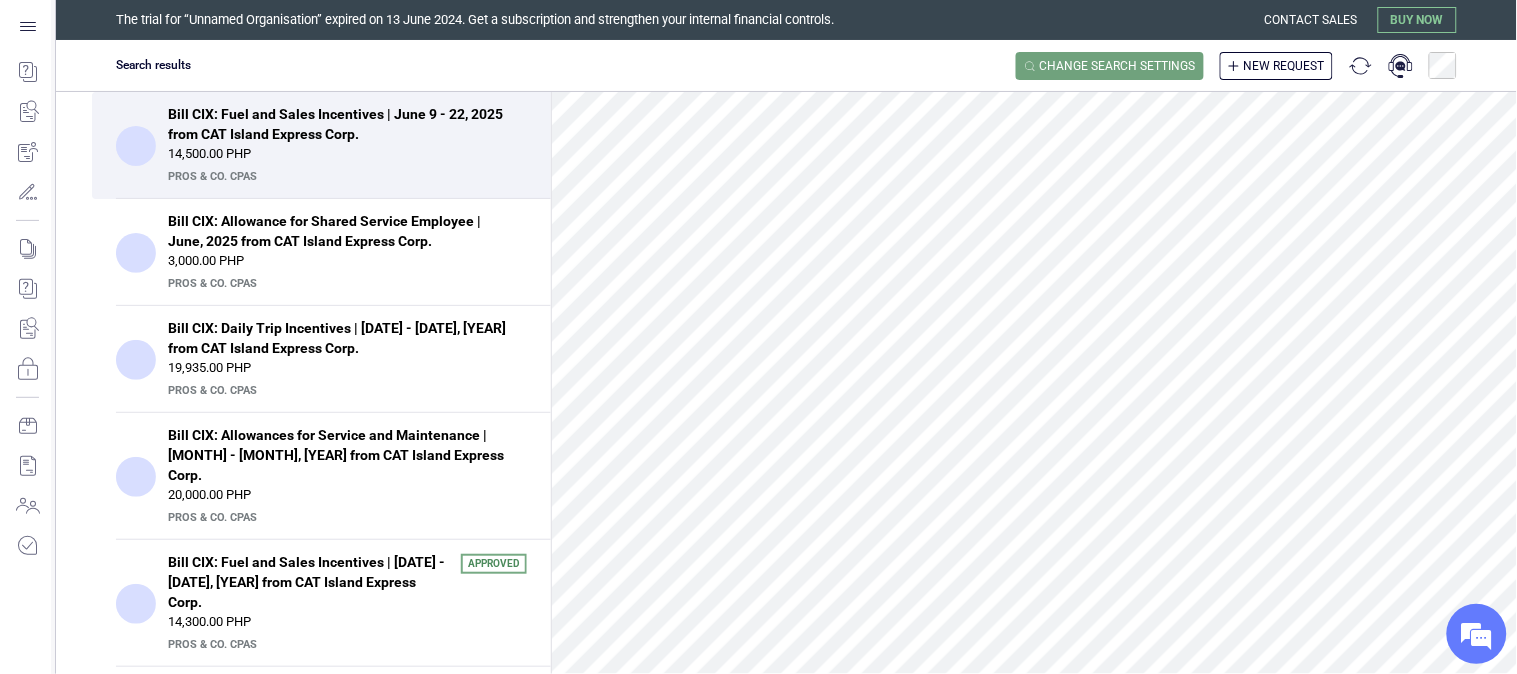 scroll, scrollTop: 111, scrollLeft: 0, axis: vertical 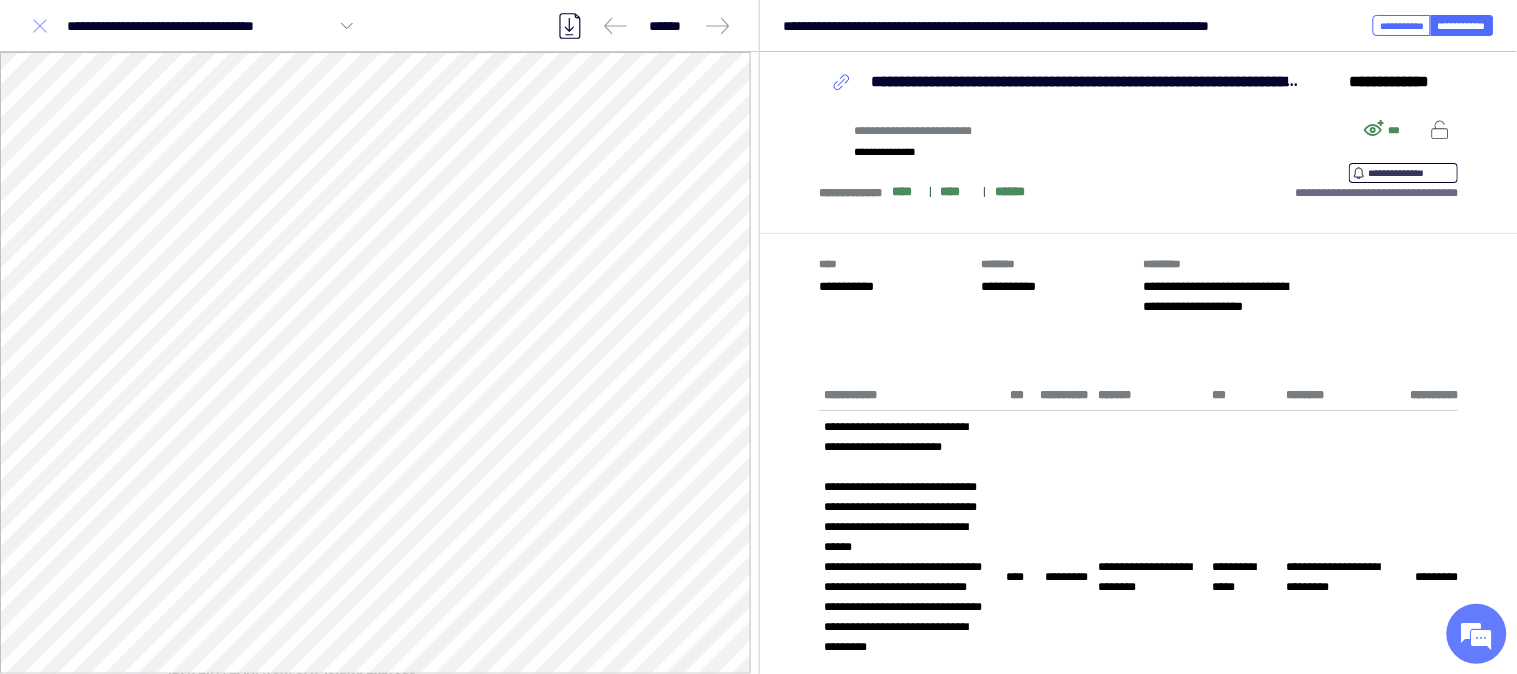 click 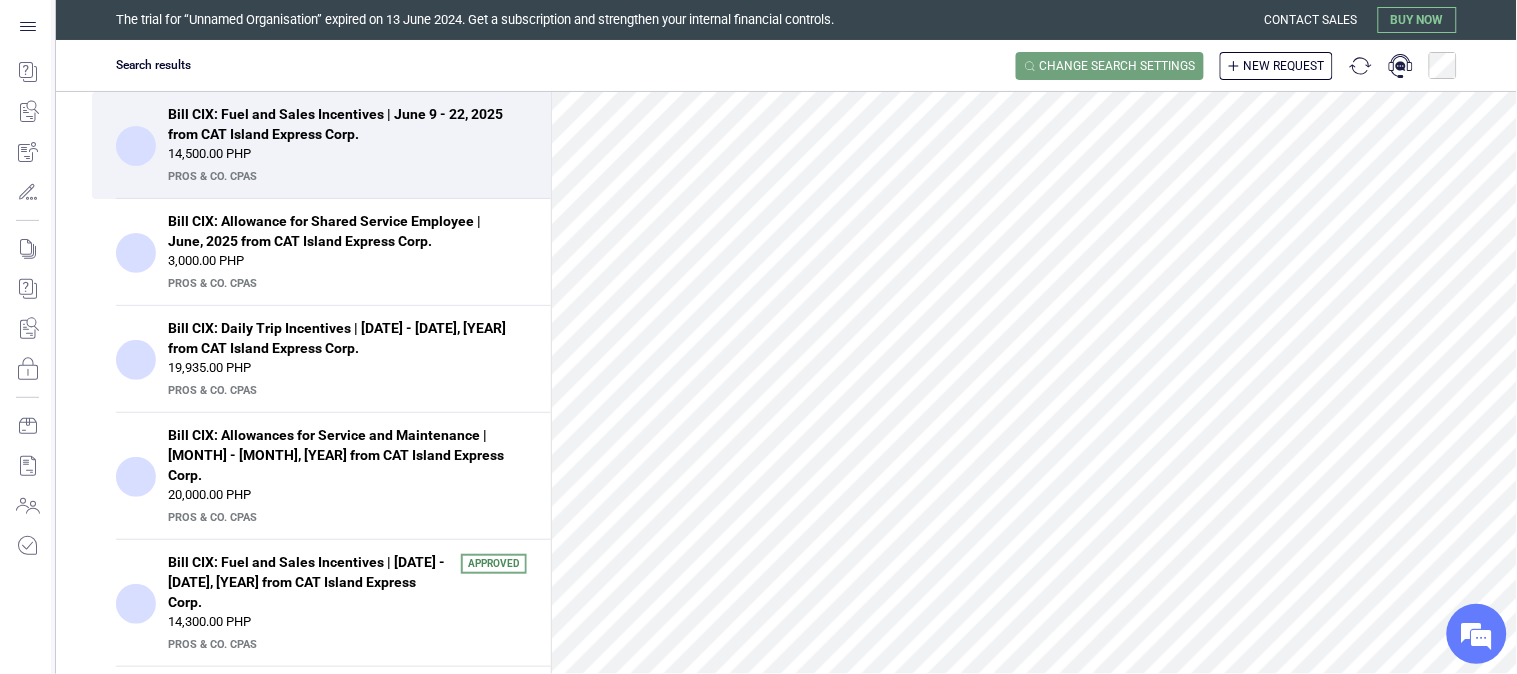 scroll, scrollTop: 361, scrollLeft: 0, axis: vertical 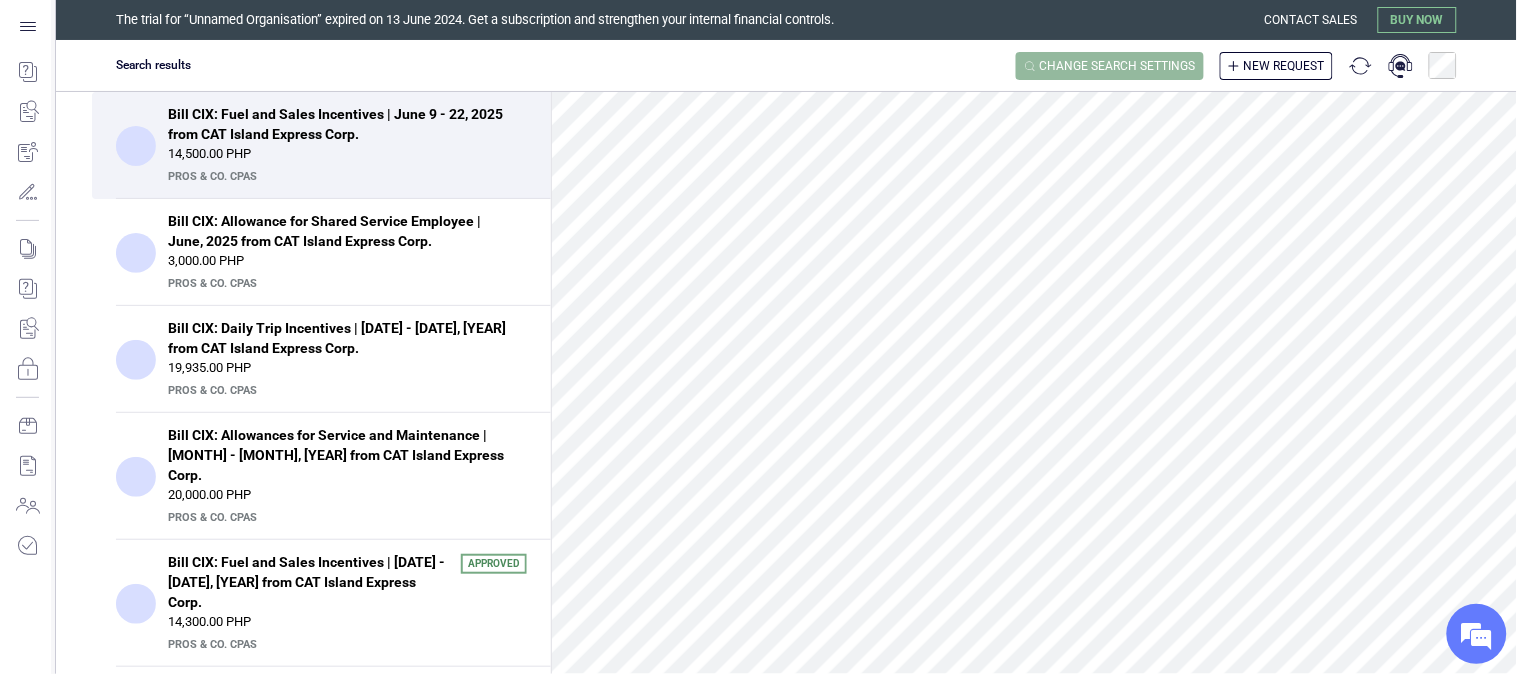 click on "Change search settings" at bounding box center (1118, 66) 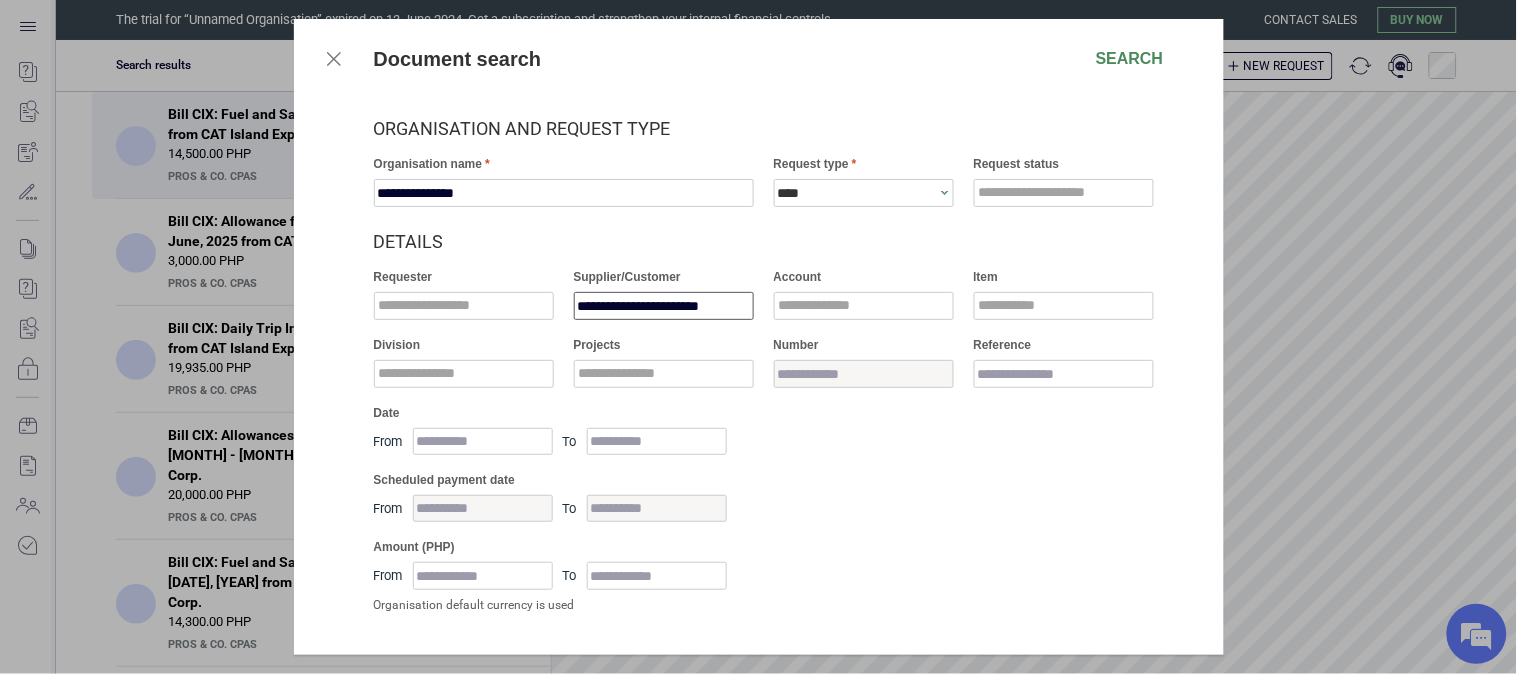click on "**********" at bounding box center [664, 306] 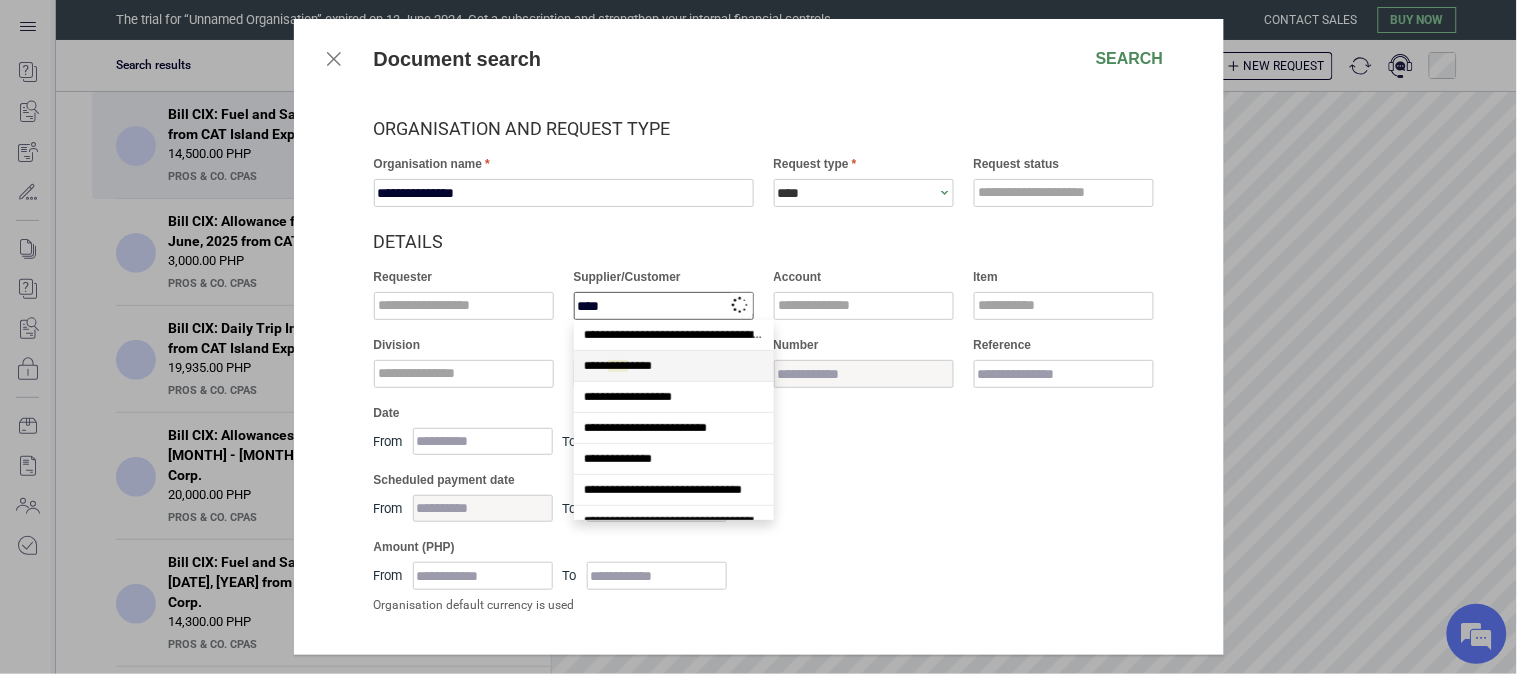 type on "*****" 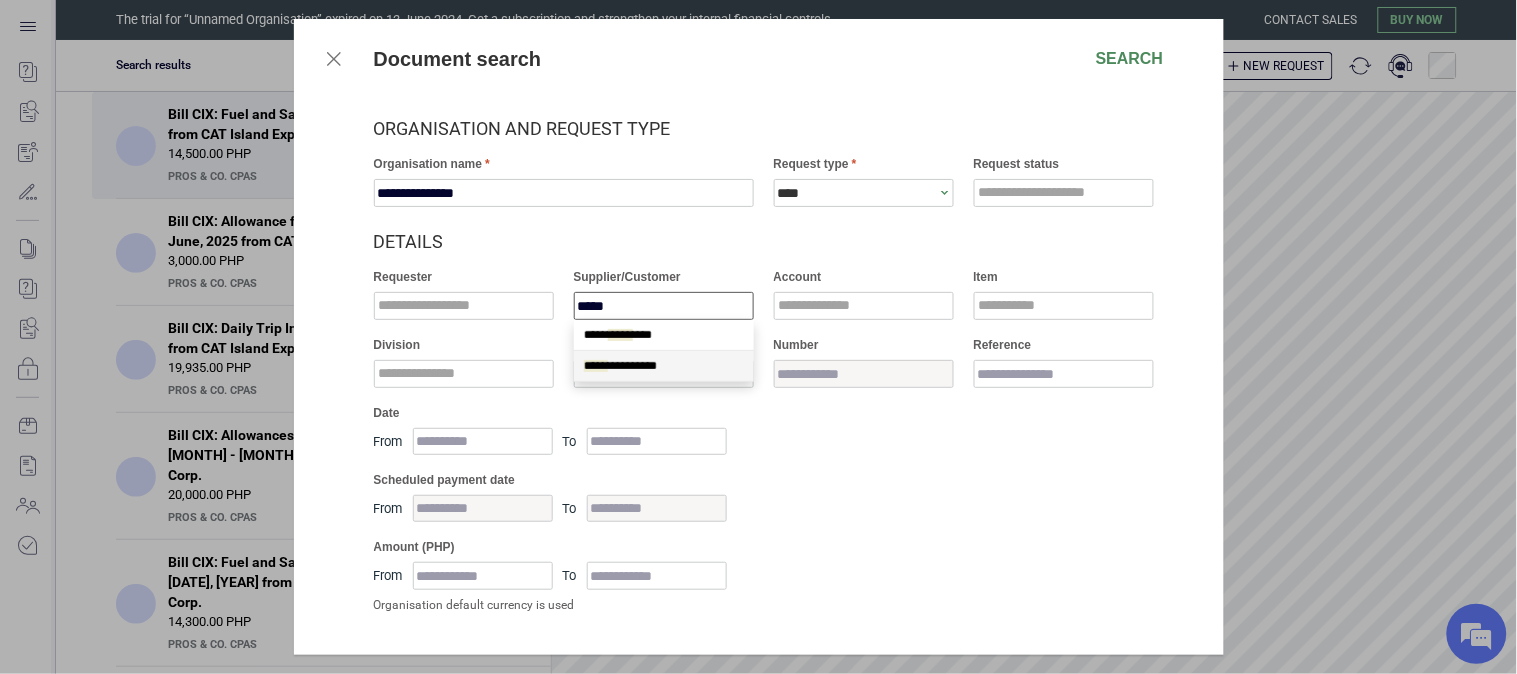 click on "*****" at bounding box center [596, 366] 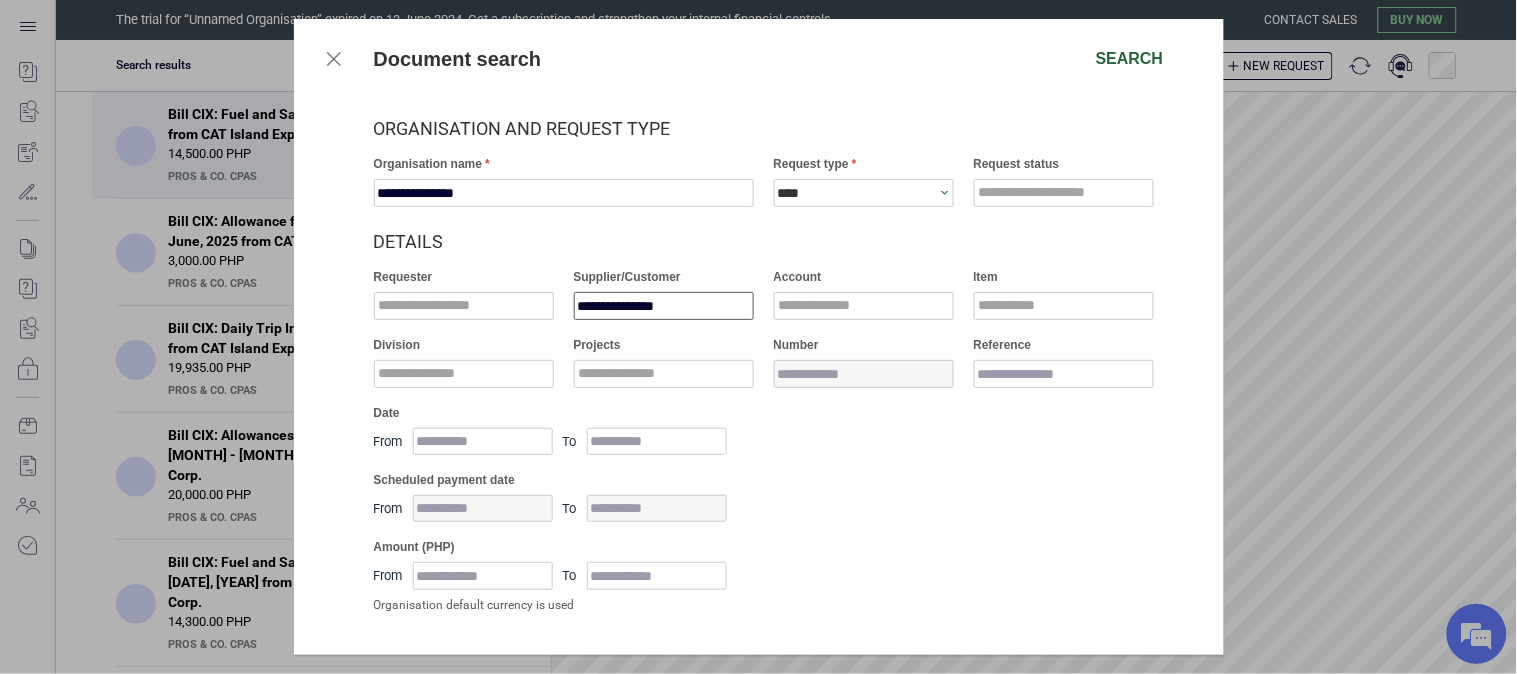 type on "**********" 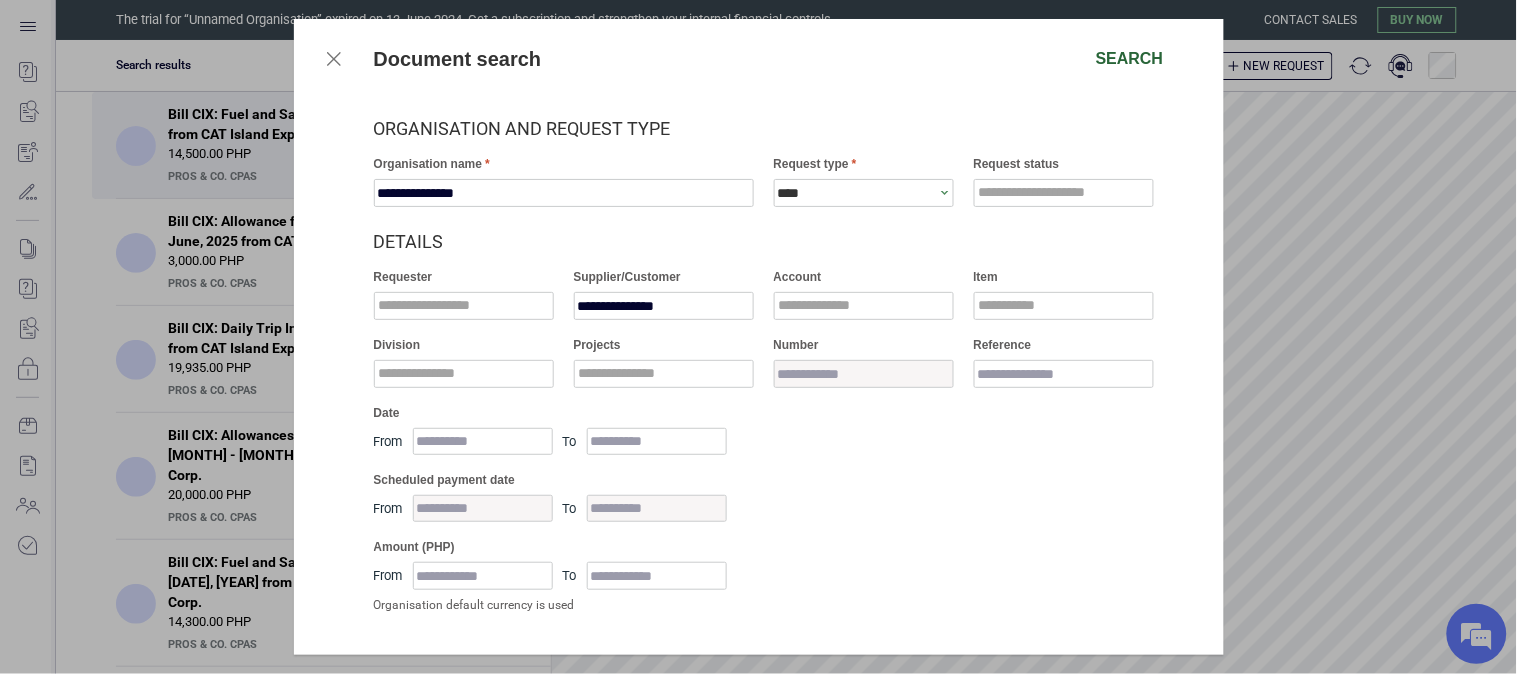 click on "Search" at bounding box center [1130, 59] 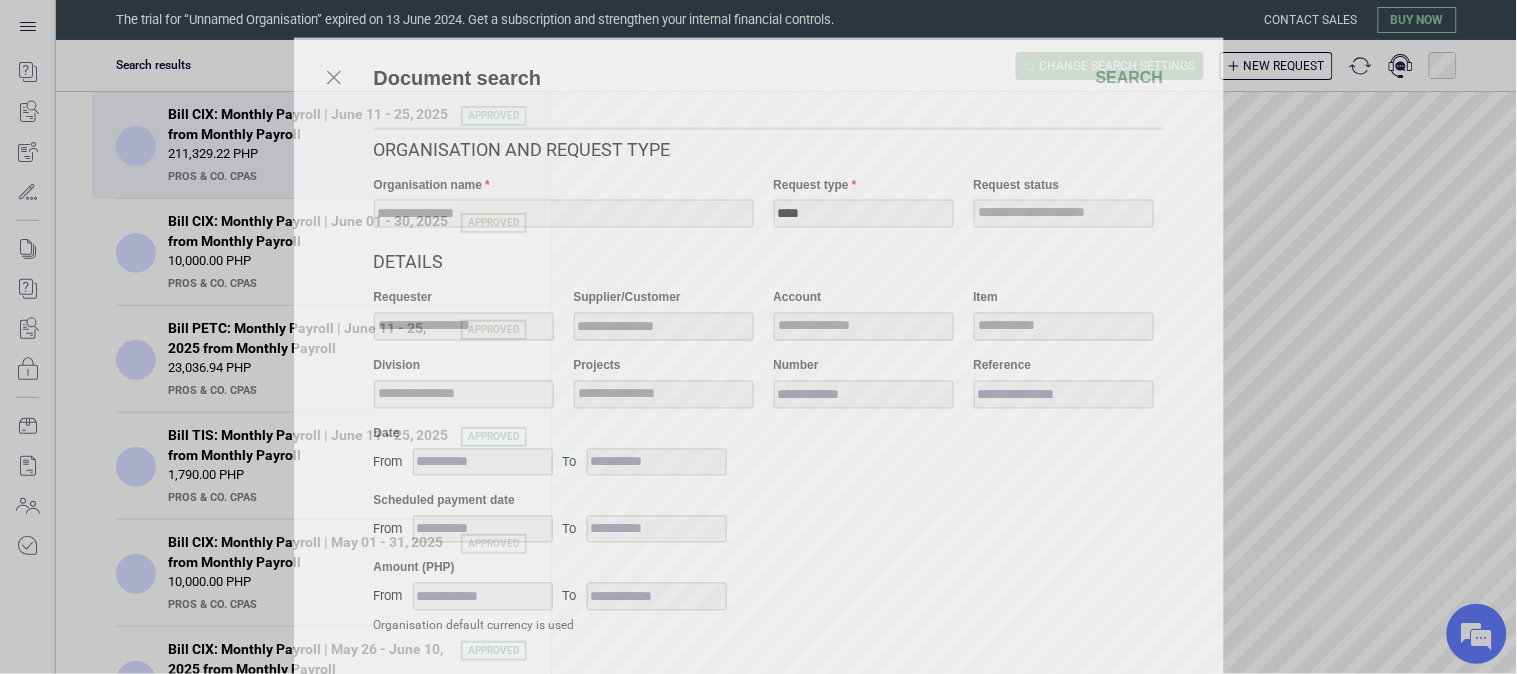 scroll, scrollTop: 0, scrollLeft: 0, axis: both 